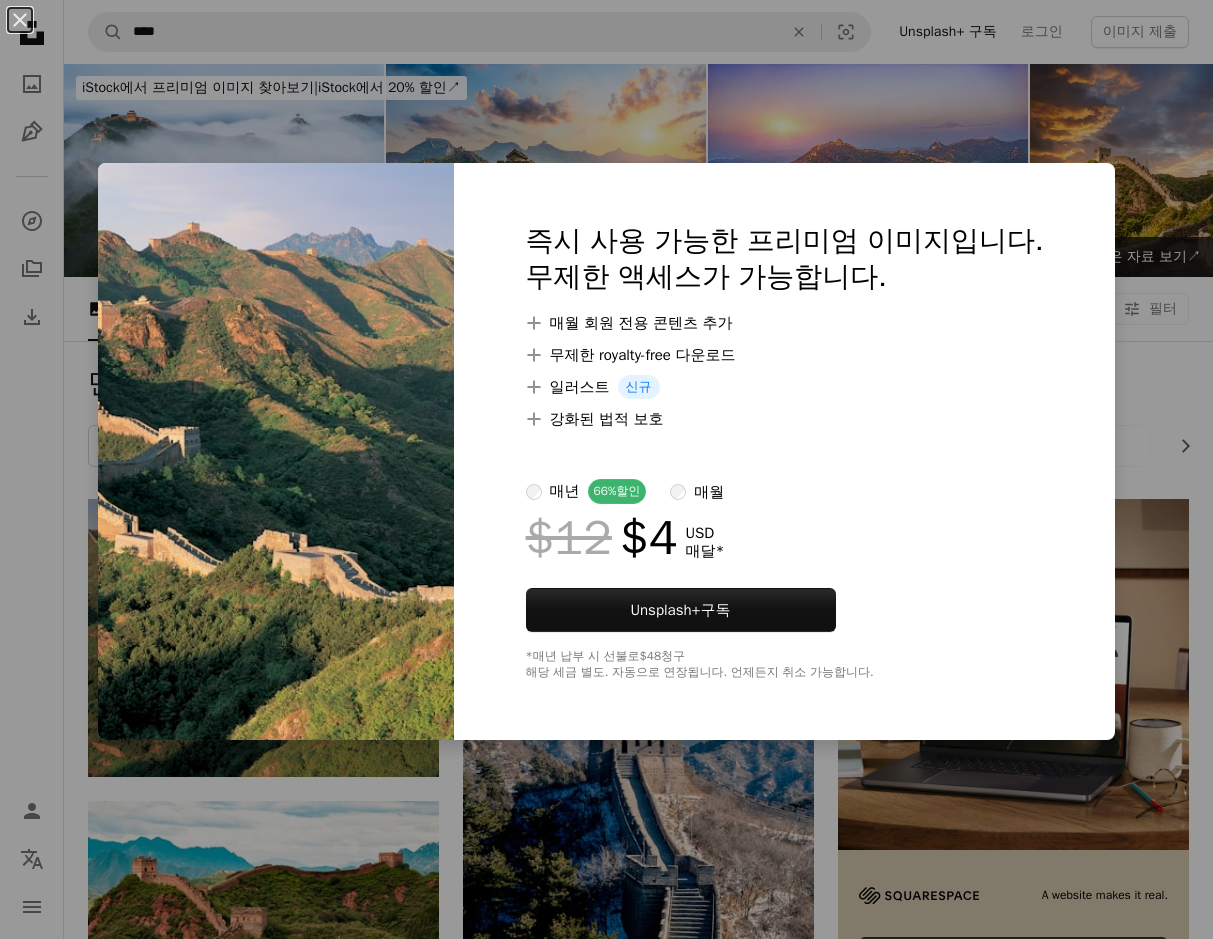 scroll, scrollTop: 367, scrollLeft: 0, axis: vertical 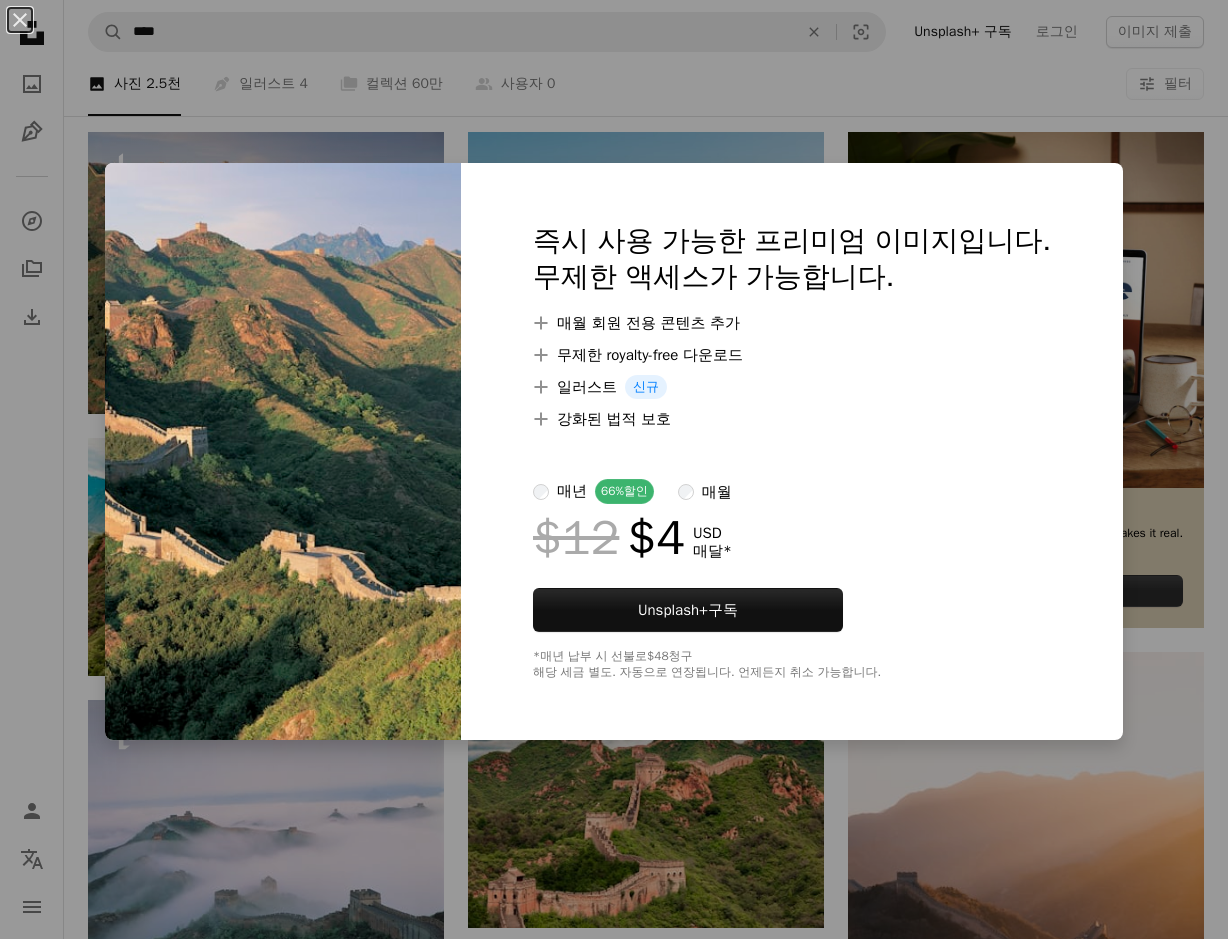 click on "An X shape 즉시 사용 가능한 프리미엄 이미지입니다. 무제한 액세스가 가능합니다. A plus sign 매월 회원 전용 콘텐츠 추가 A plus sign 무제한 royalty-free 다운로드 A plus sign 일러스트  신규 A plus sign 강화된 법적 보호 매년 66%  할인 매월 $12   $4 USD 매달 * Unsplash+  구독 *매년 납부 시 선불로  $48  청구 해당 세금 별도. 자동으로 연장됩니다. 언제든지 취소 가능합니다." at bounding box center [614, 469] 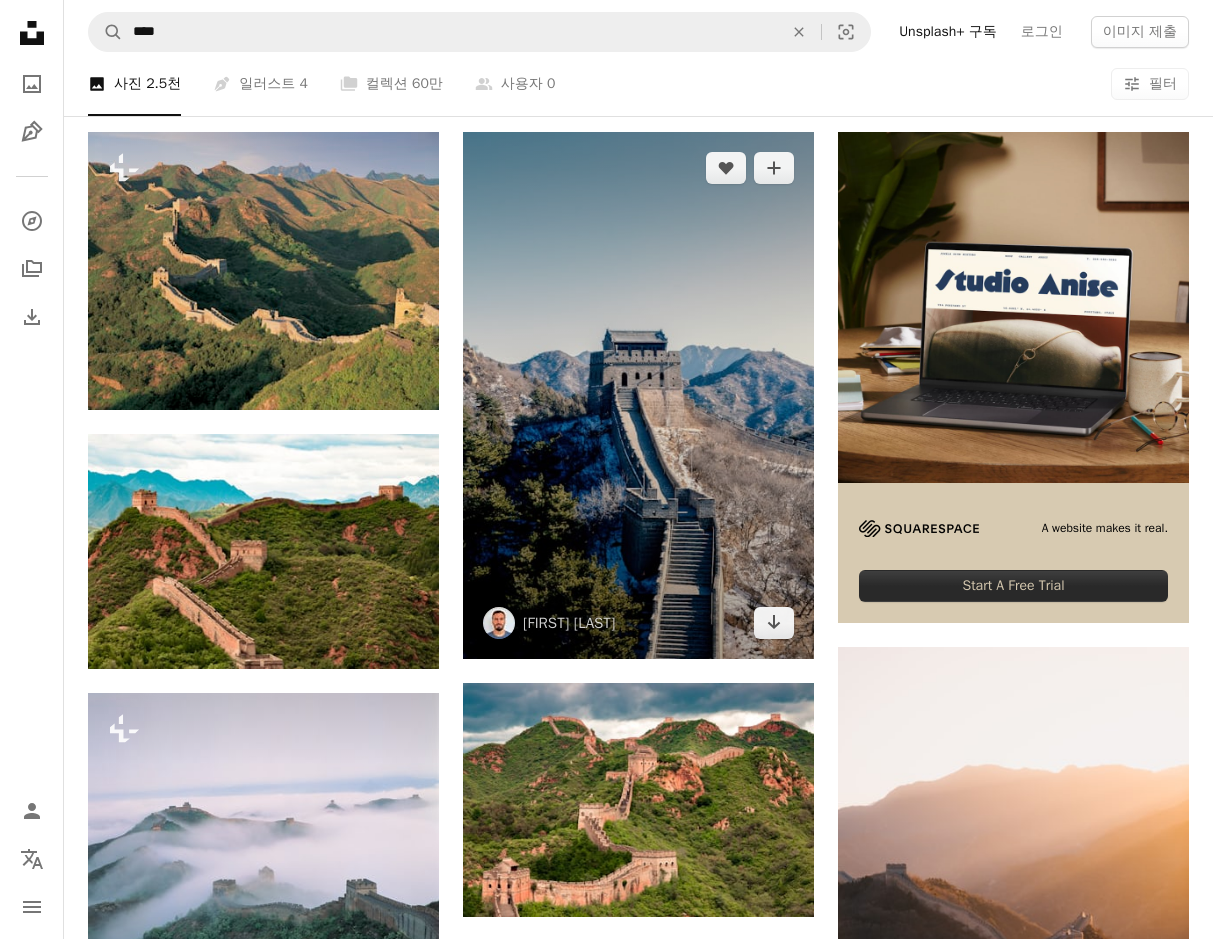 drag, startPoint x: 594, startPoint y: 367, endPoint x: 505, endPoint y: 525, distance: 181.34222 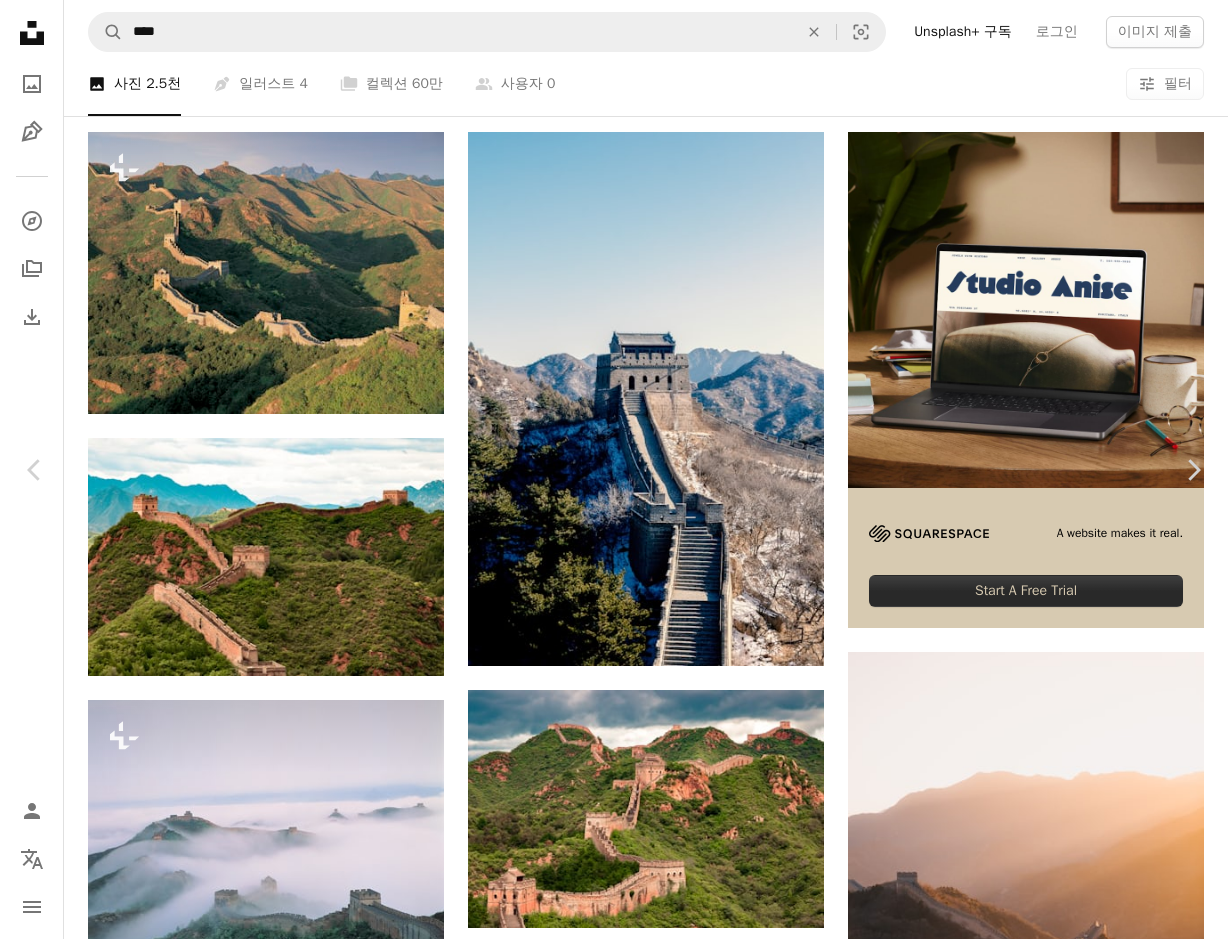 click on "무료 다운로드" at bounding box center (1028, 3931) 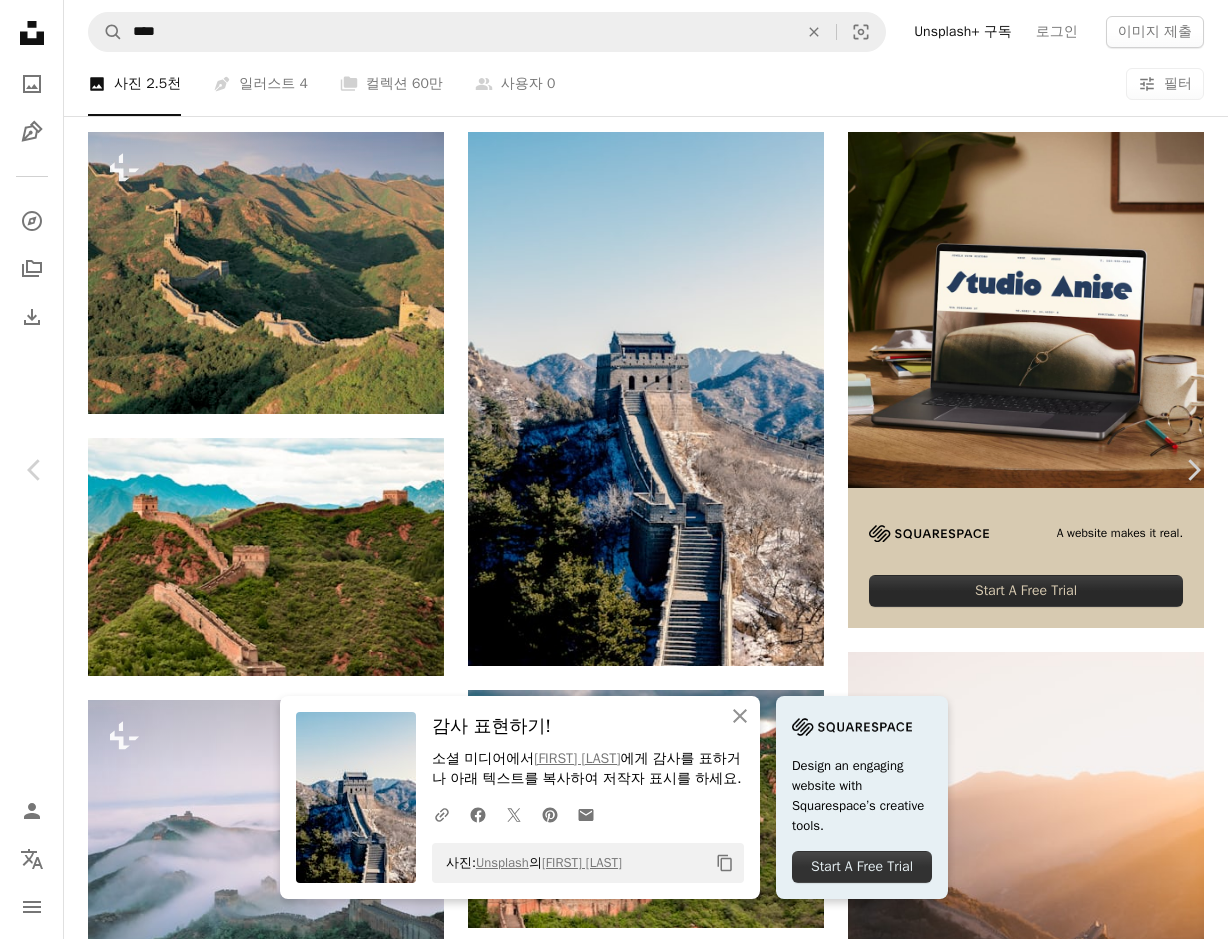 click on "Zoom in" at bounding box center [606, 4354] 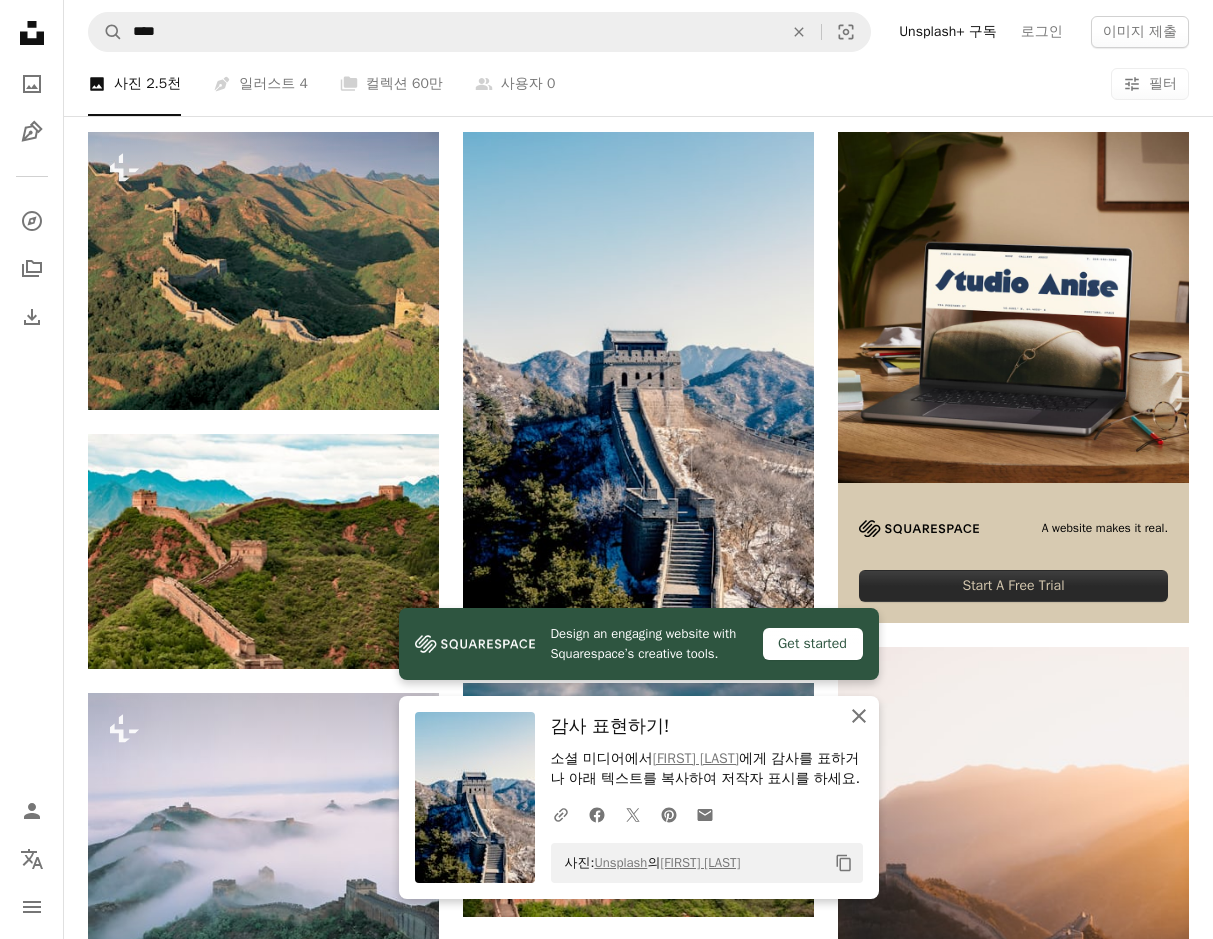 click 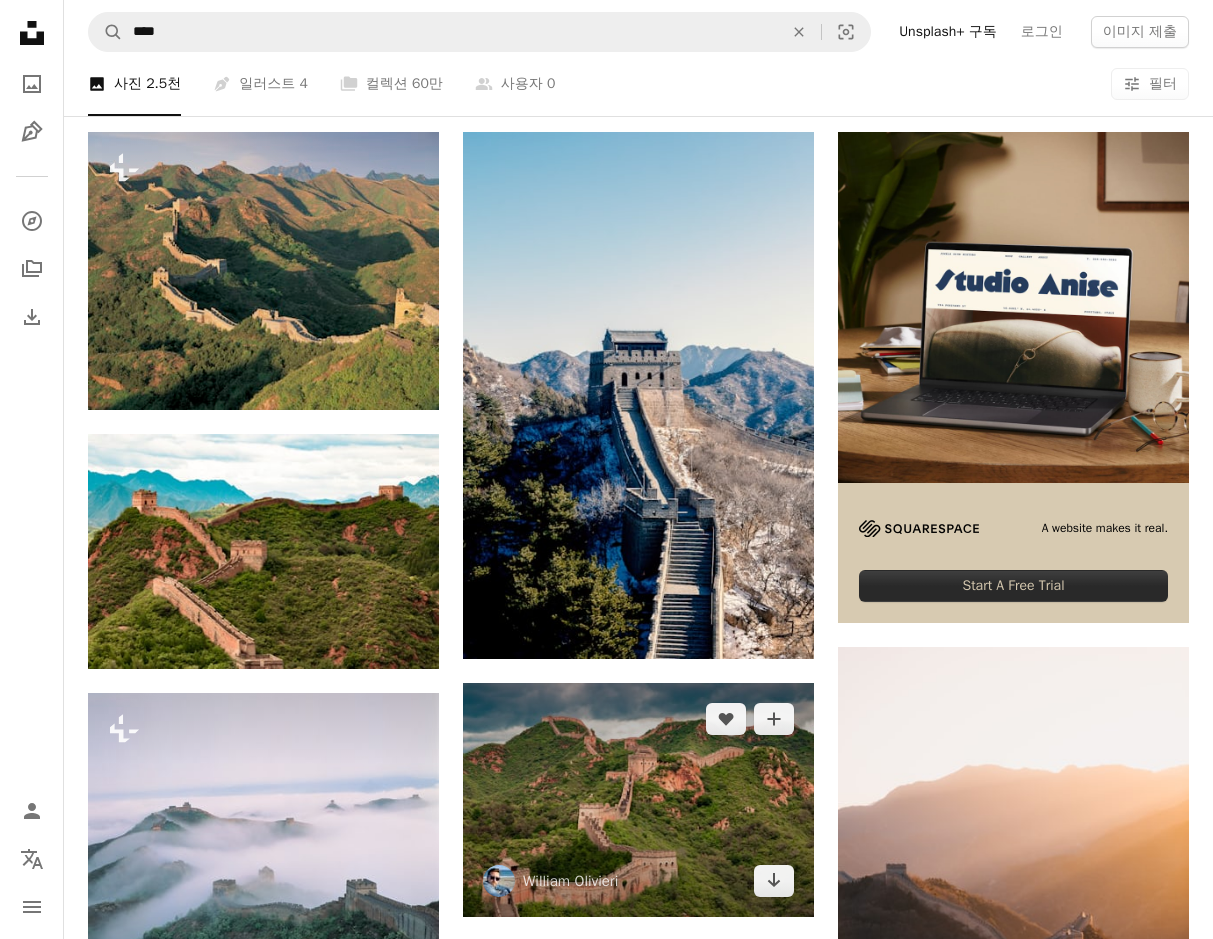 click at bounding box center (638, 800) 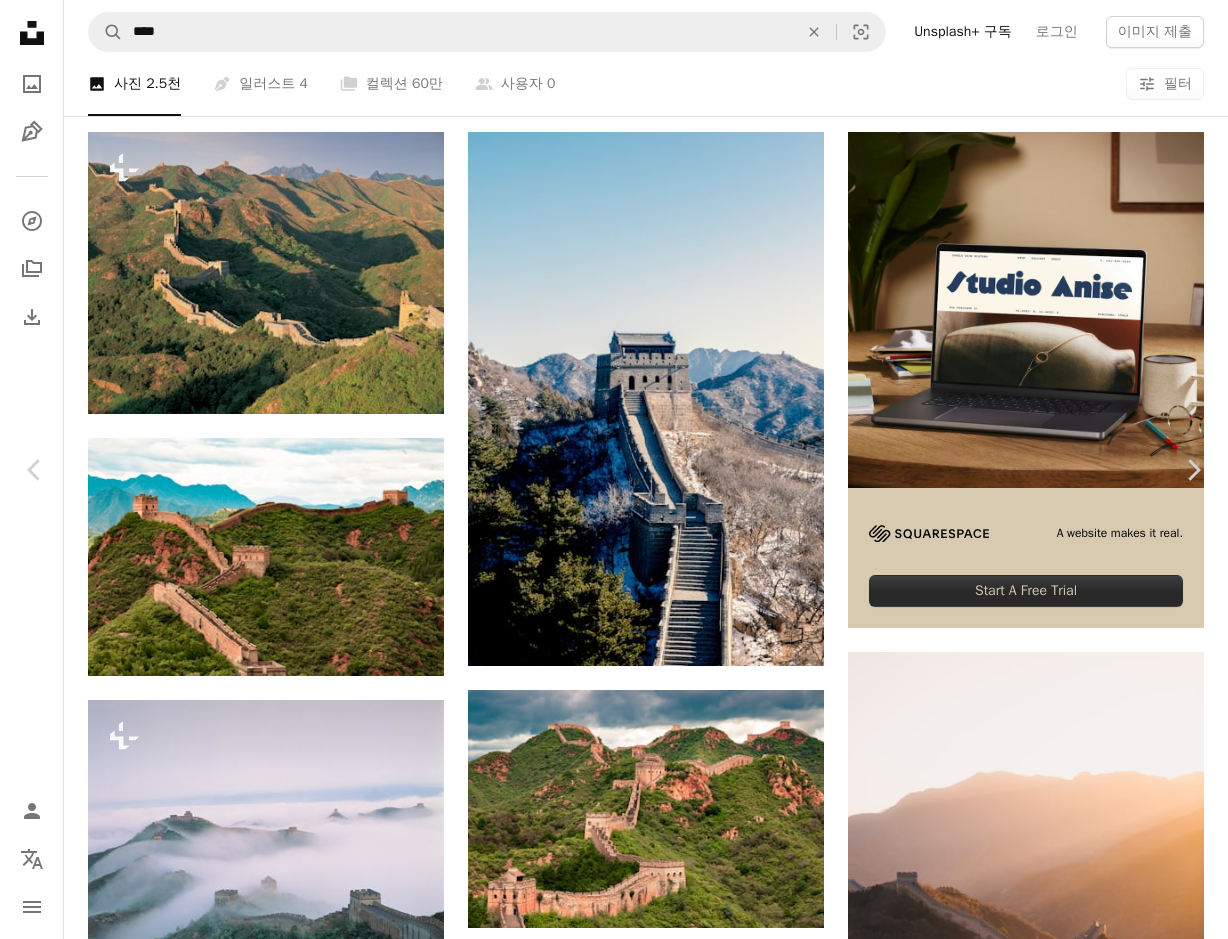 click on "무료 다운로드" at bounding box center (1028, 3931) 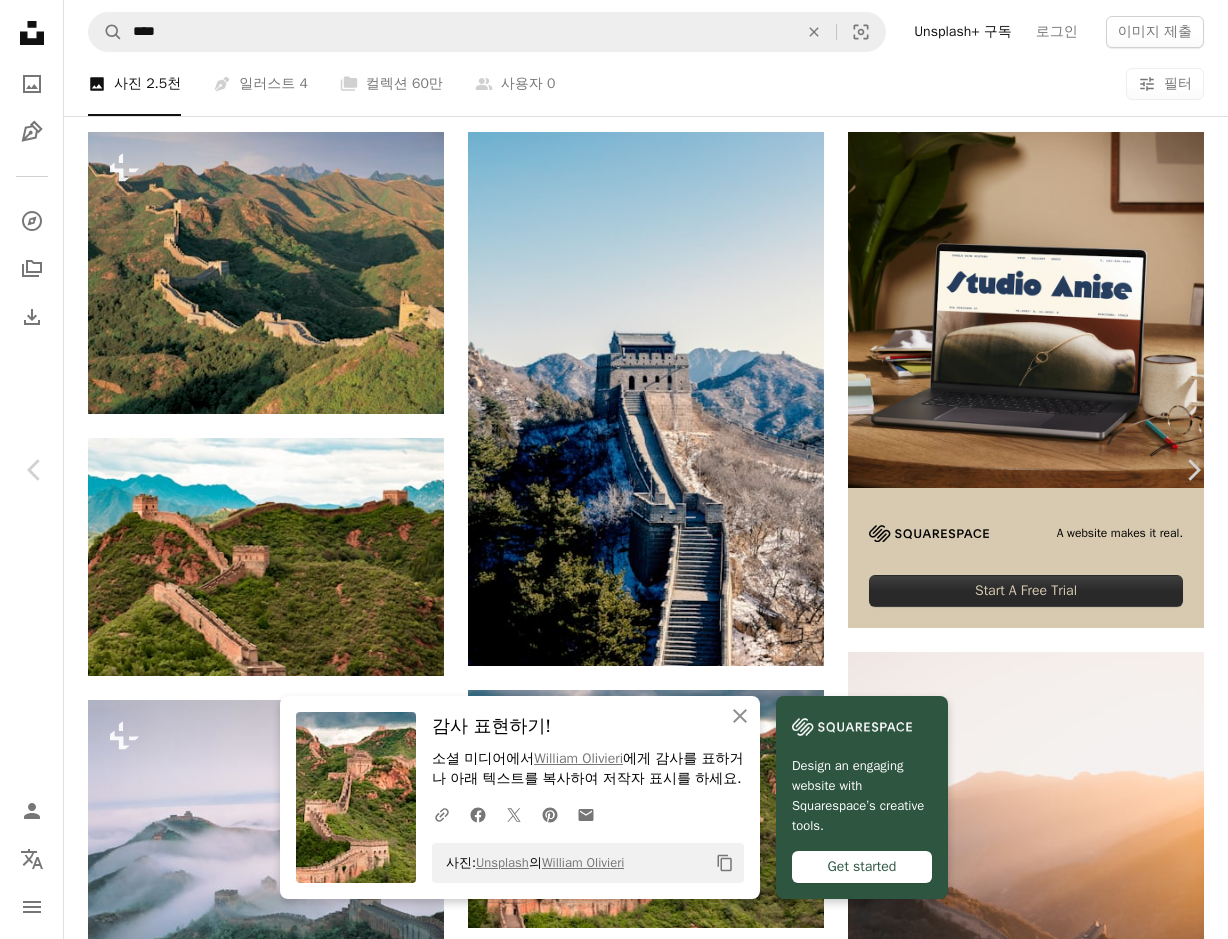 click on "An X shape" at bounding box center [20, 20] 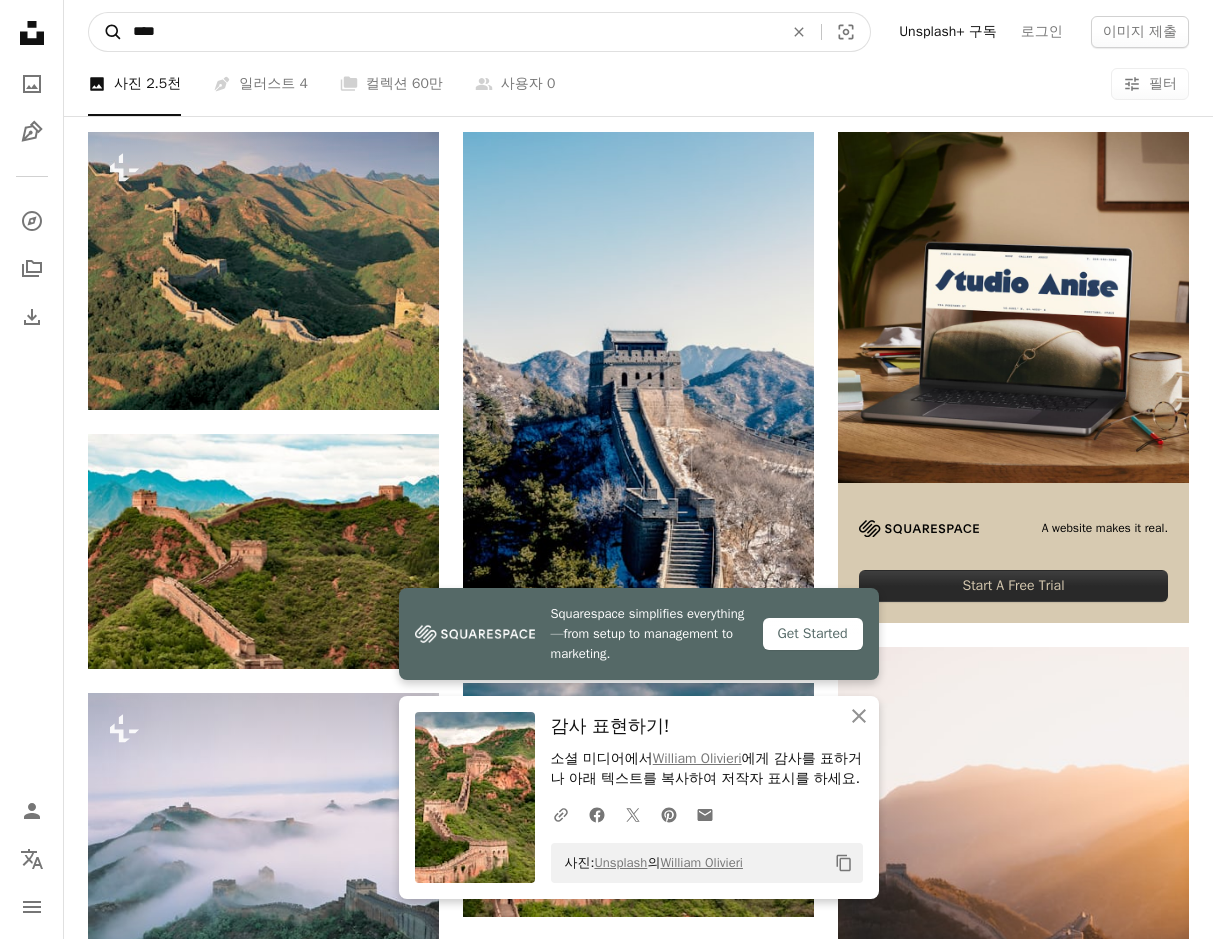 drag, startPoint x: 212, startPoint y: 36, endPoint x: 116, endPoint y: 35, distance: 96.00521 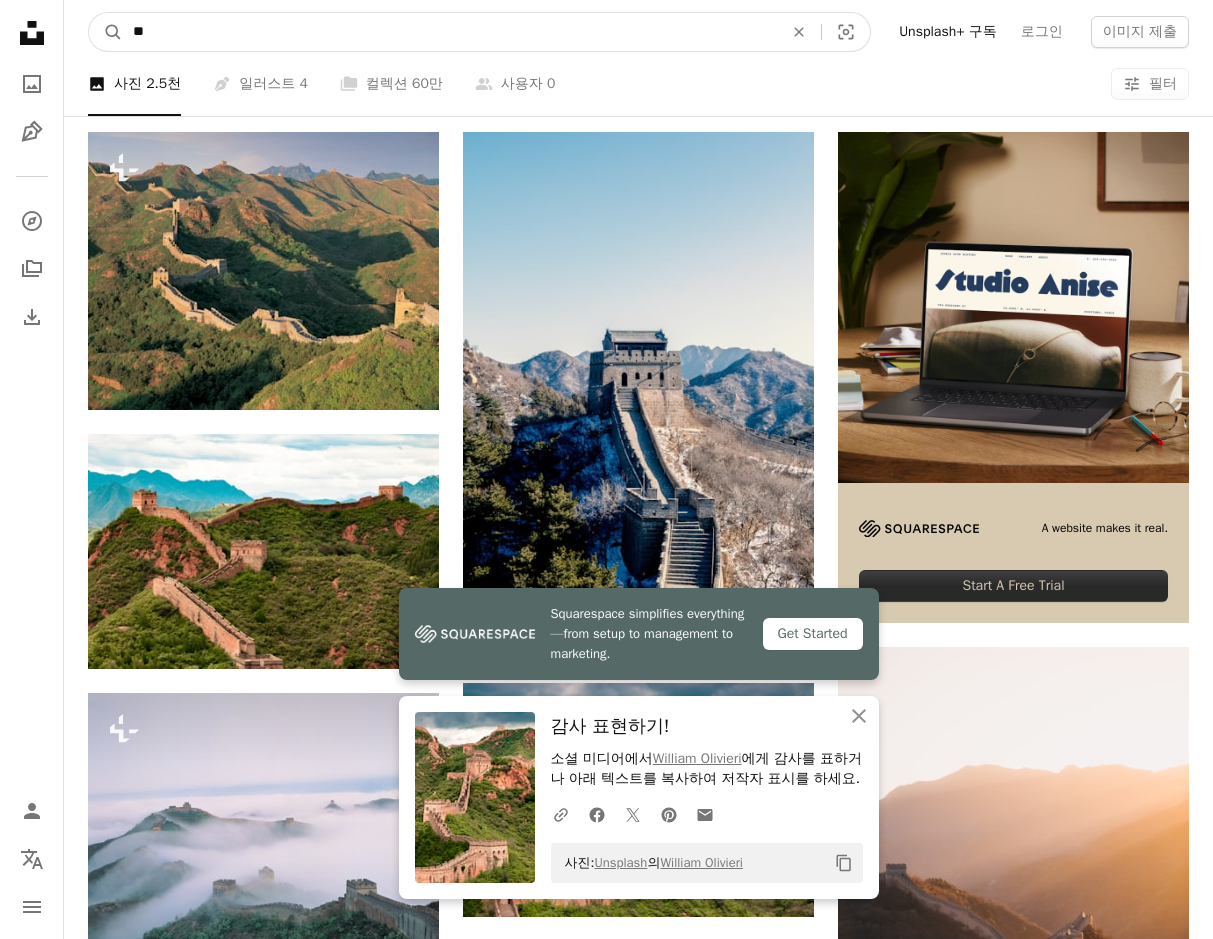 type on "**" 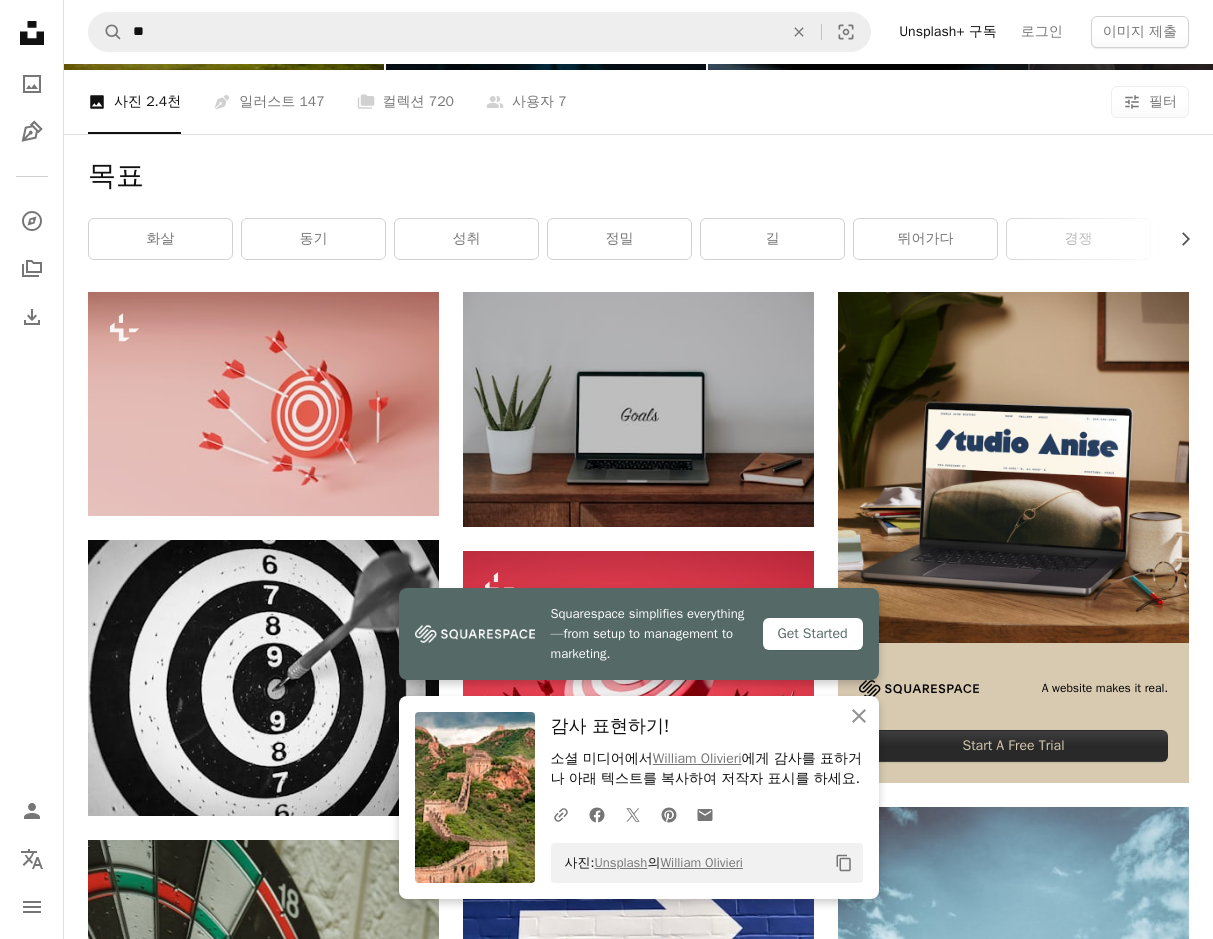 scroll, scrollTop: 0, scrollLeft: 0, axis: both 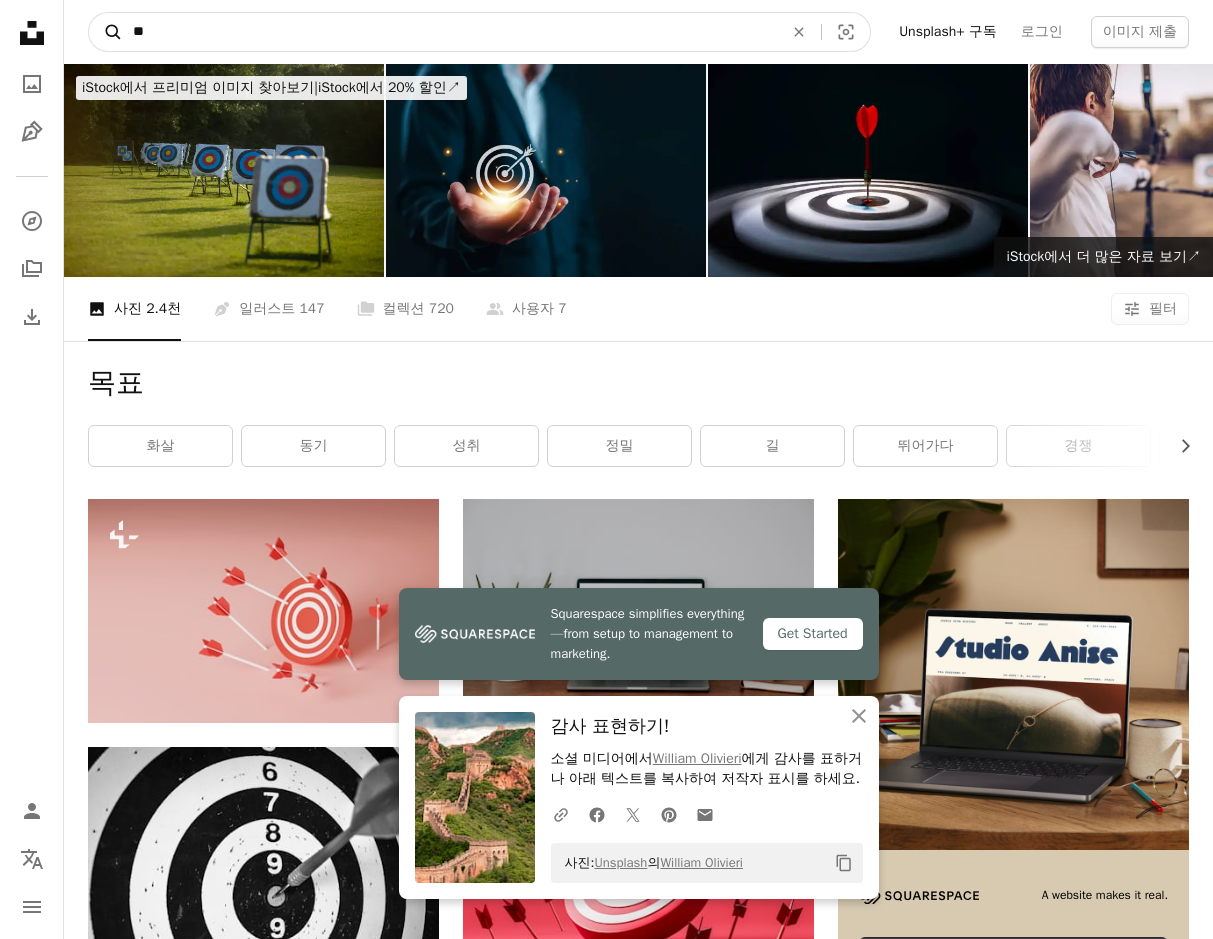drag, startPoint x: 152, startPoint y: 35, endPoint x: 99, endPoint y: 40, distance: 53.235325 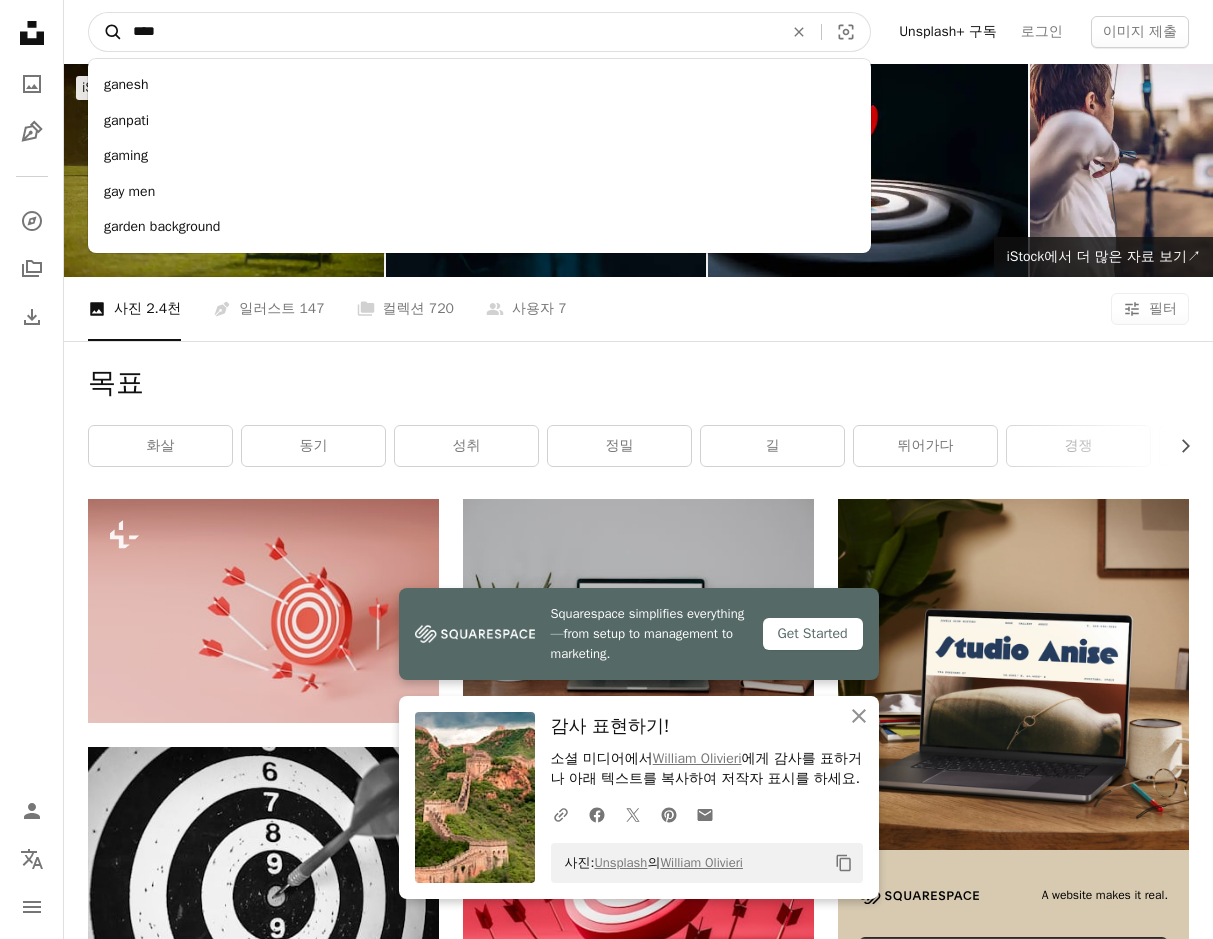type on "****" 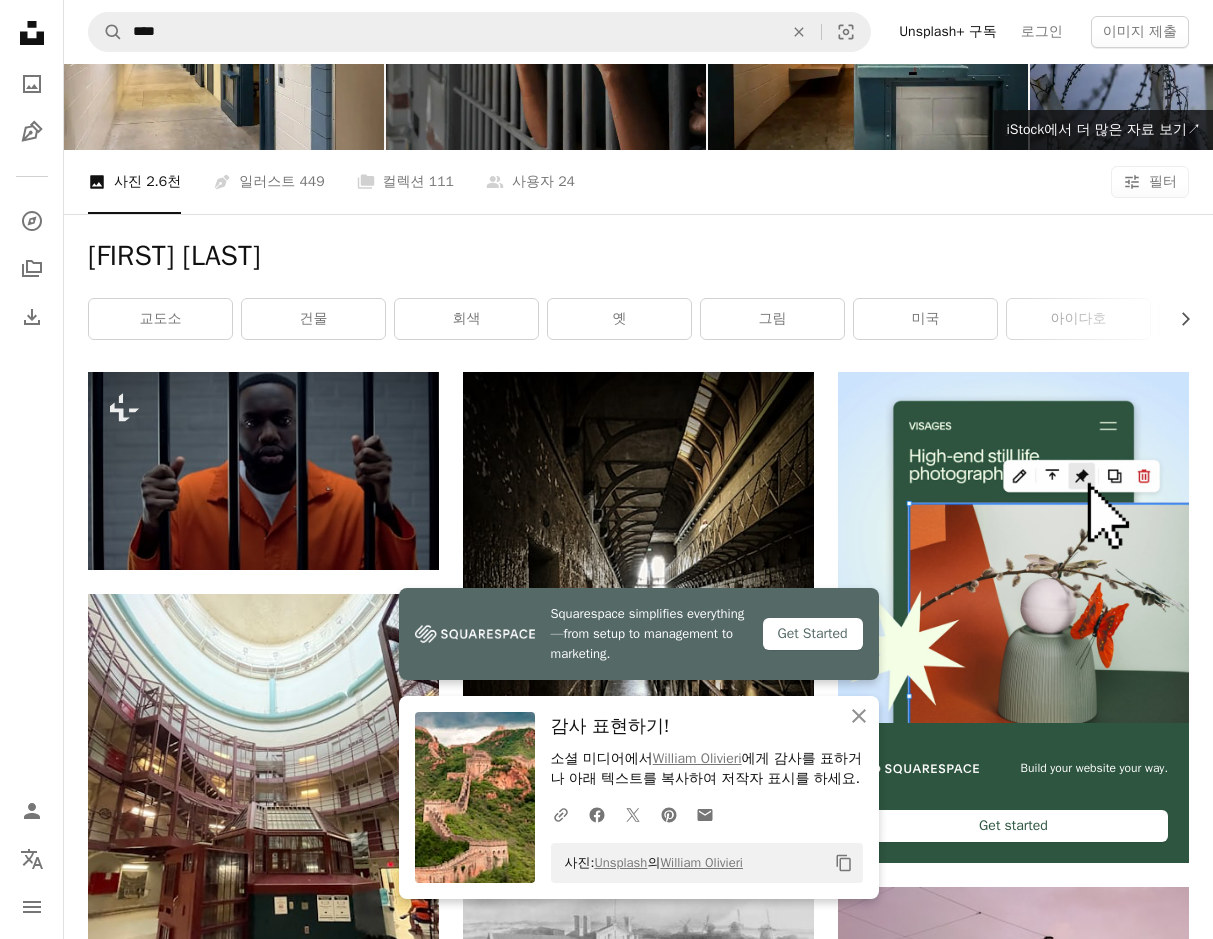 scroll, scrollTop: 0, scrollLeft: 0, axis: both 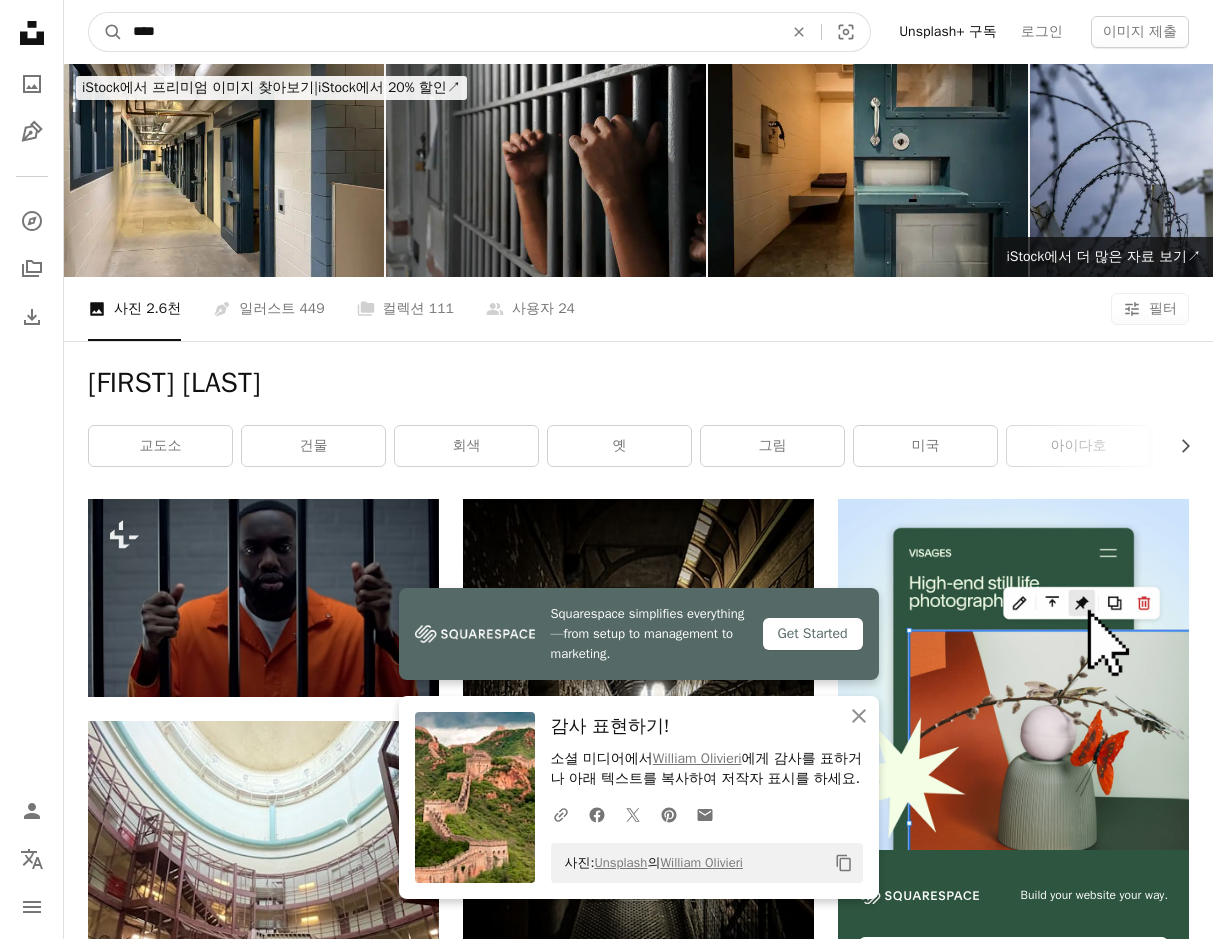drag, startPoint x: 151, startPoint y: 28, endPoint x: 87, endPoint y: 35, distance: 64.381676 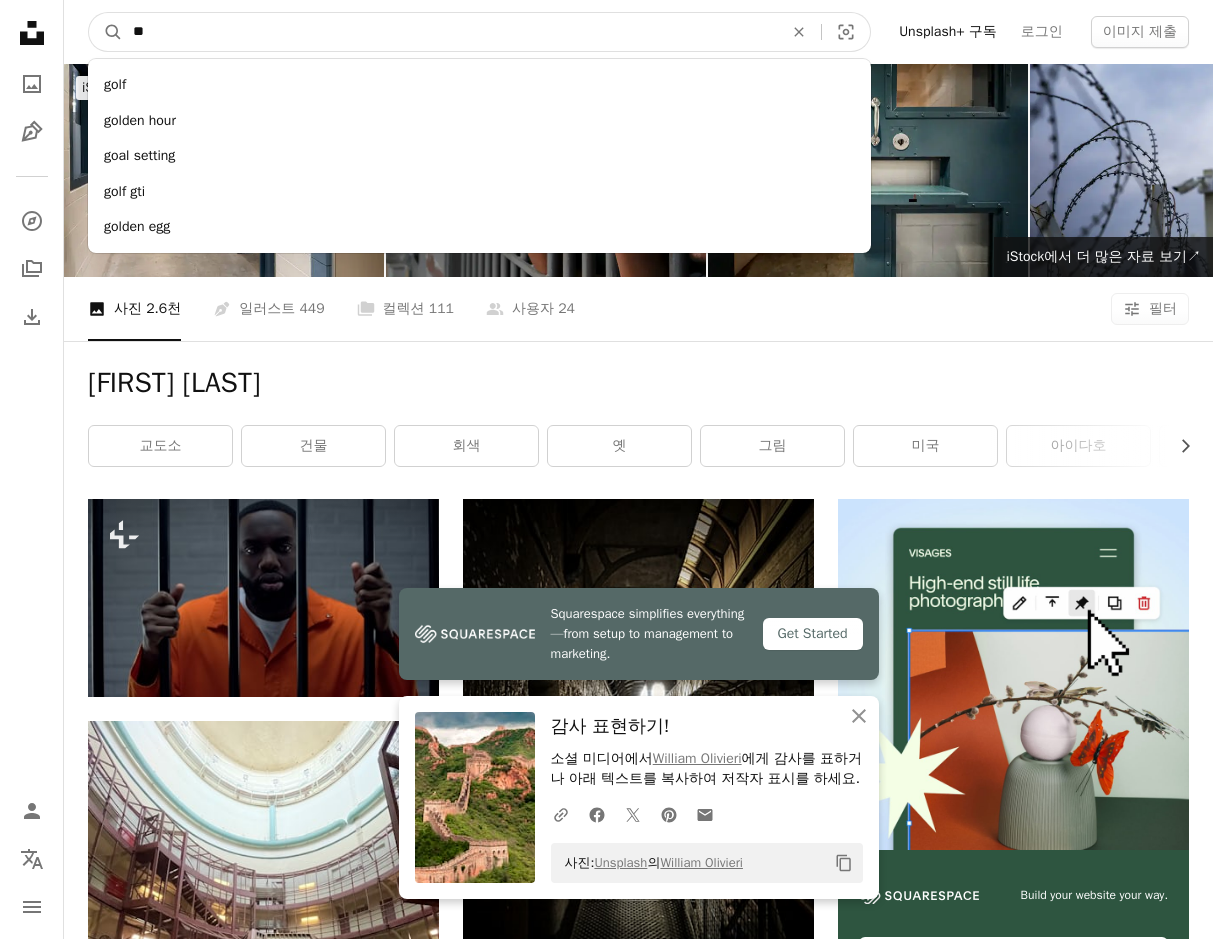 type on "*" 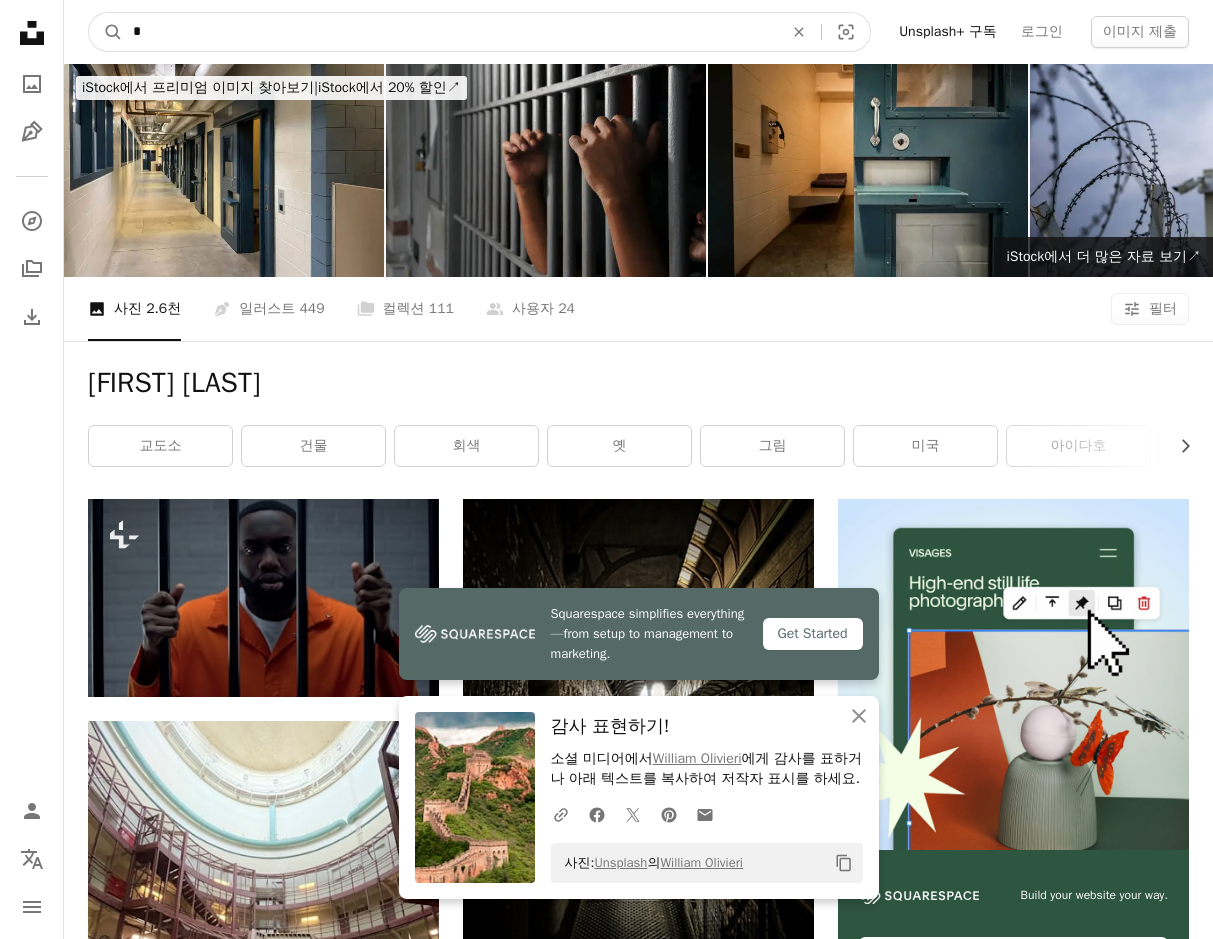 type on "*" 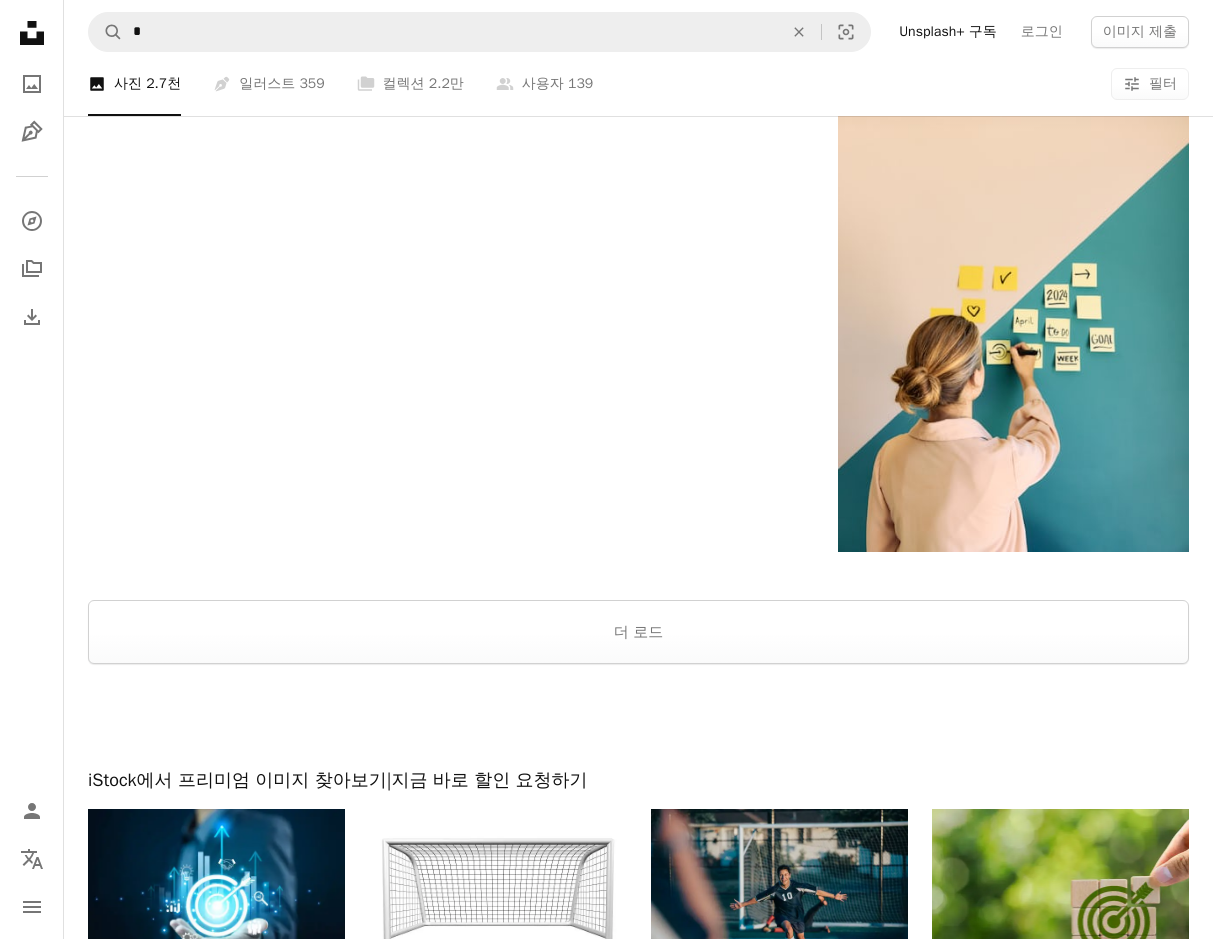 scroll, scrollTop: 2933, scrollLeft: 0, axis: vertical 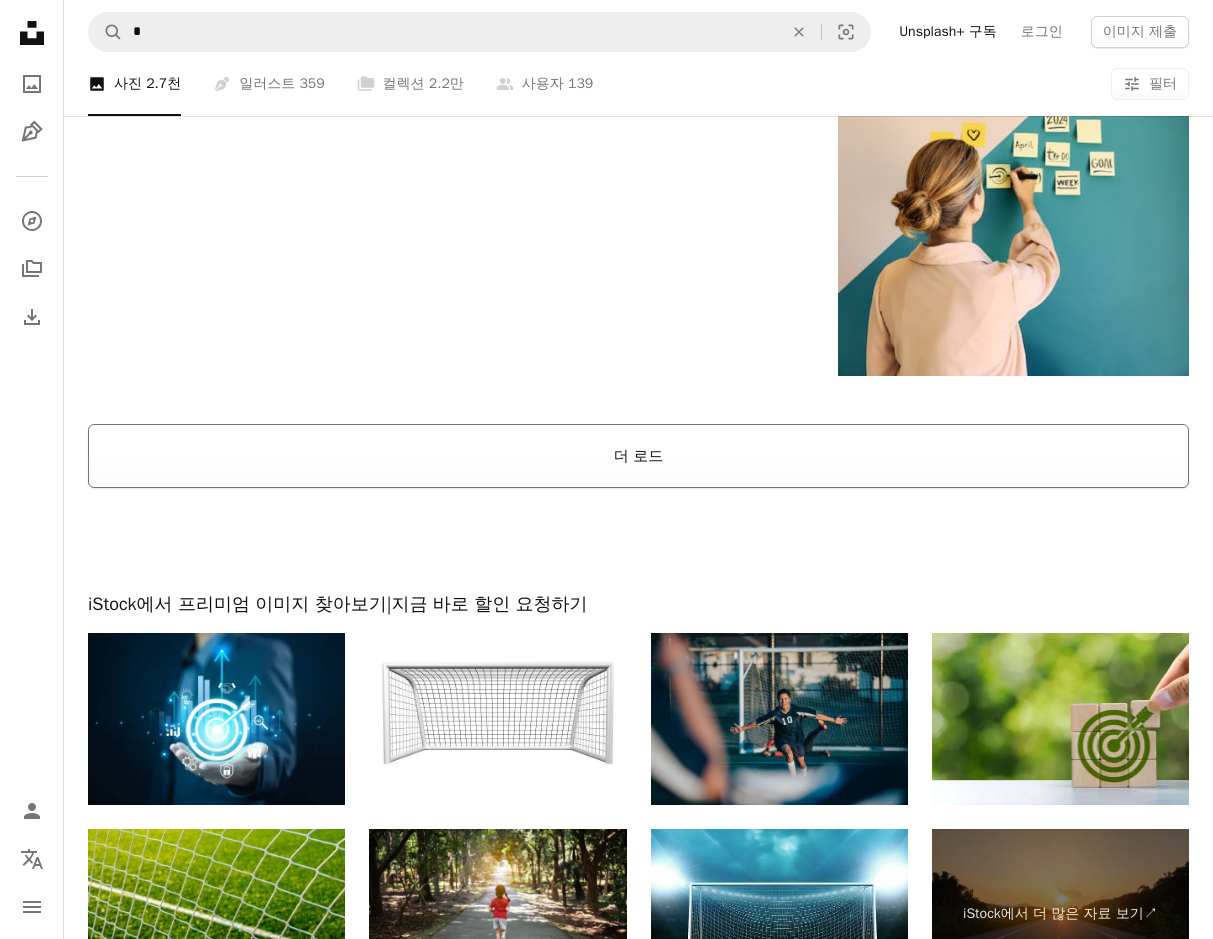 click on "더 로드" at bounding box center [638, 456] 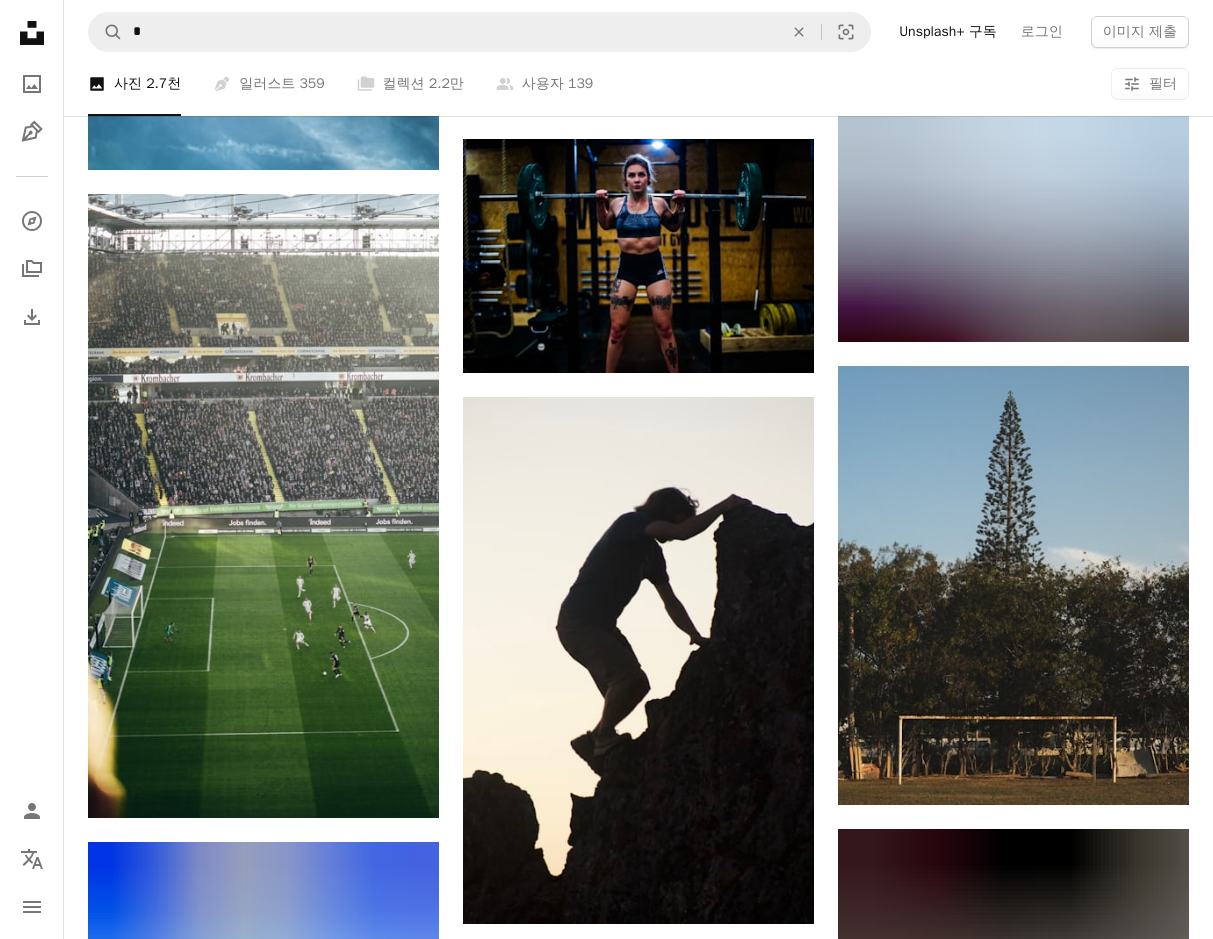 scroll, scrollTop: 21633, scrollLeft: 0, axis: vertical 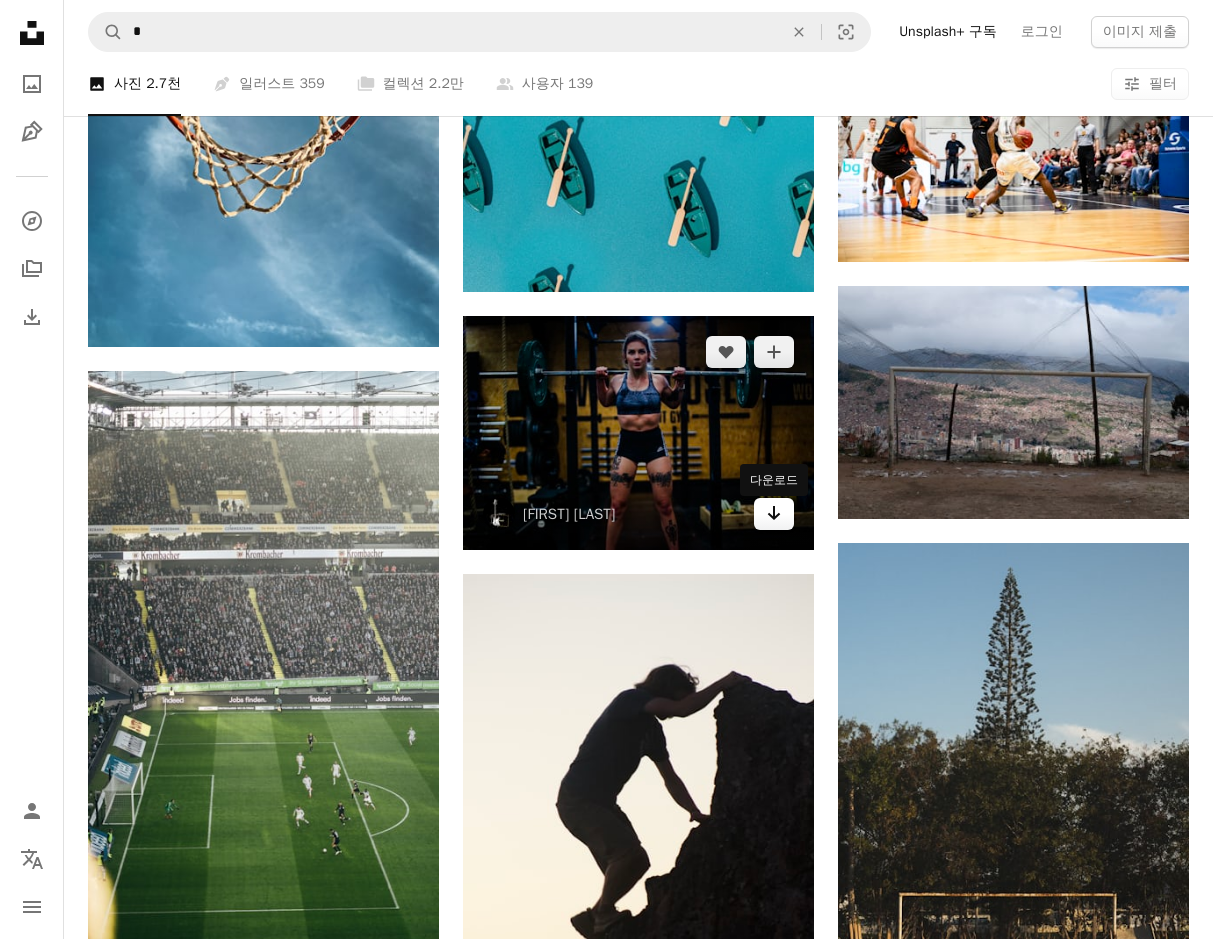 click on "Arrow pointing down" 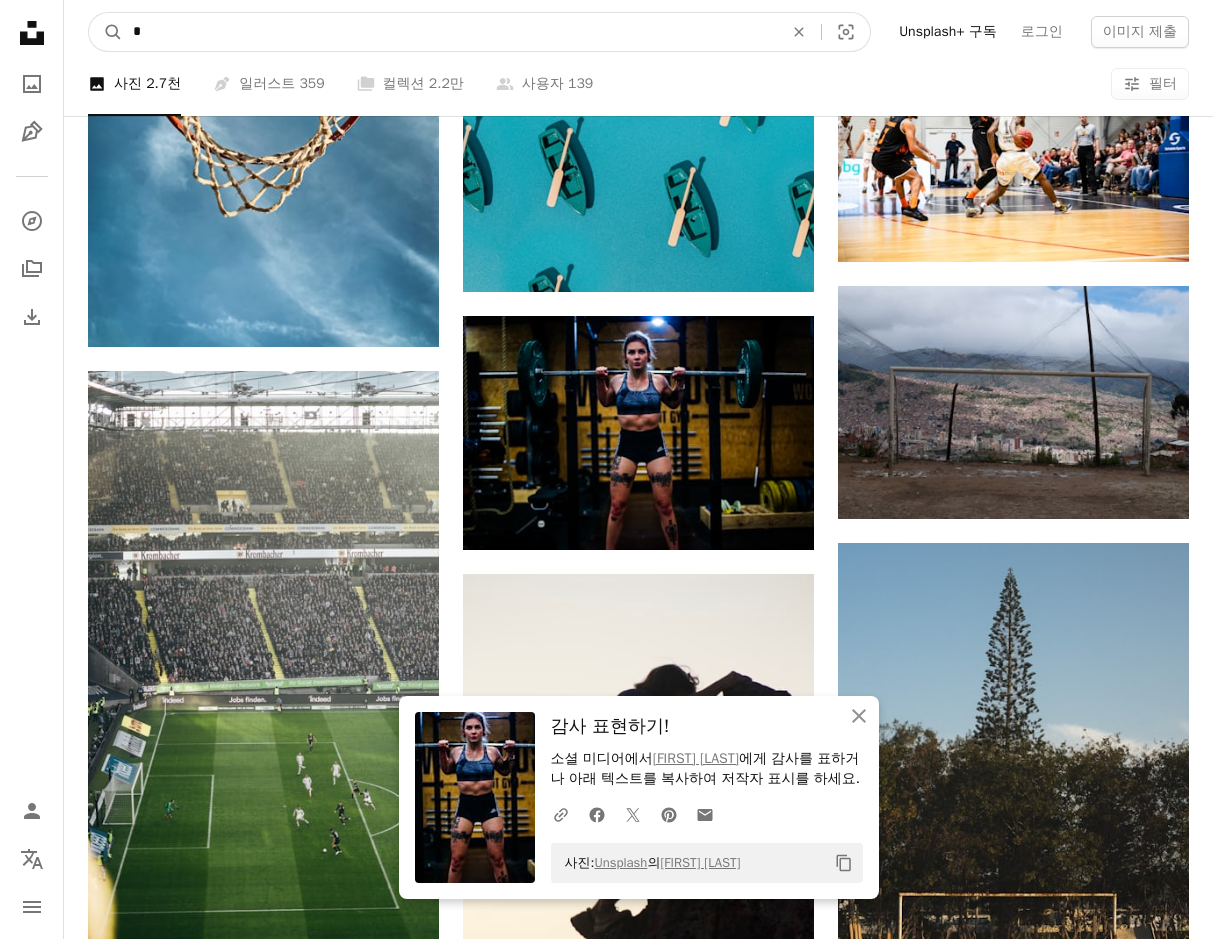 drag, startPoint x: 183, startPoint y: 34, endPoint x: 50, endPoint y: 35, distance: 133.00375 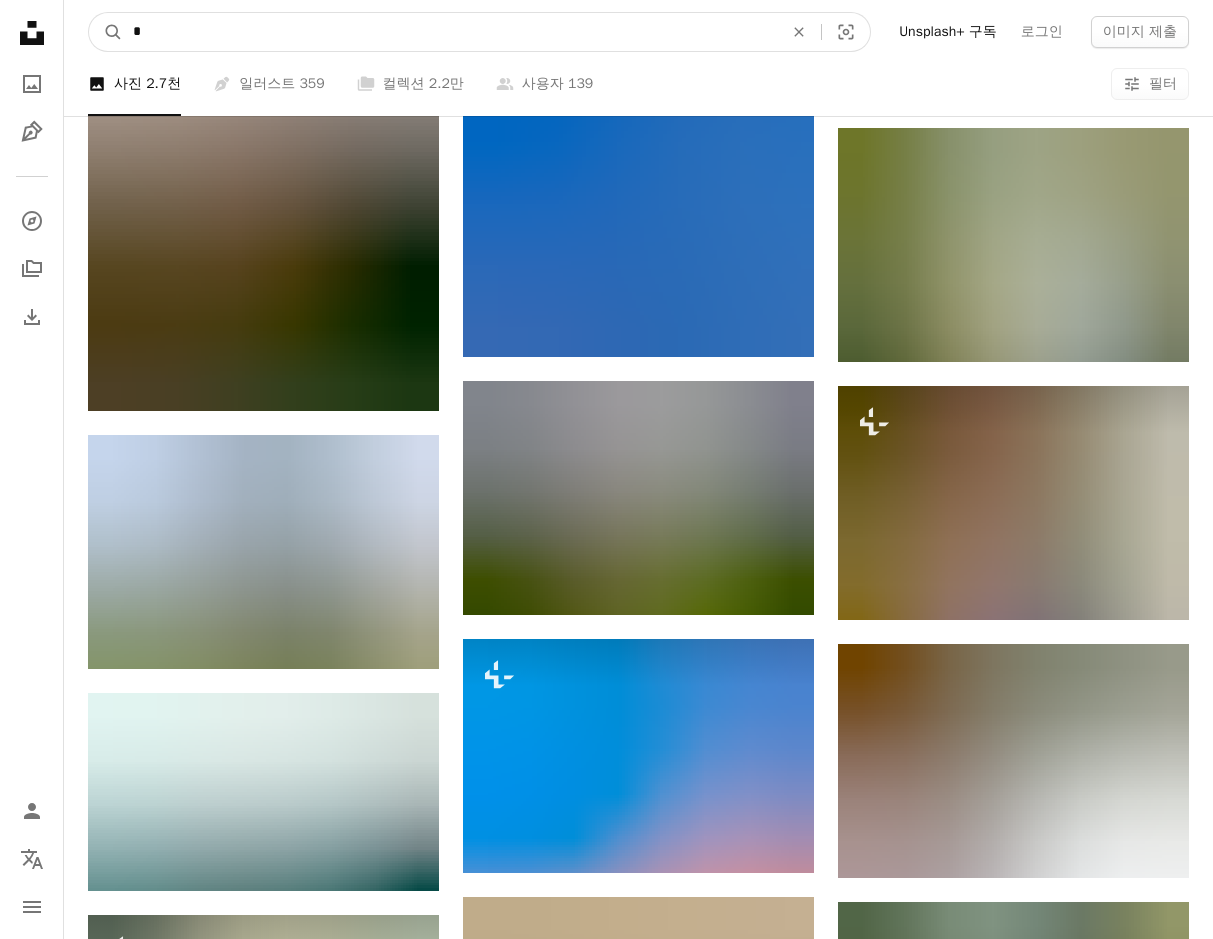 scroll, scrollTop: 18333, scrollLeft: 0, axis: vertical 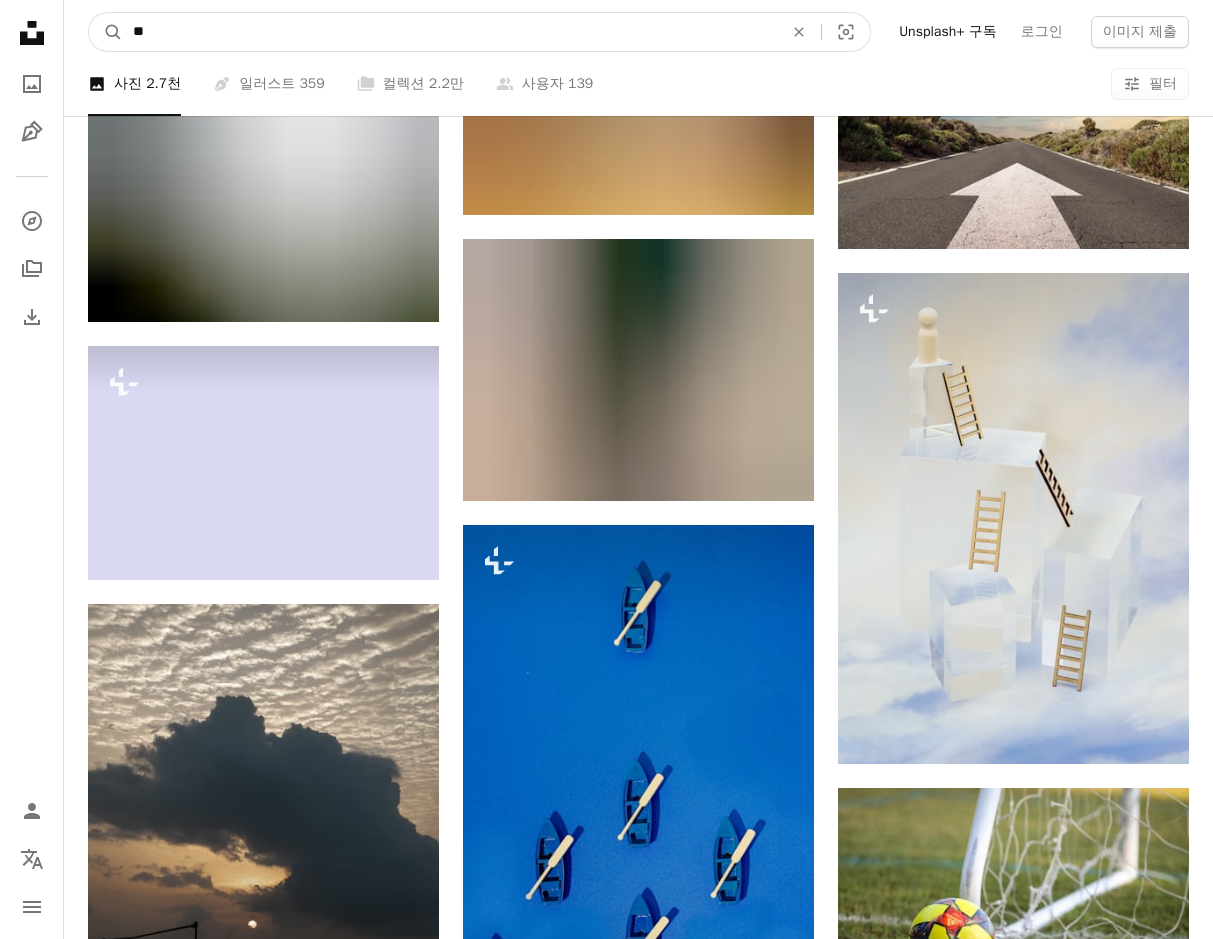 type on "*" 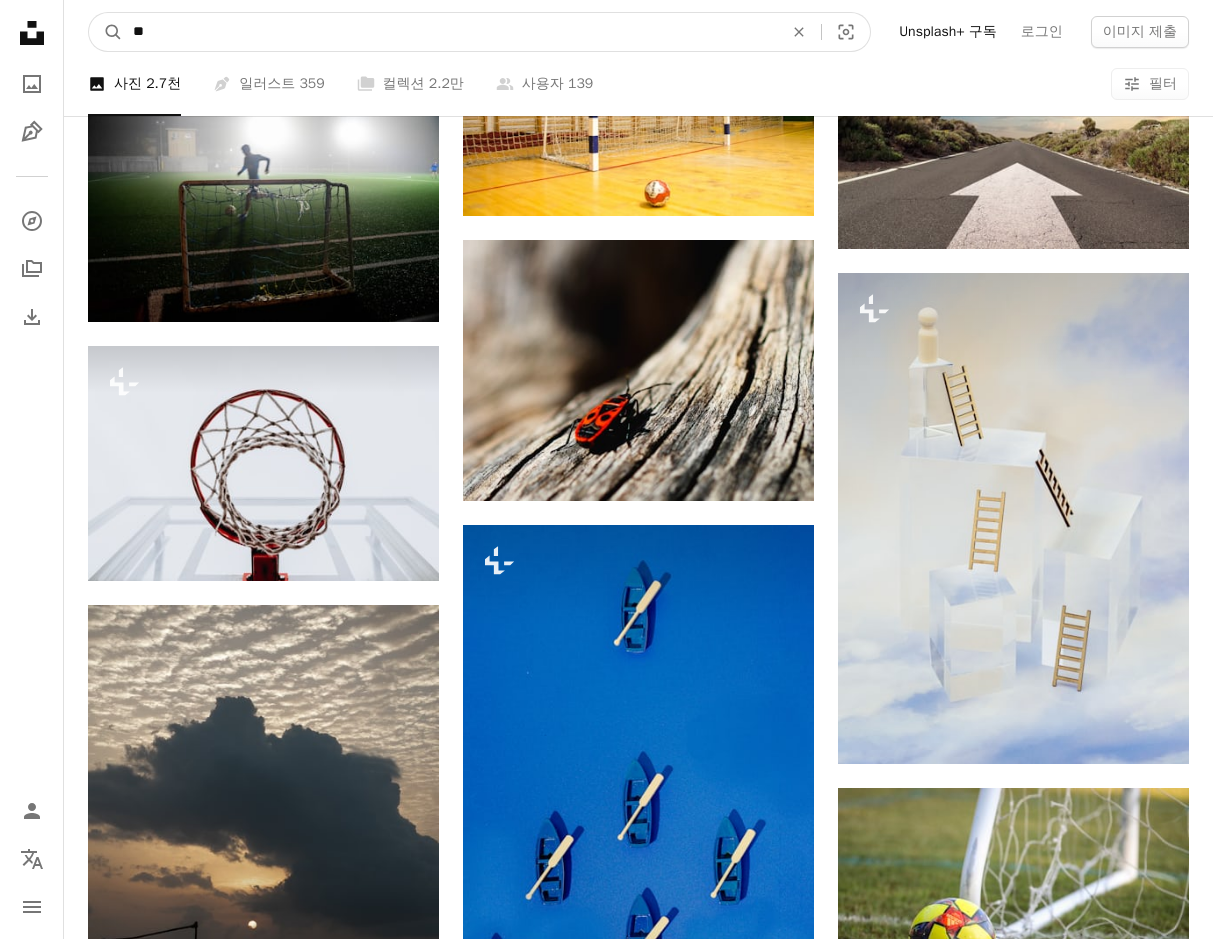 type on "**" 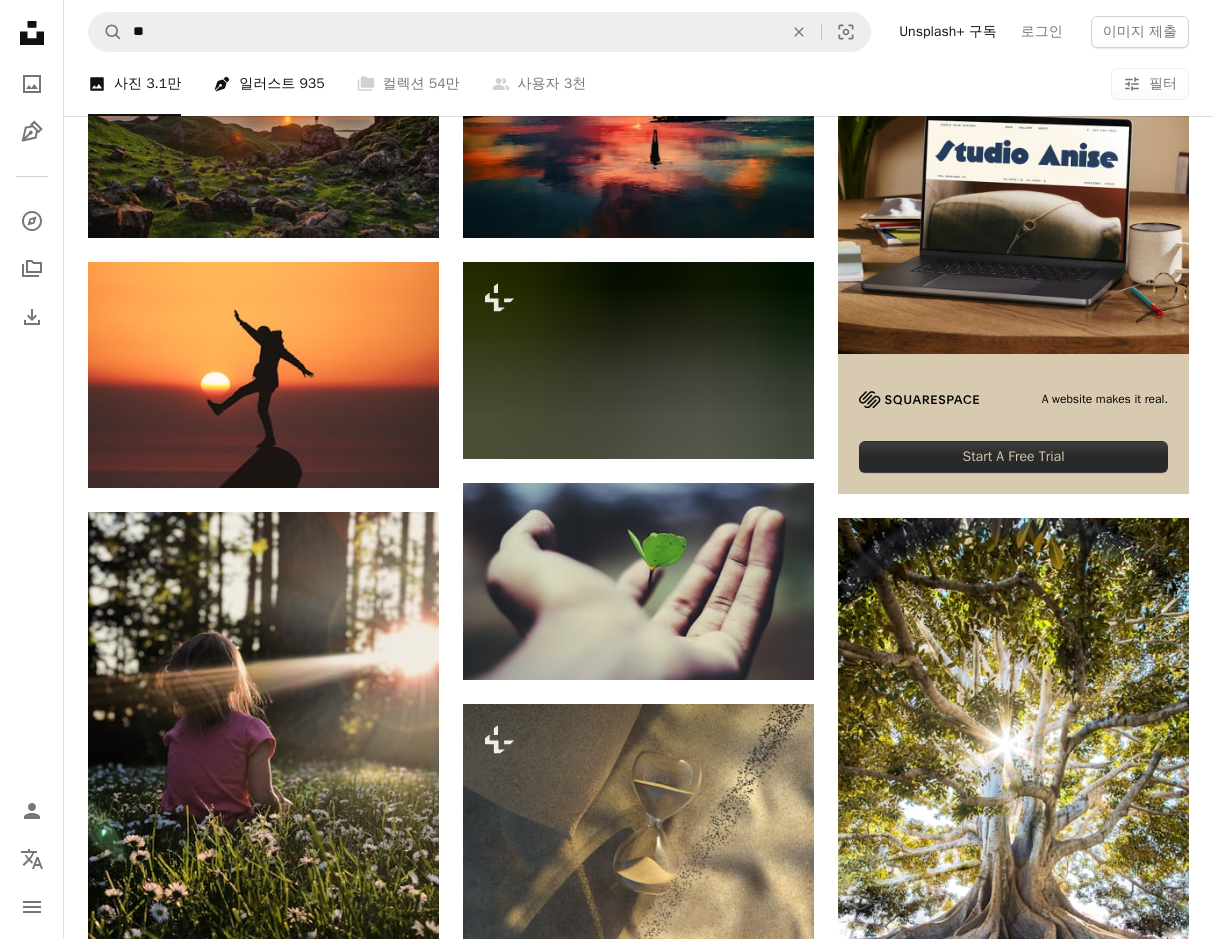 scroll, scrollTop: 367, scrollLeft: 0, axis: vertical 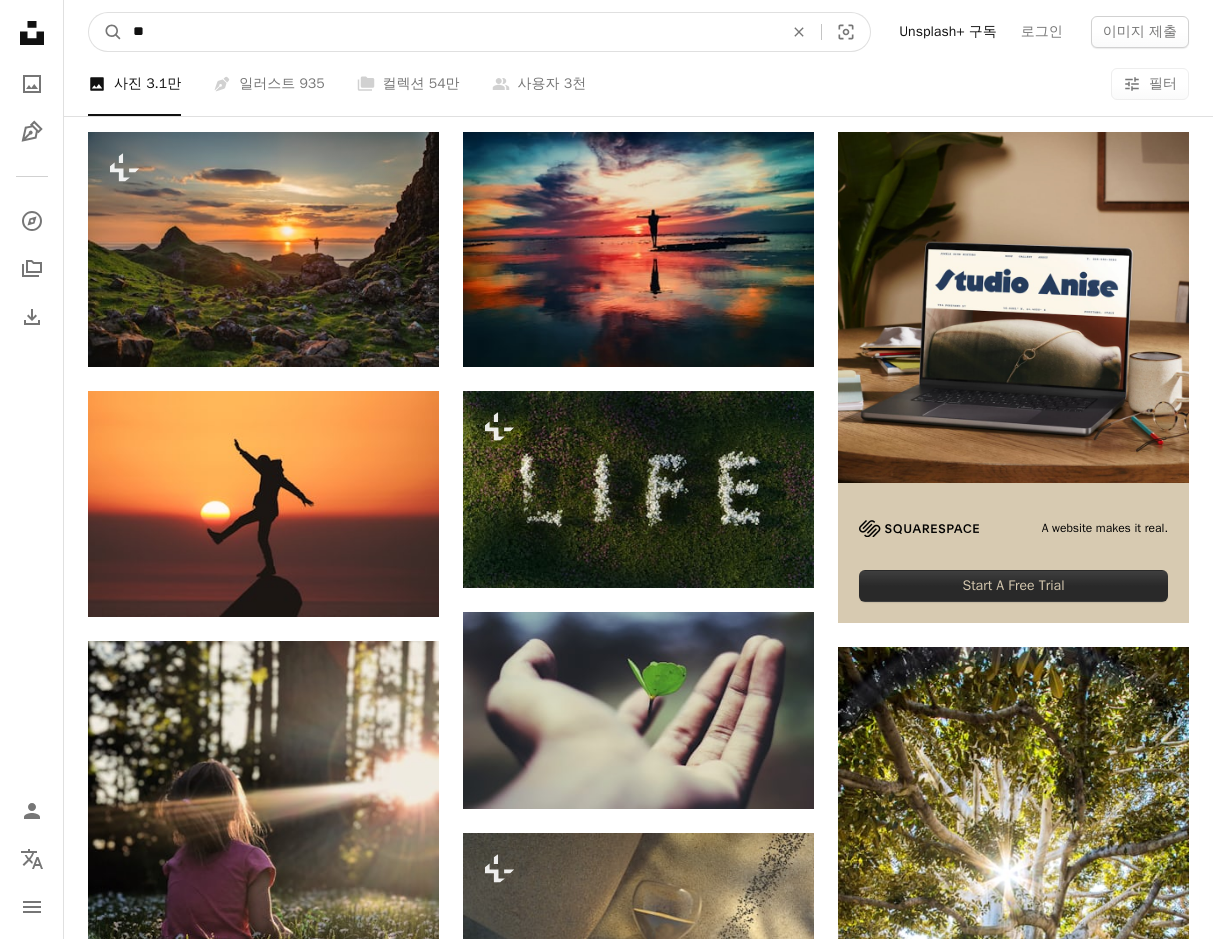 click on "**" at bounding box center (450, 32) 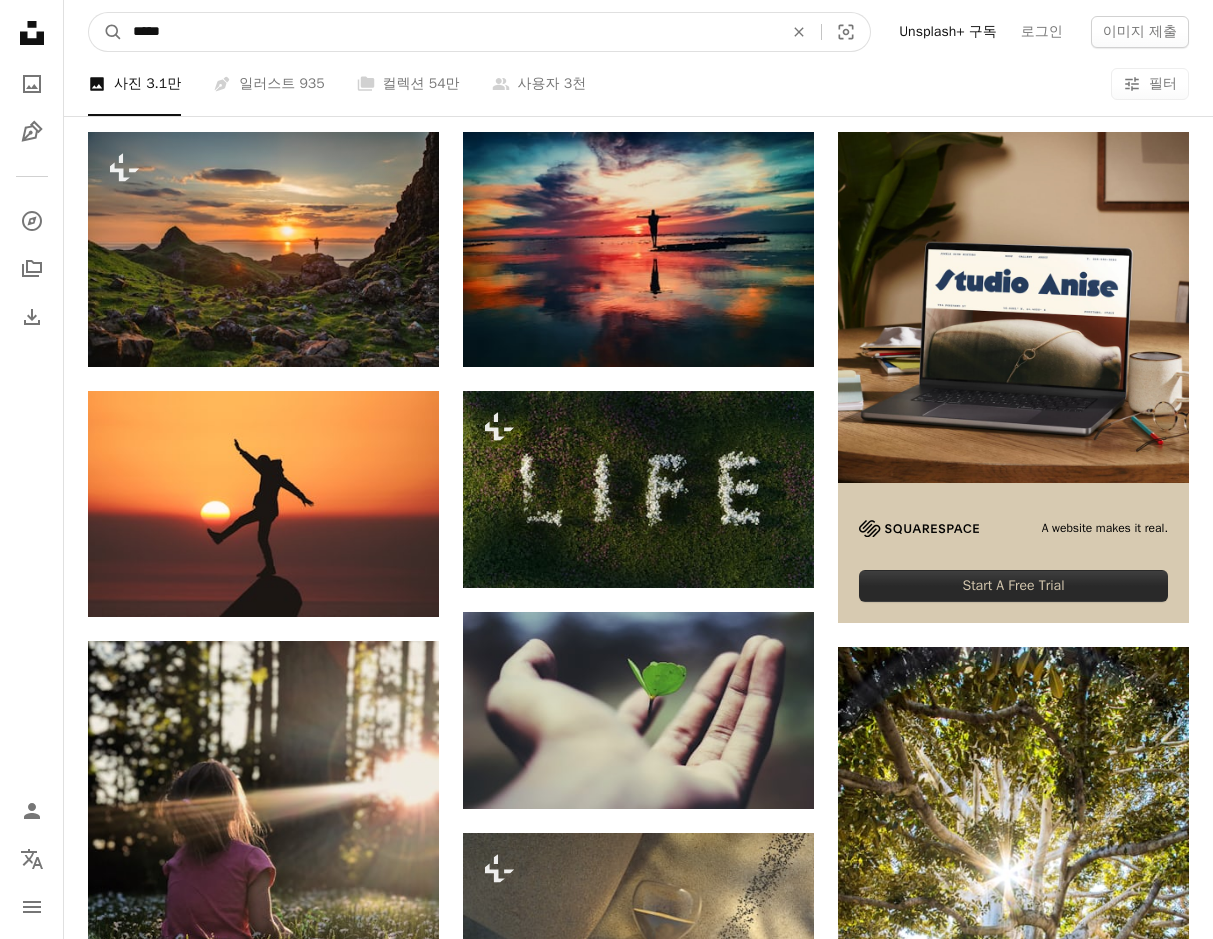 type on "*****" 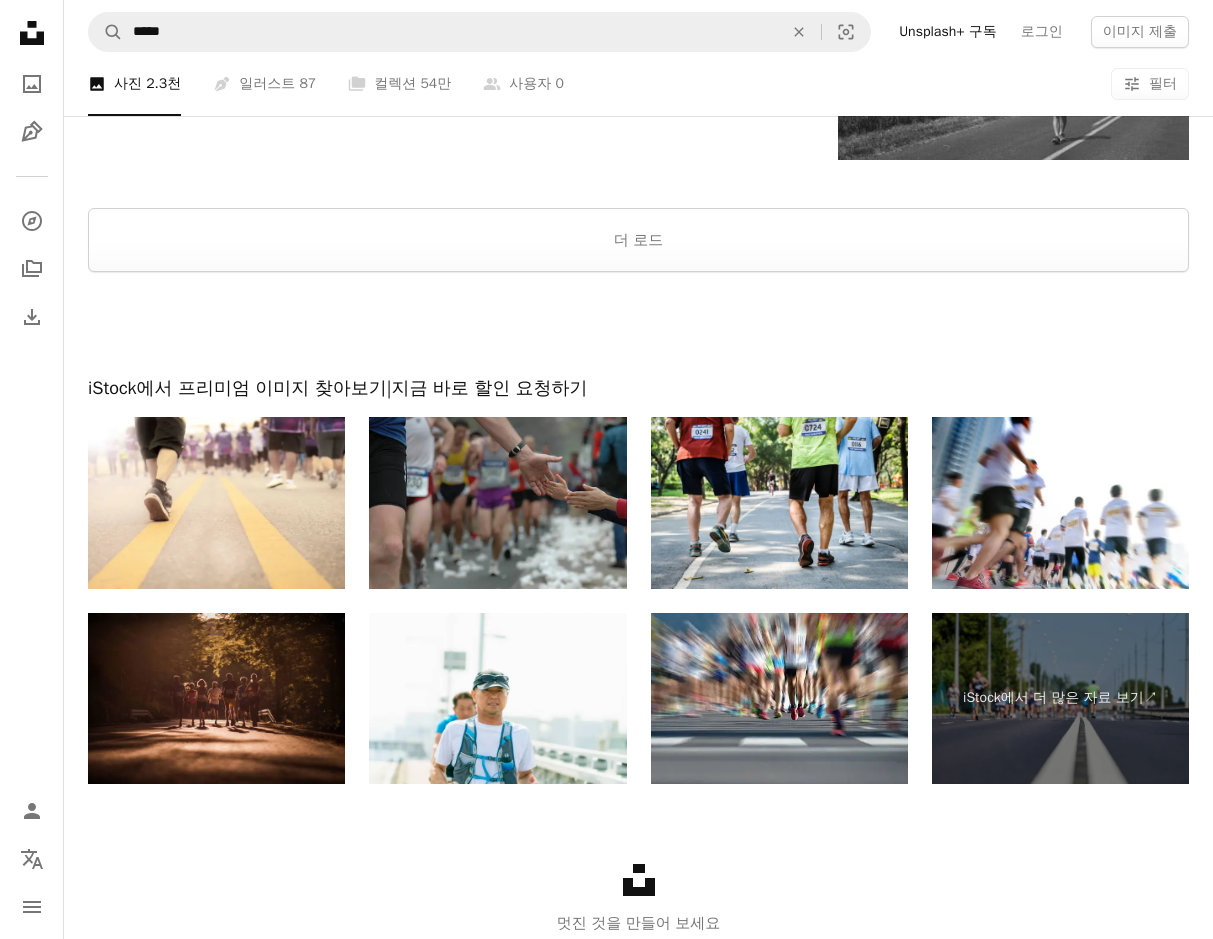 scroll, scrollTop: 2933, scrollLeft: 0, axis: vertical 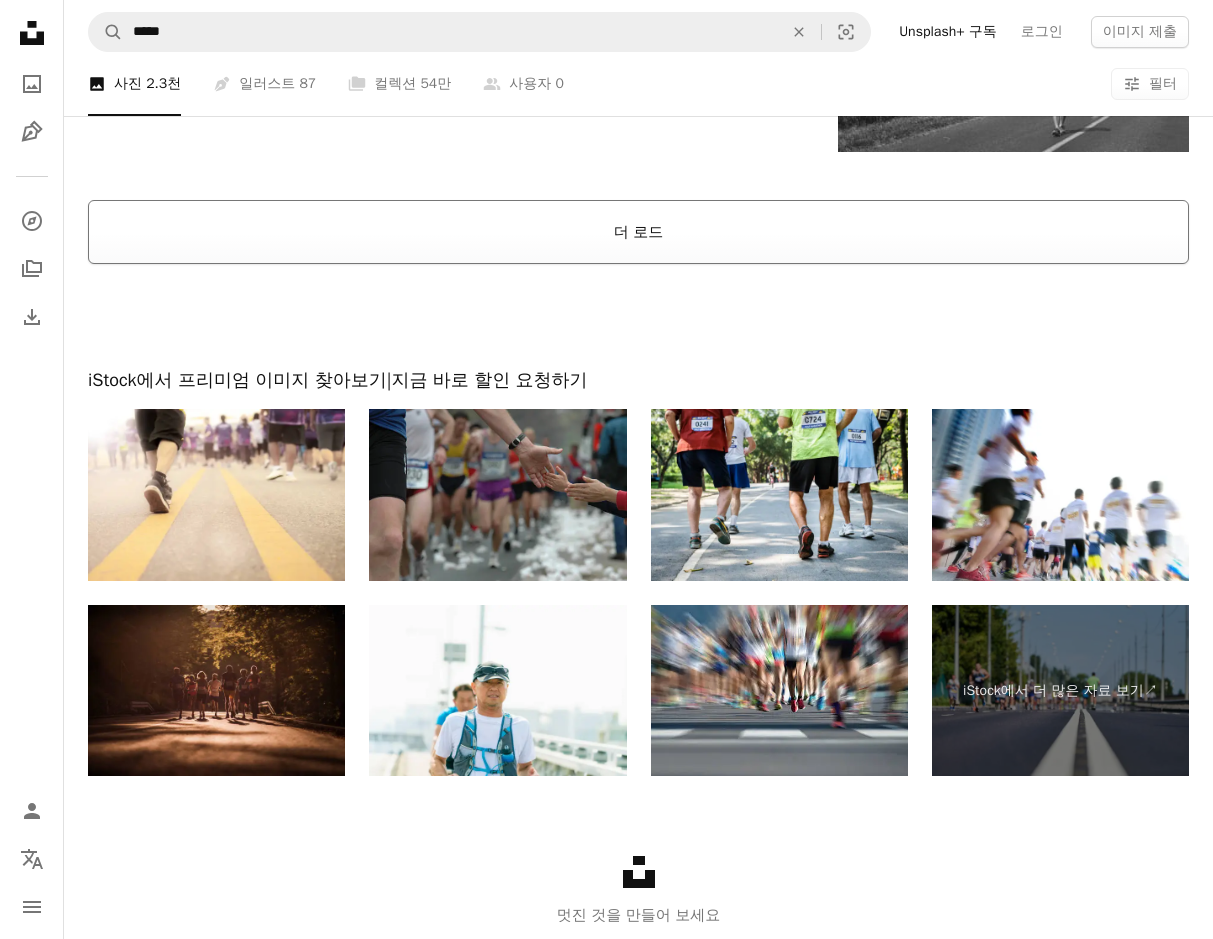 click on "더 로드" at bounding box center [638, 232] 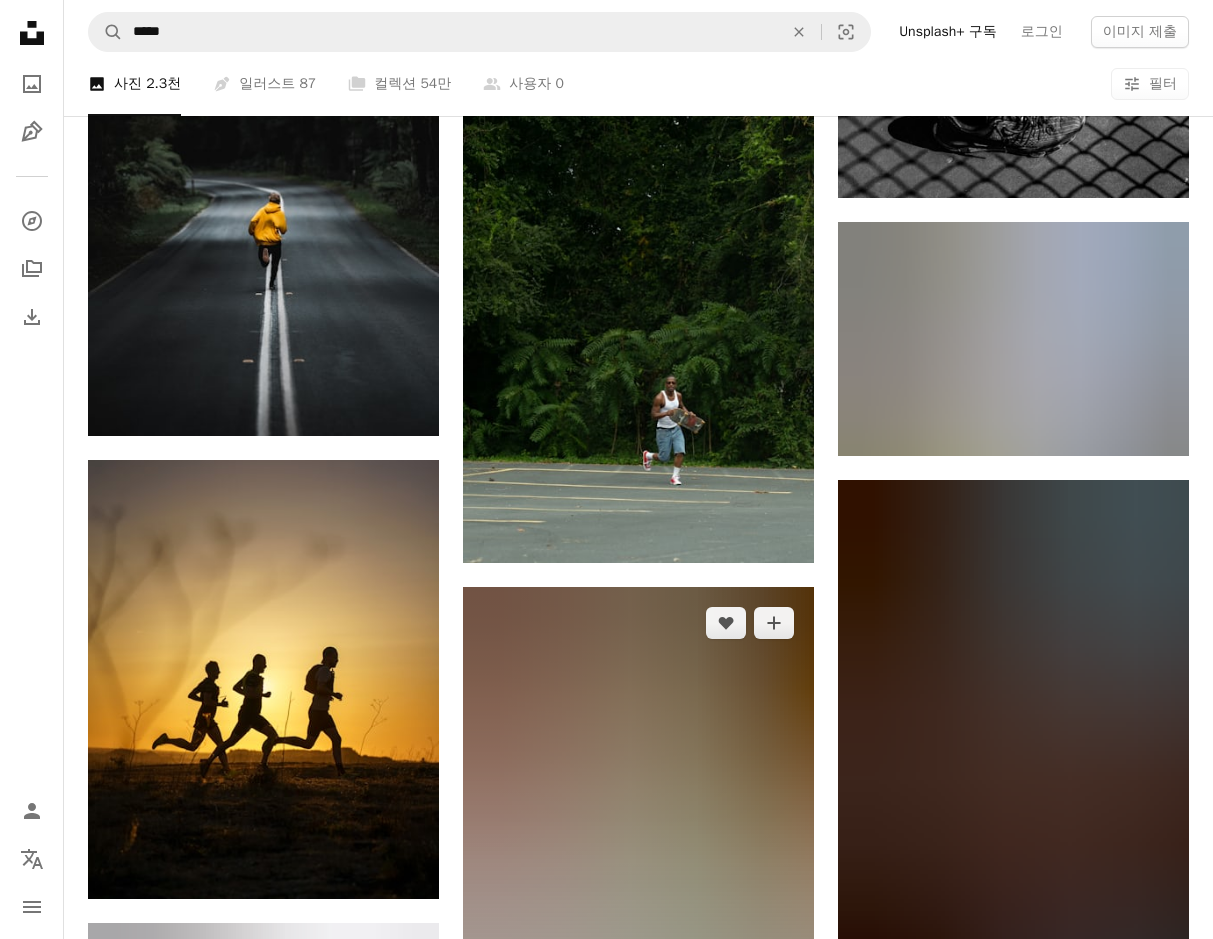 scroll, scrollTop: 23467, scrollLeft: 0, axis: vertical 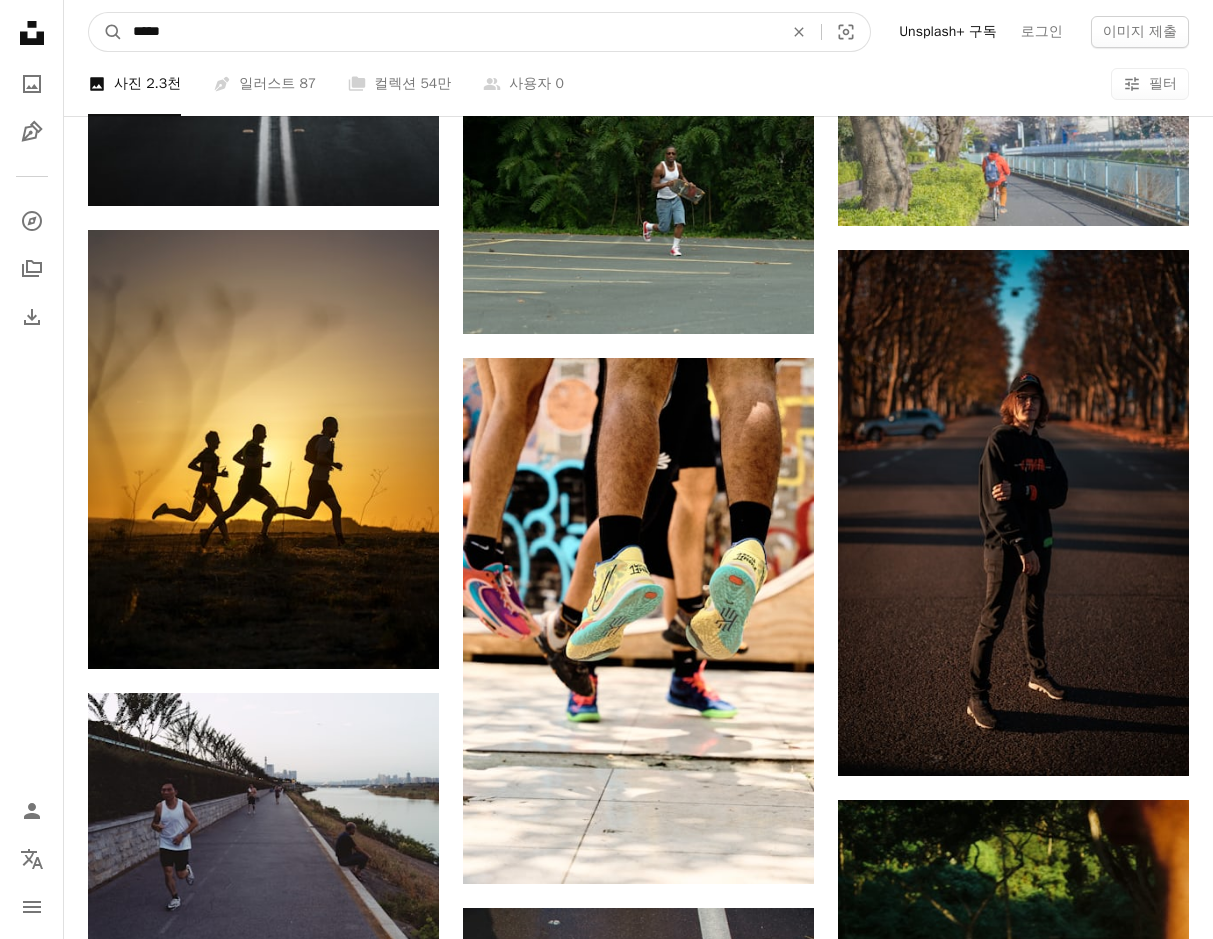 click on "*****" at bounding box center [450, 32] 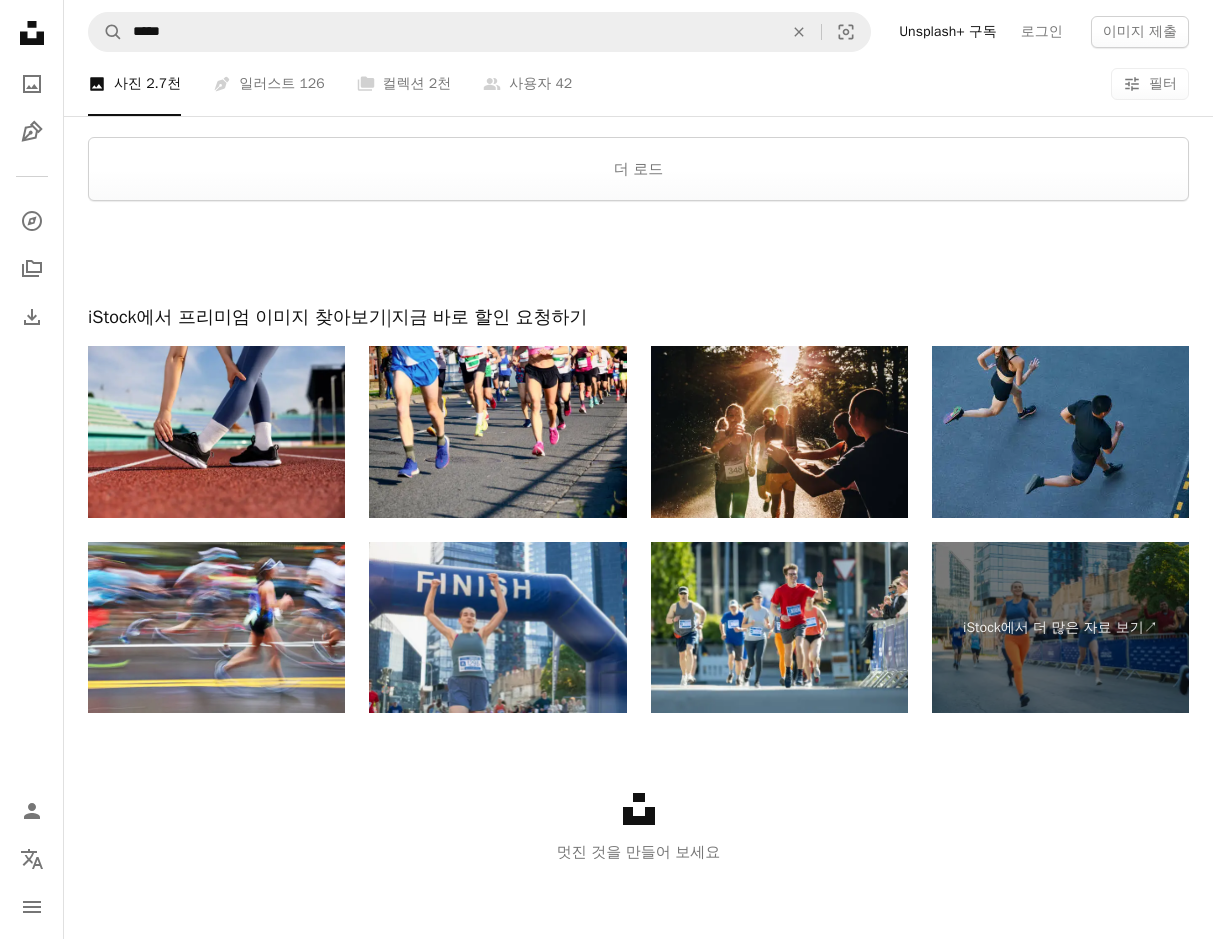 scroll, scrollTop: 2805, scrollLeft: 0, axis: vertical 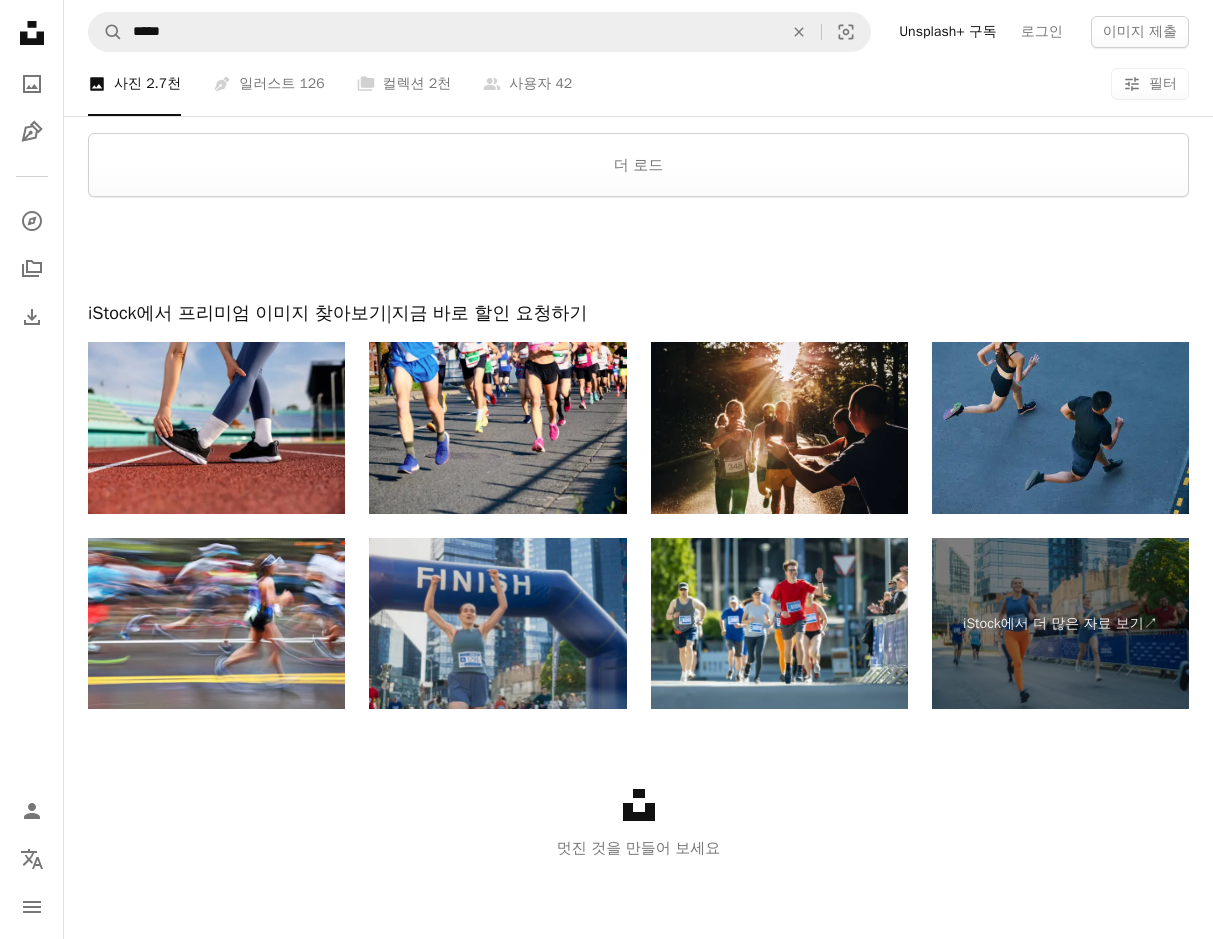 click at bounding box center [497, 624] 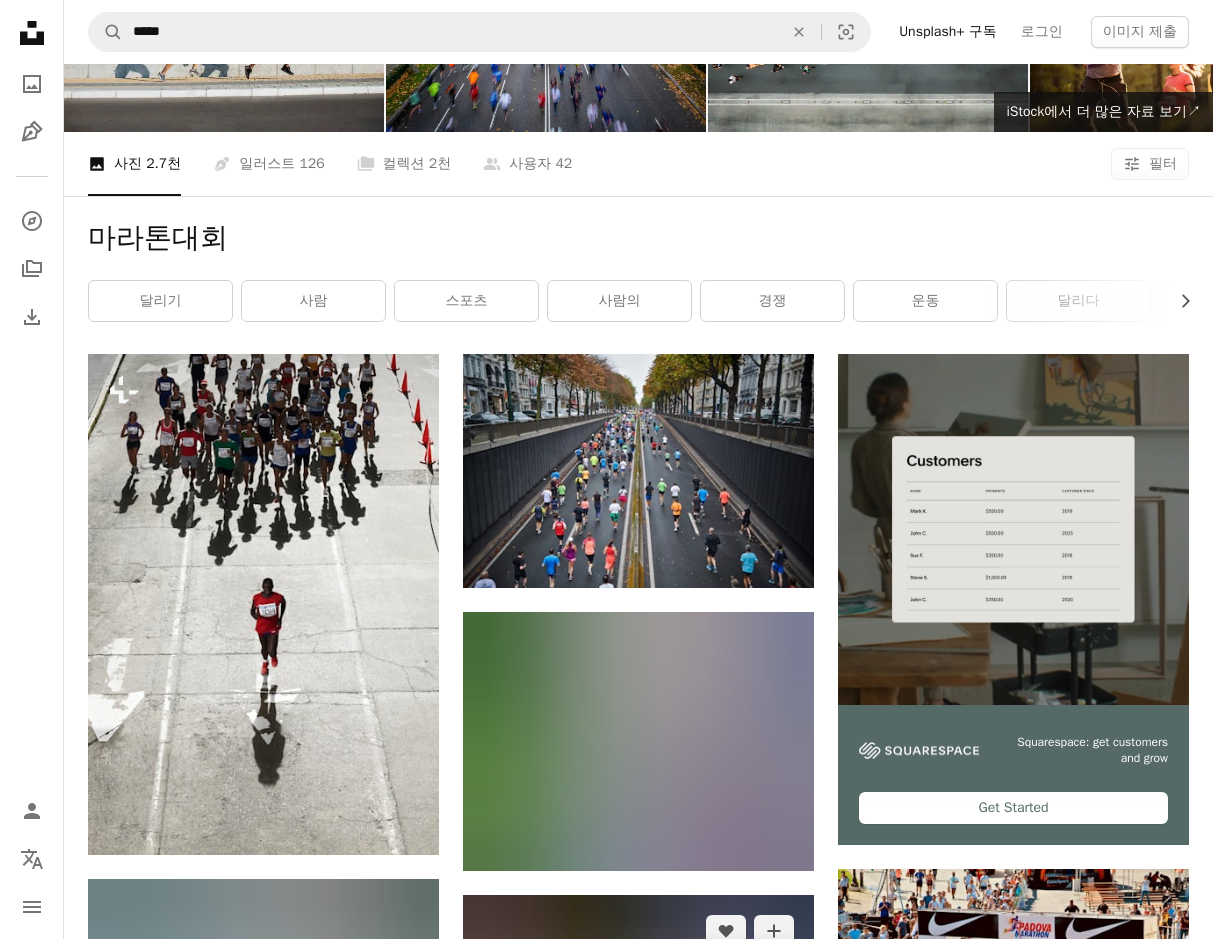 scroll, scrollTop: 0, scrollLeft: 0, axis: both 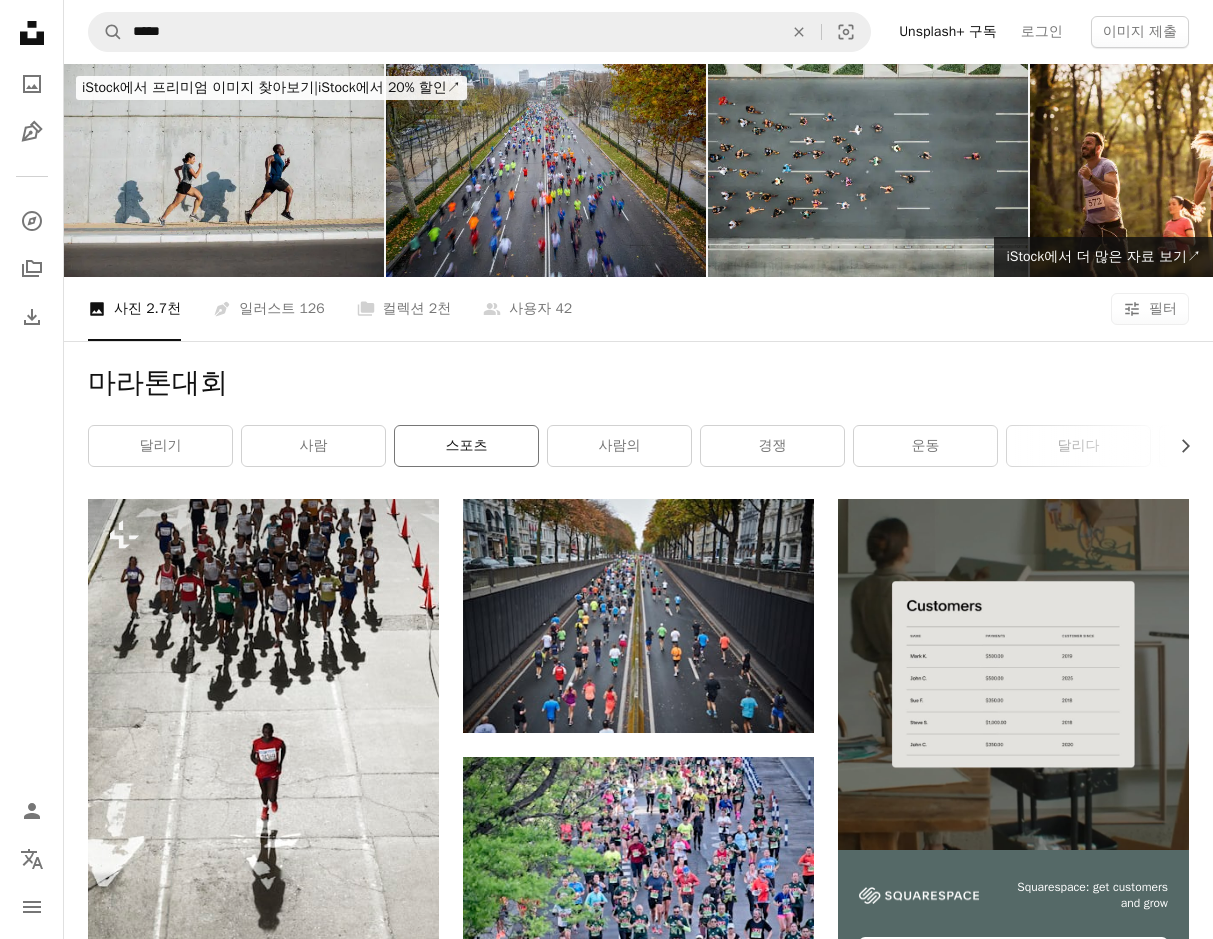 click on "스포츠" at bounding box center [466, 446] 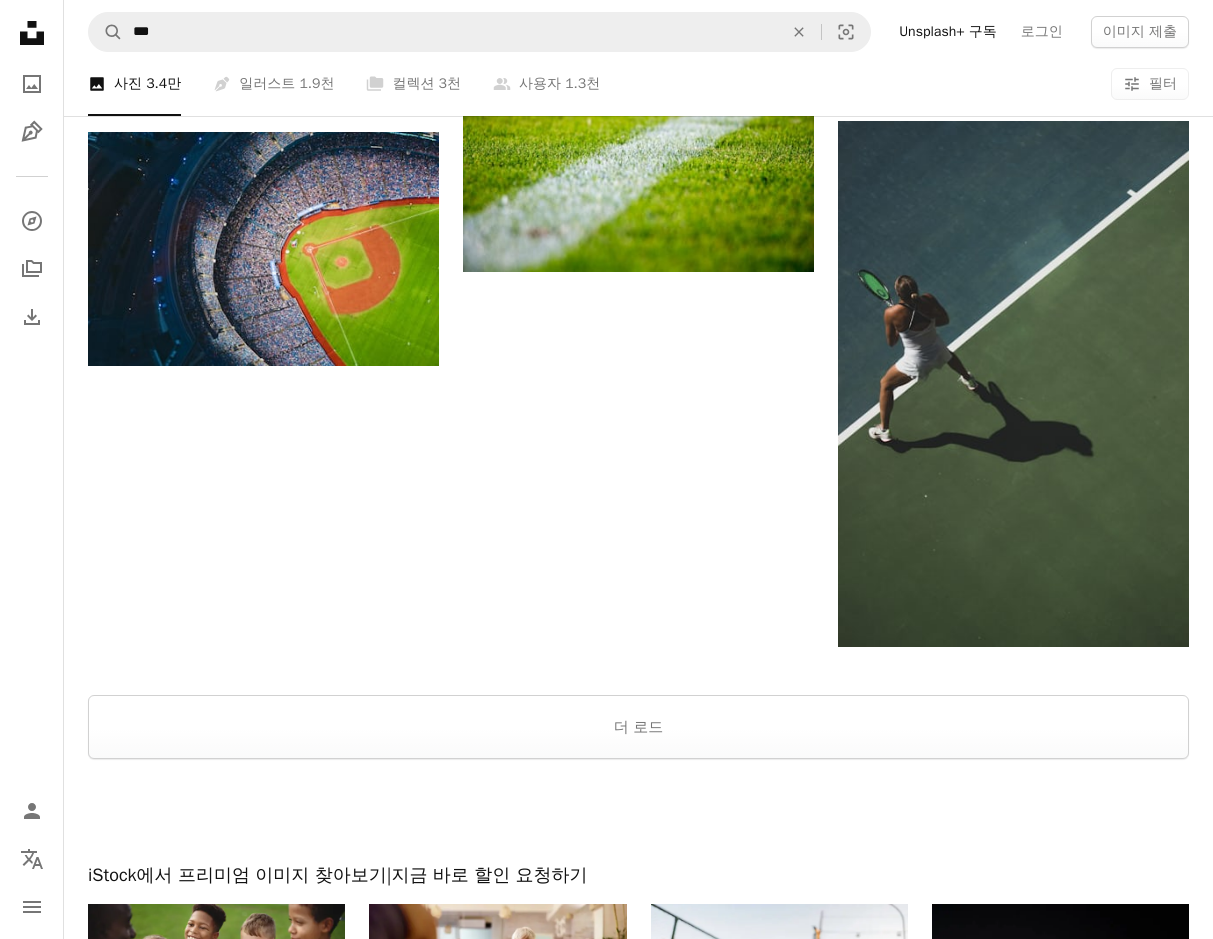 scroll, scrollTop: 2567, scrollLeft: 0, axis: vertical 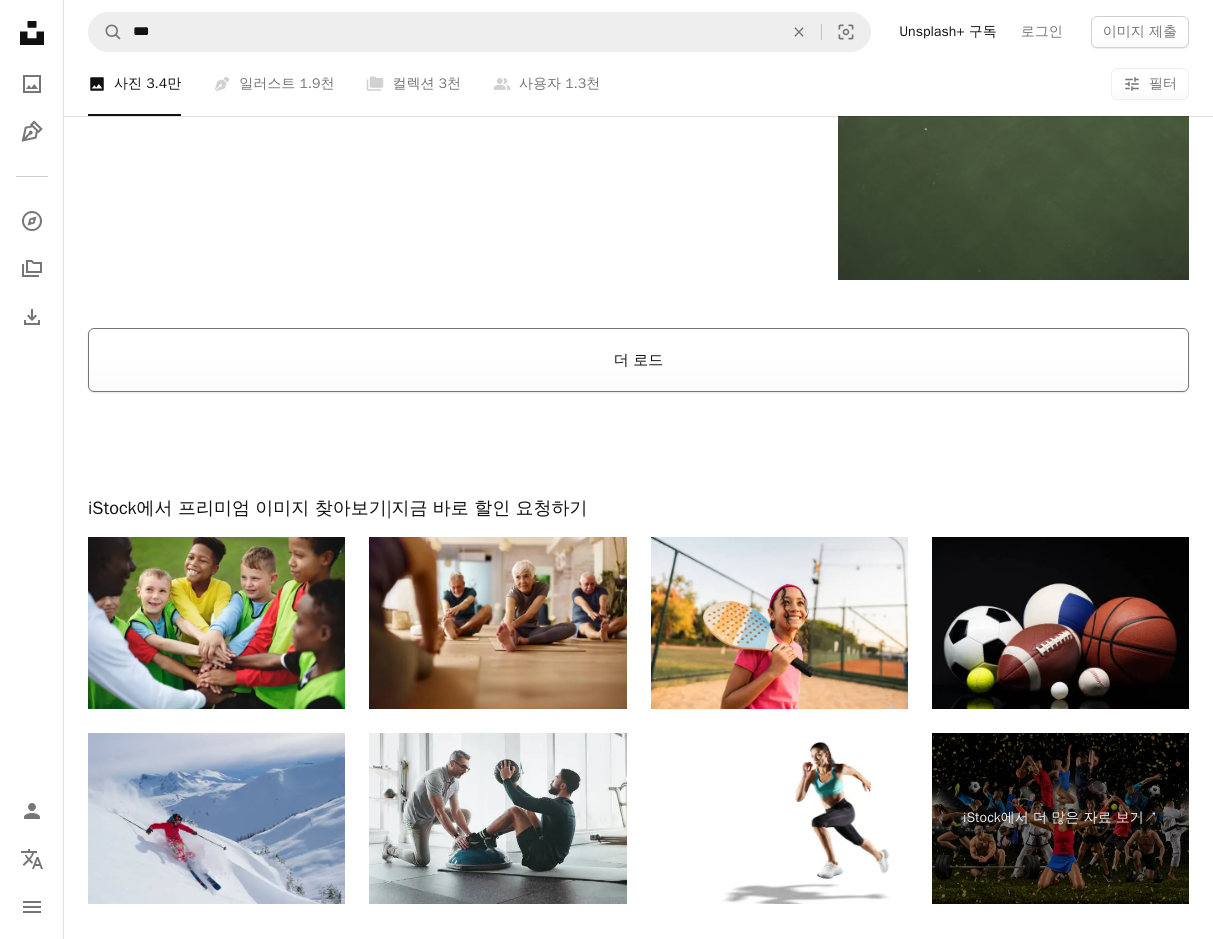 click on "더 로드" at bounding box center [638, 360] 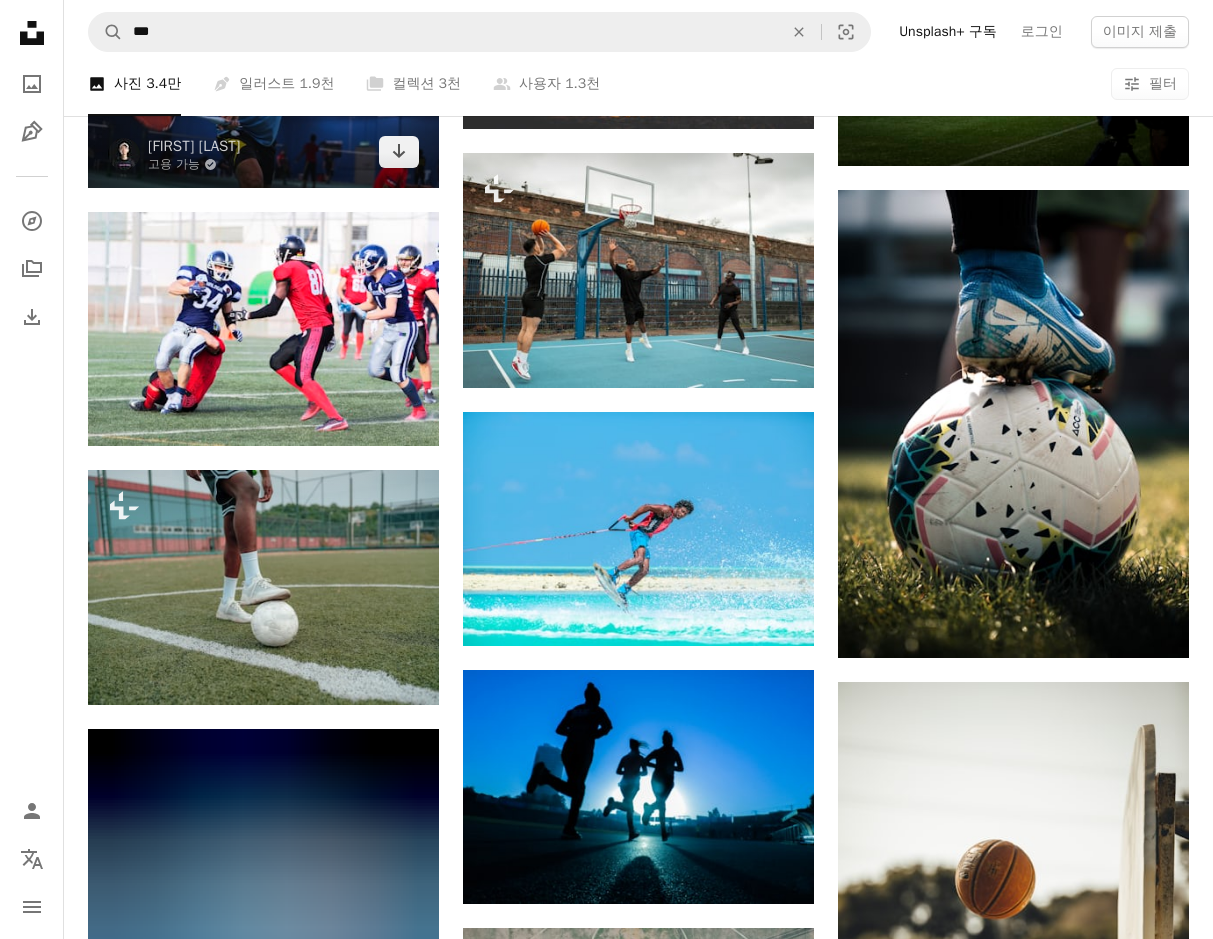 scroll, scrollTop: 0, scrollLeft: 0, axis: both 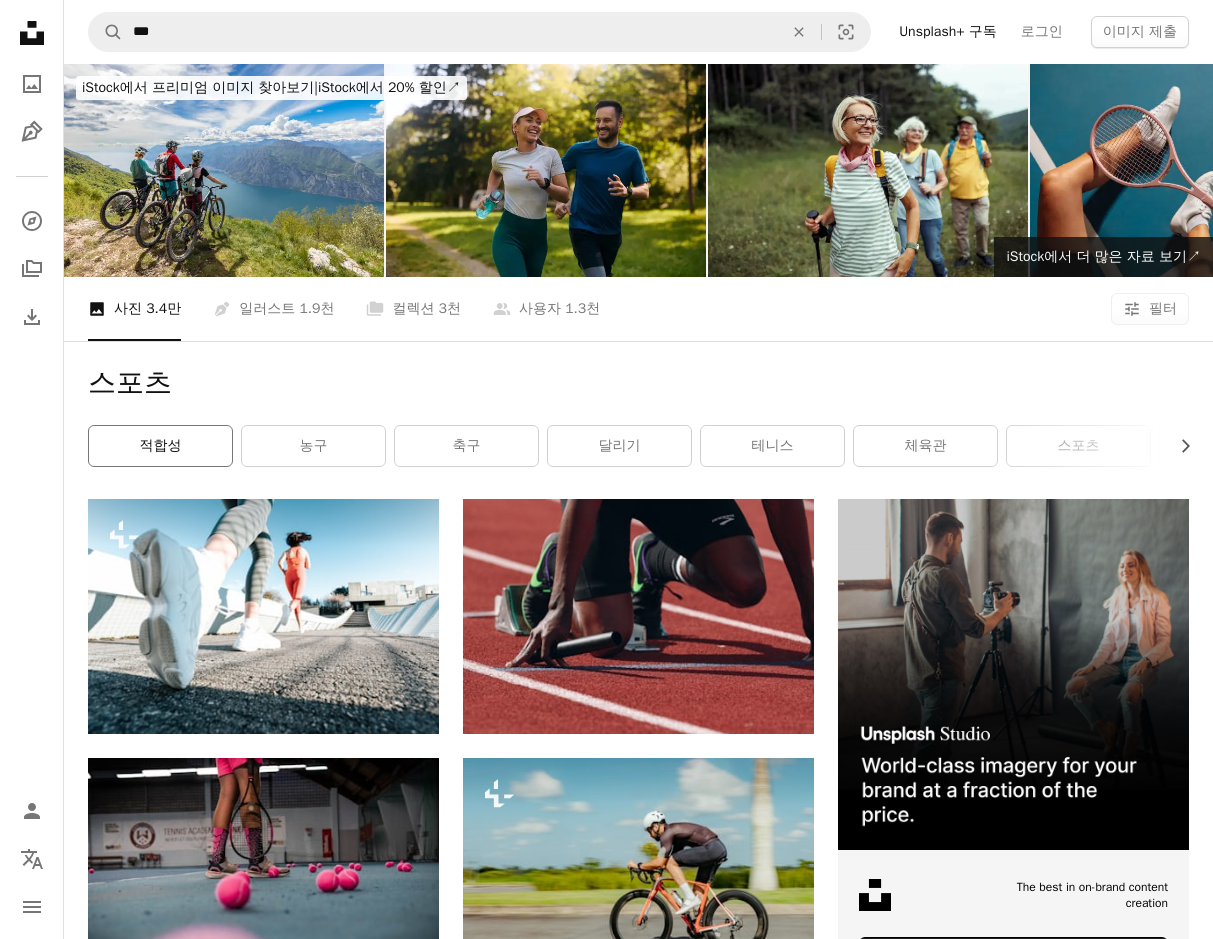 click on "적합성" at bounding box center (160, 446) 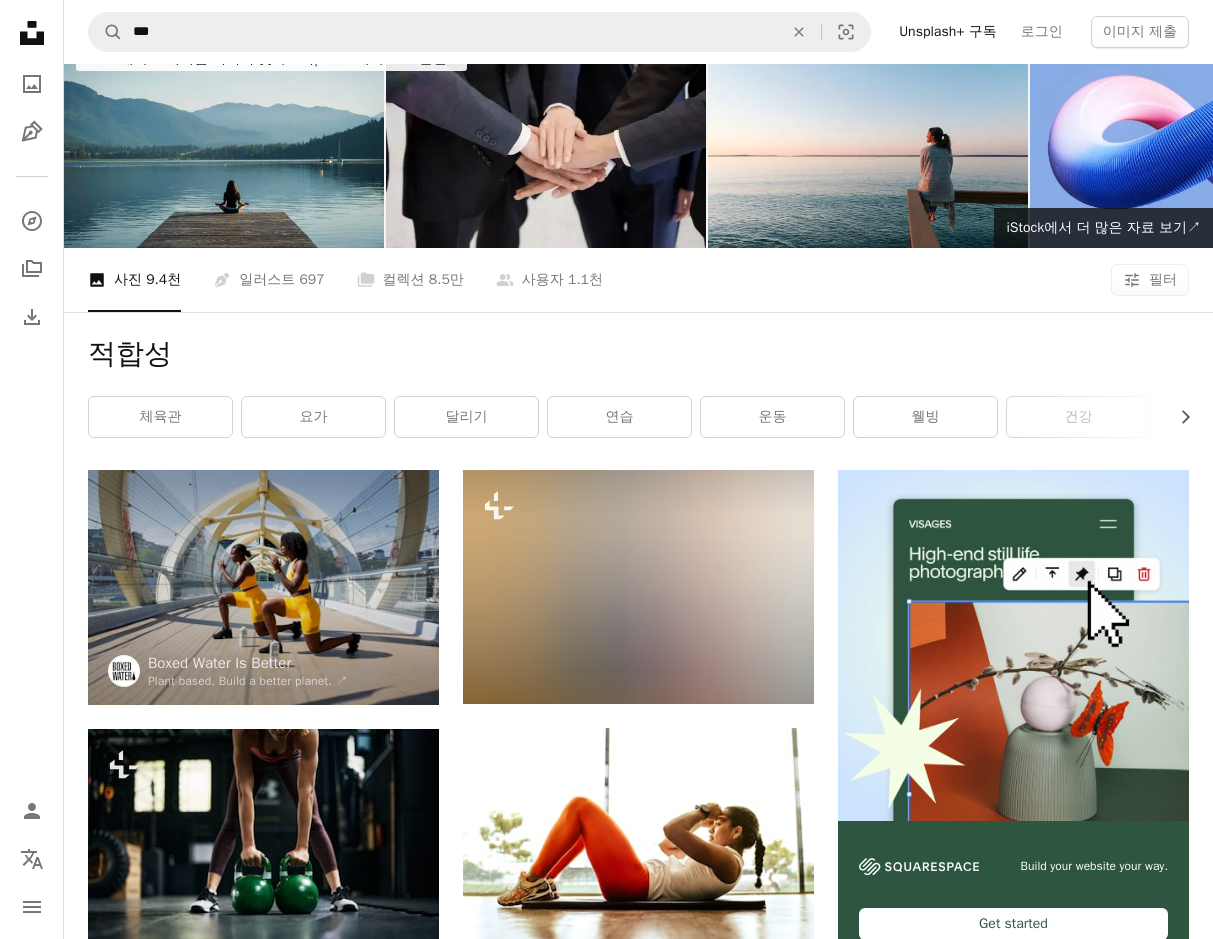 scroll, scrollTop: 0, scrollLeft: 0, axis: both 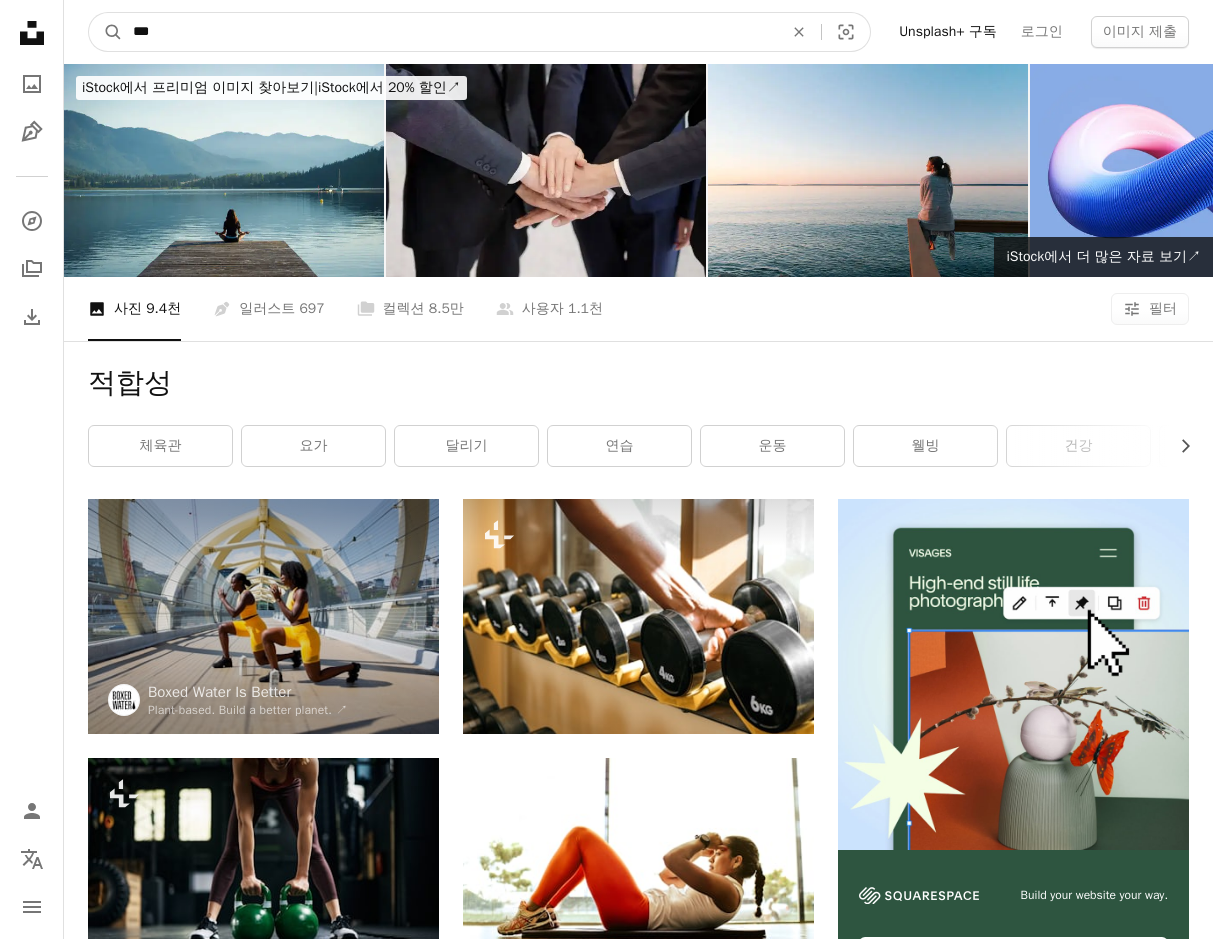 drag, startPoint x: 210, startPoint y: 33, endPoint x: 127, endPoint y: 42, distance: 83.48653 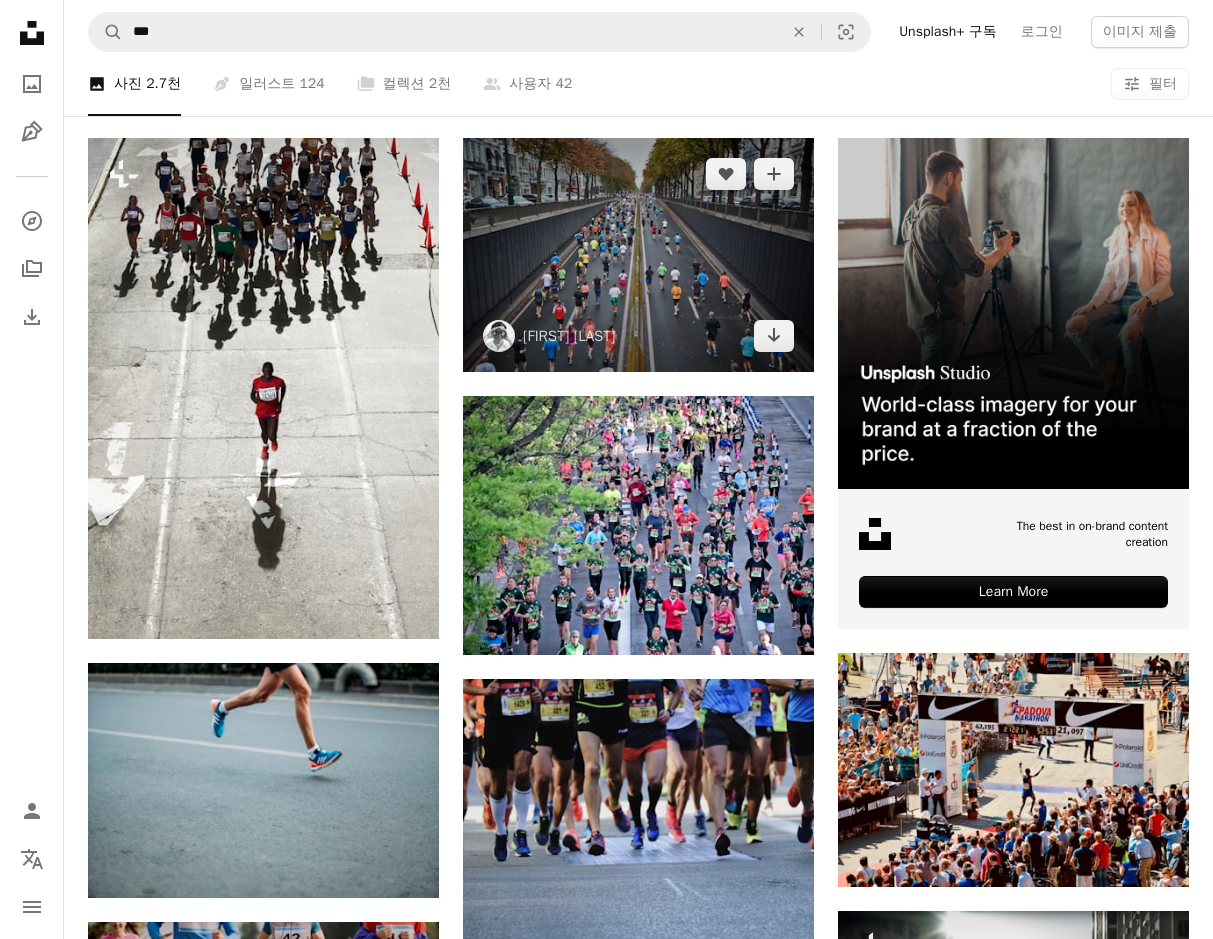 scroll, scrollTop: 367, scrollLeft: 0, axis: vertical 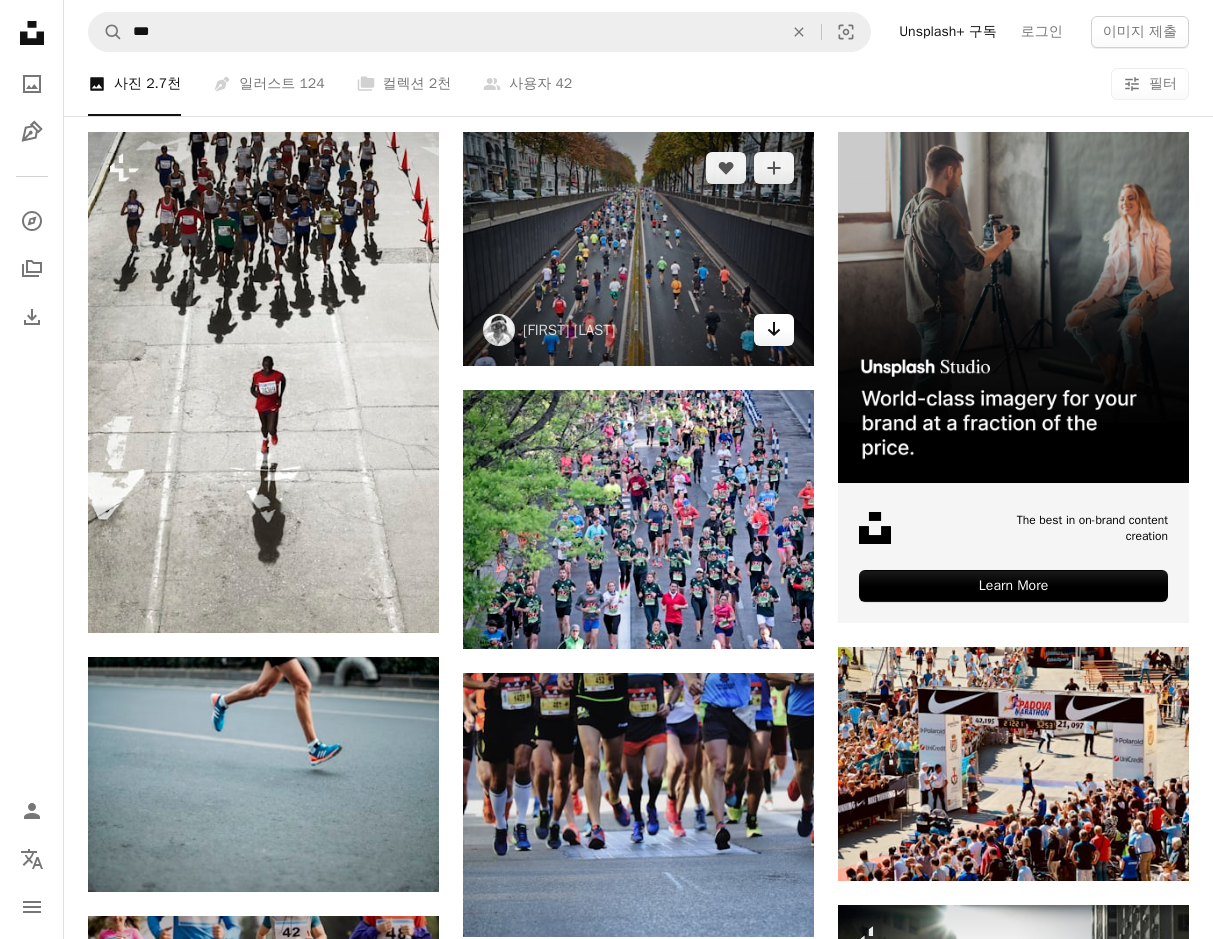 click on "Arrow pointing down" 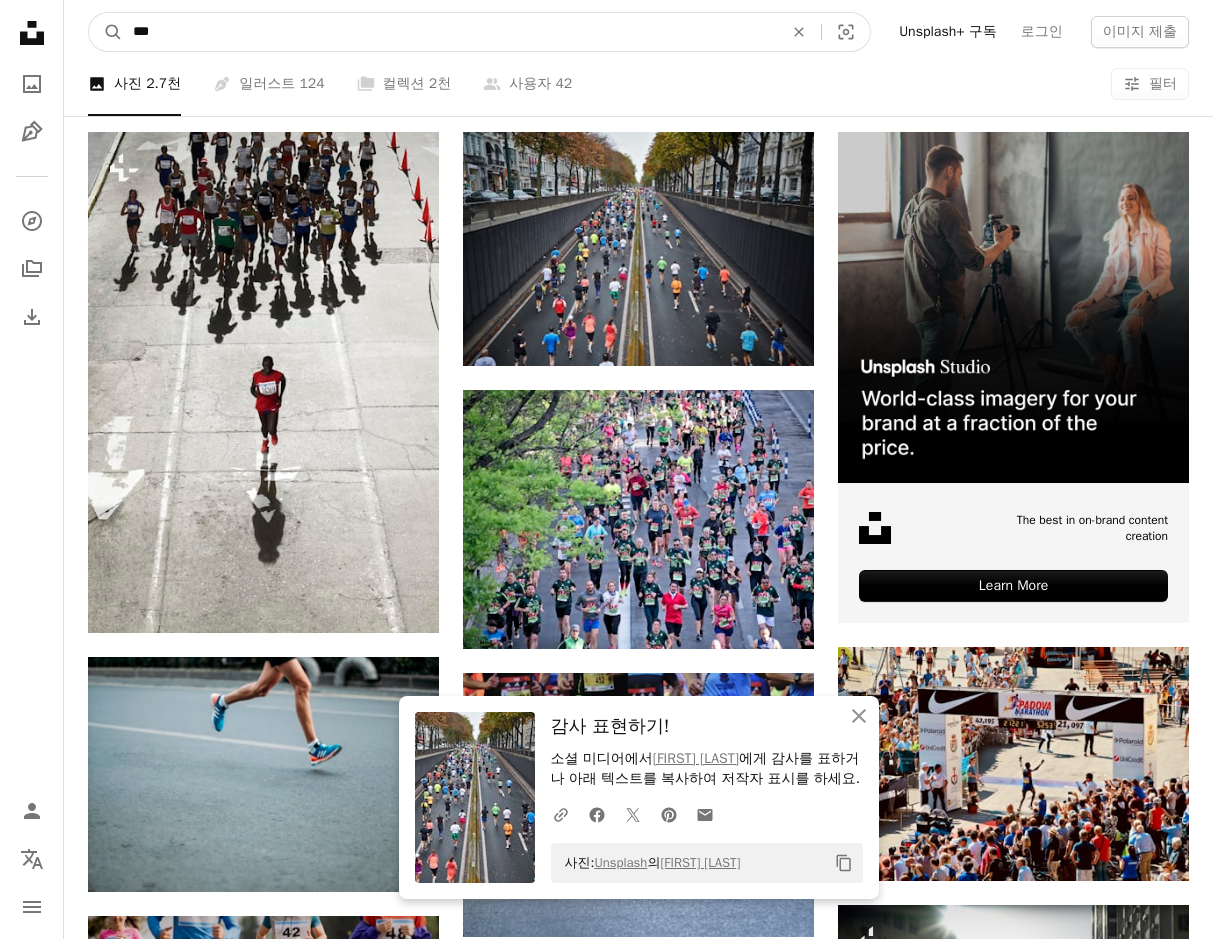 click on "***" at bounding box center [450, 32] 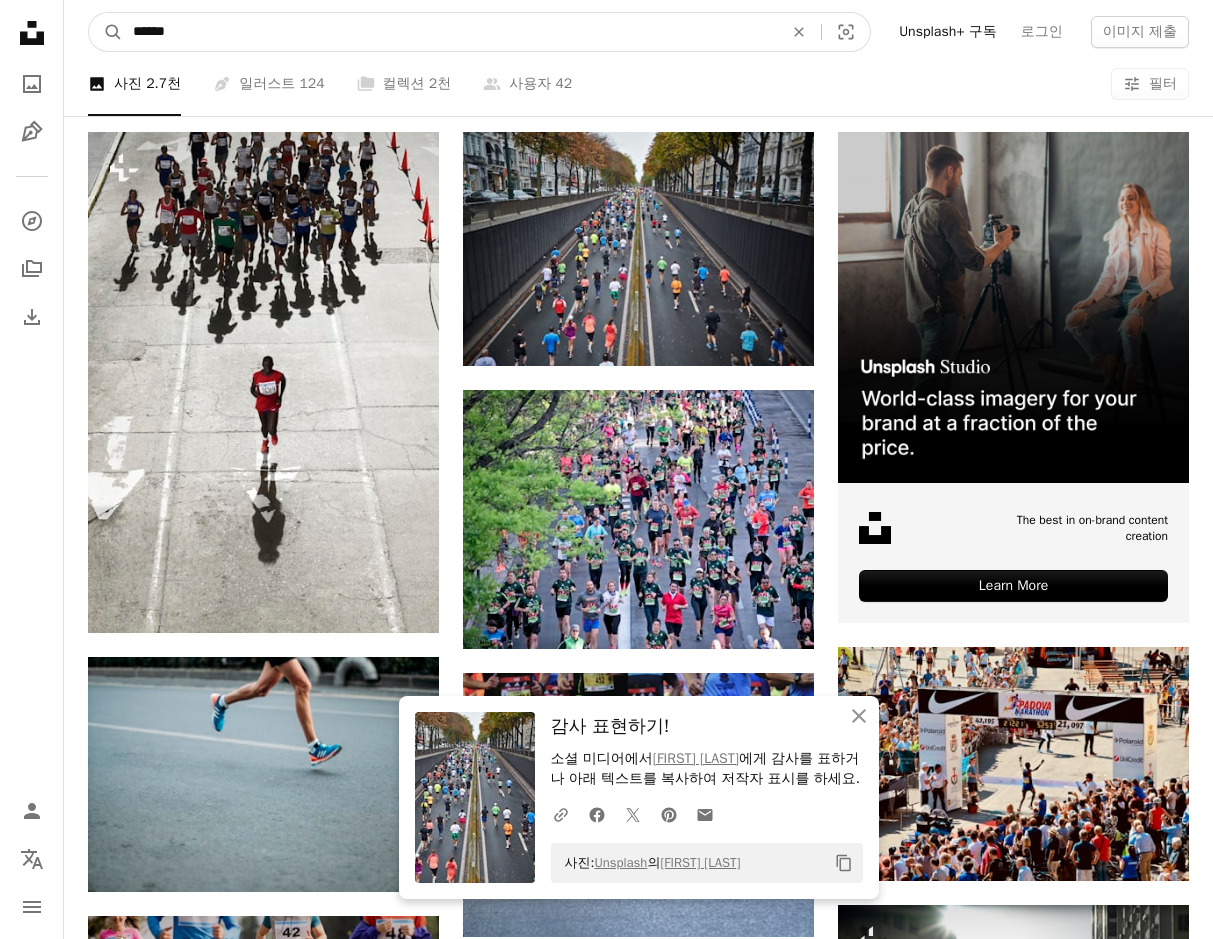 type on "******" 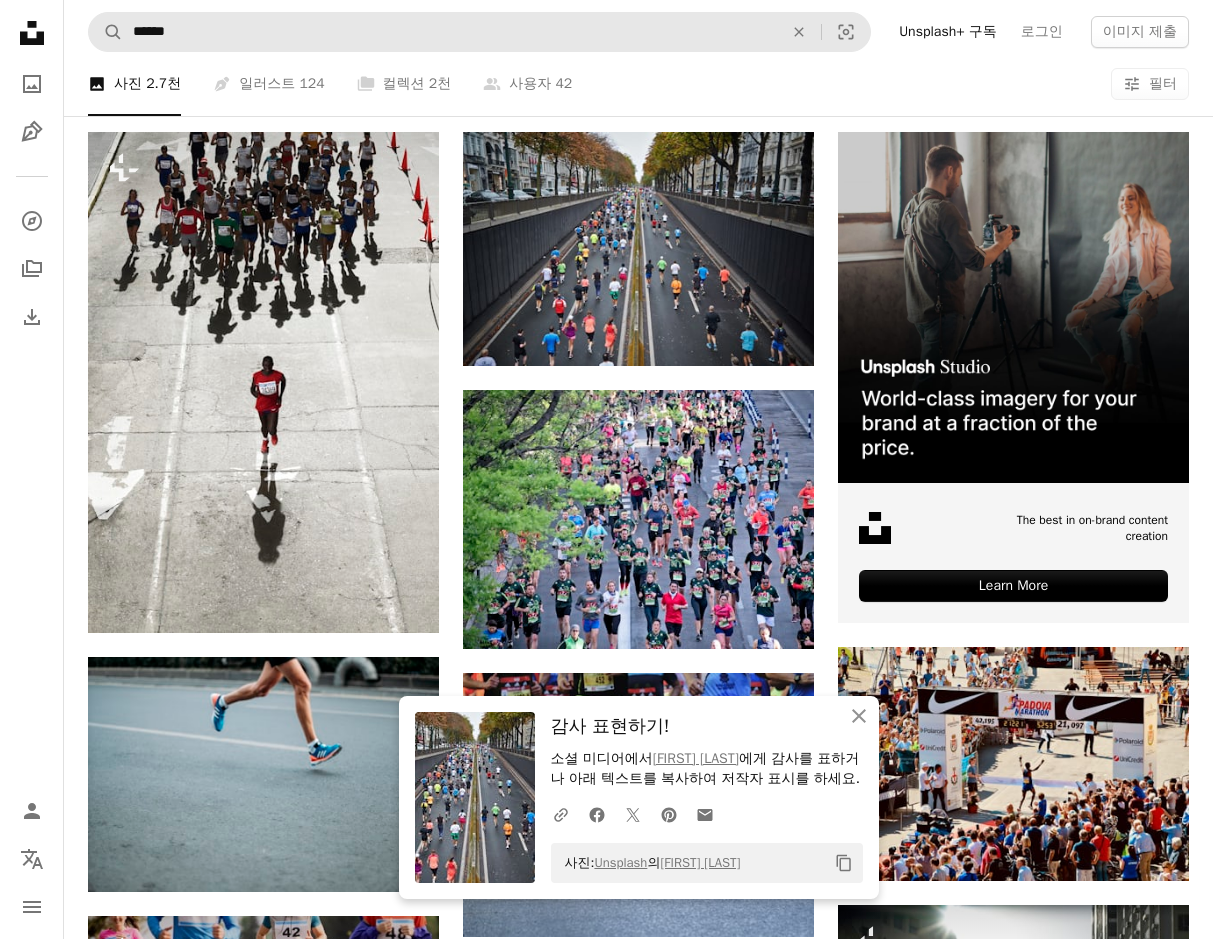 scroll, scrollTop: 0, scrollLeft: 0, axis: both 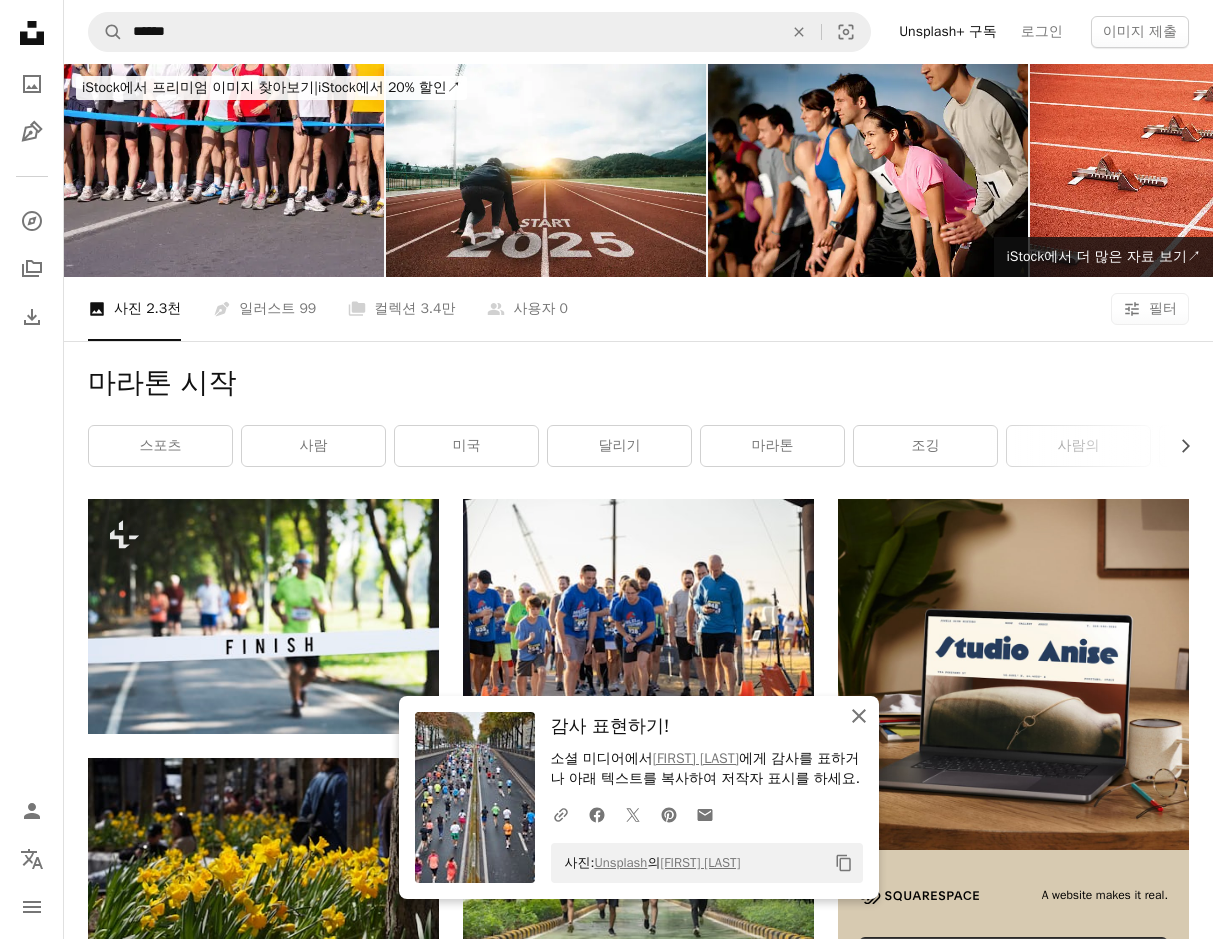click 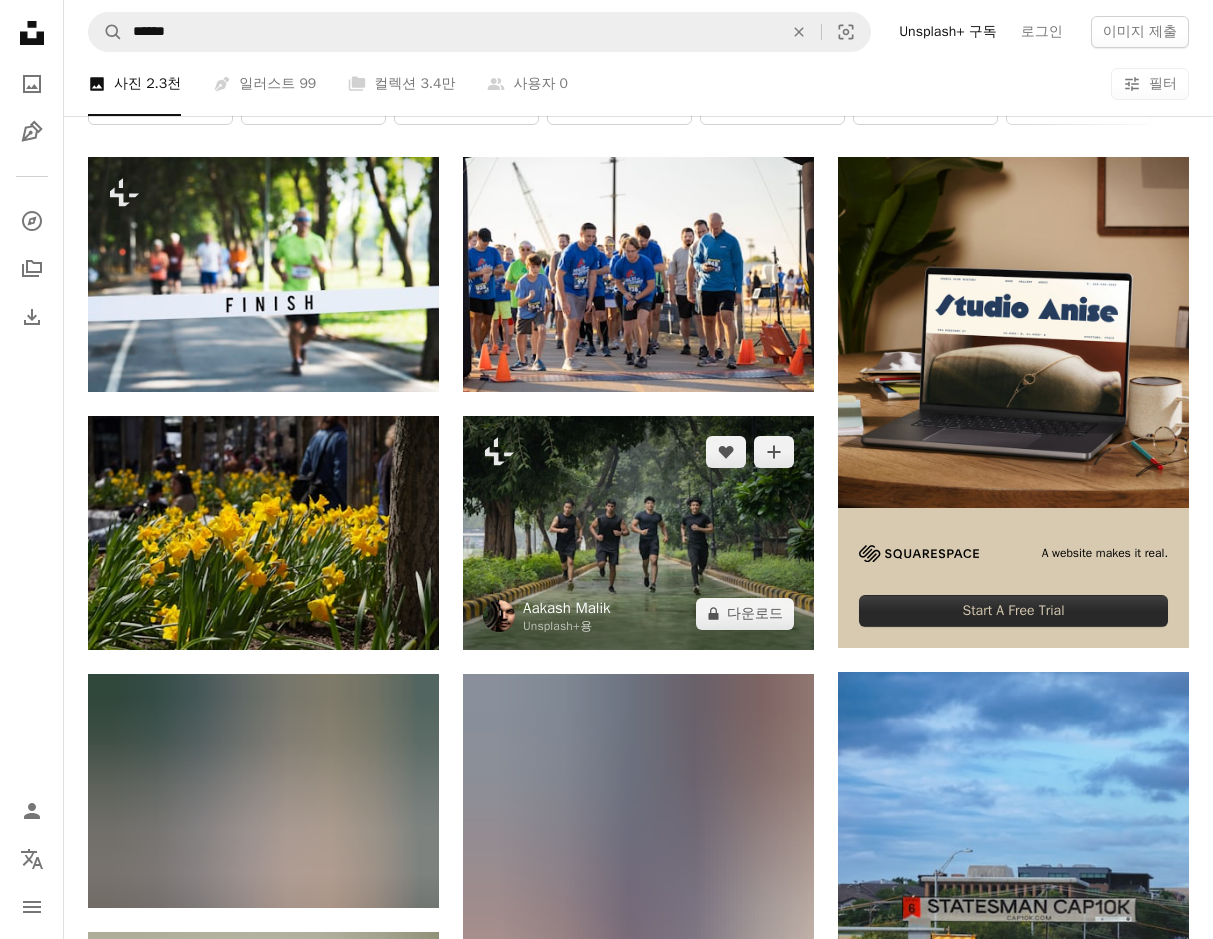 scroll, scrollTop: 367, scrollLeft: 0, axis: vertical 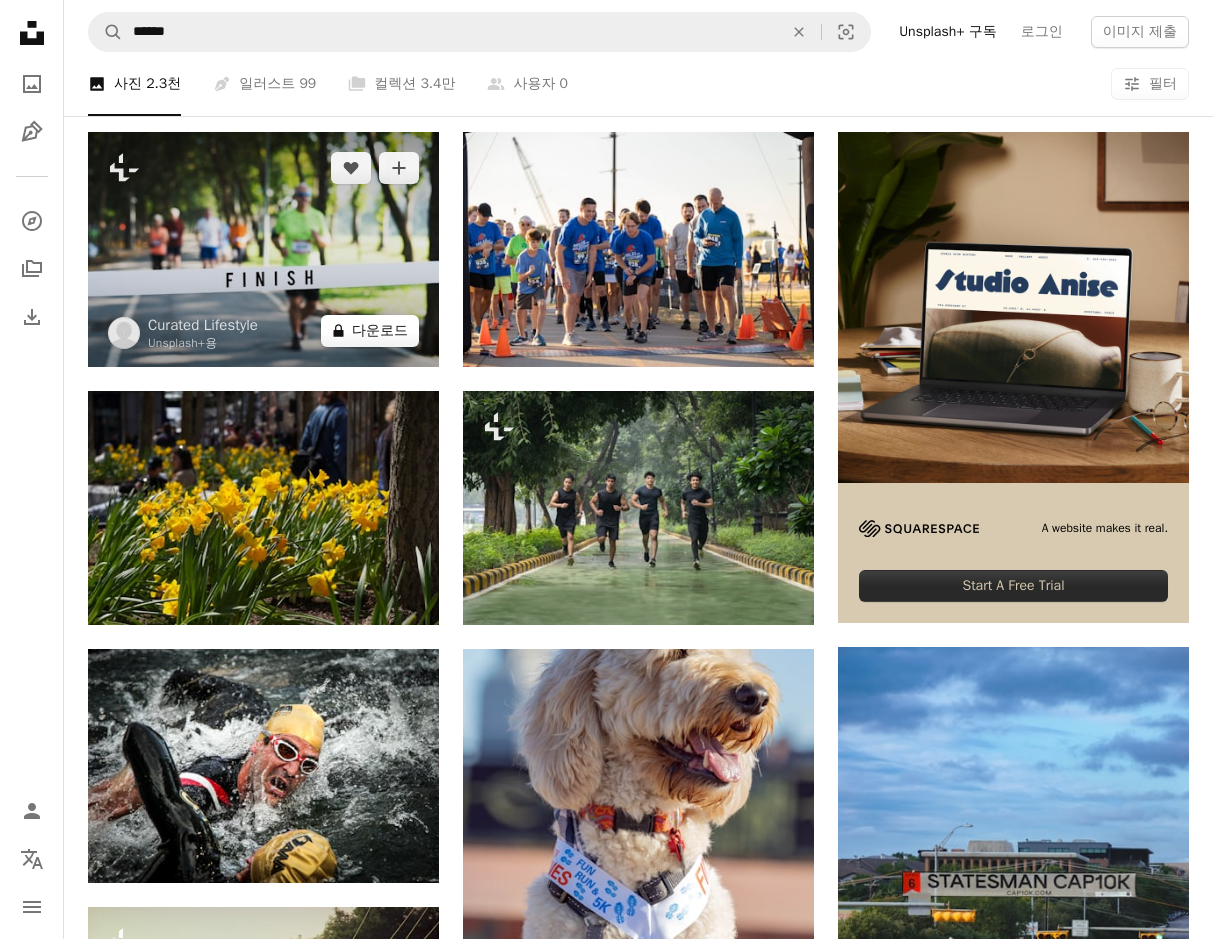 click on "A lock 다운로드" at bounding box center (370, 331) 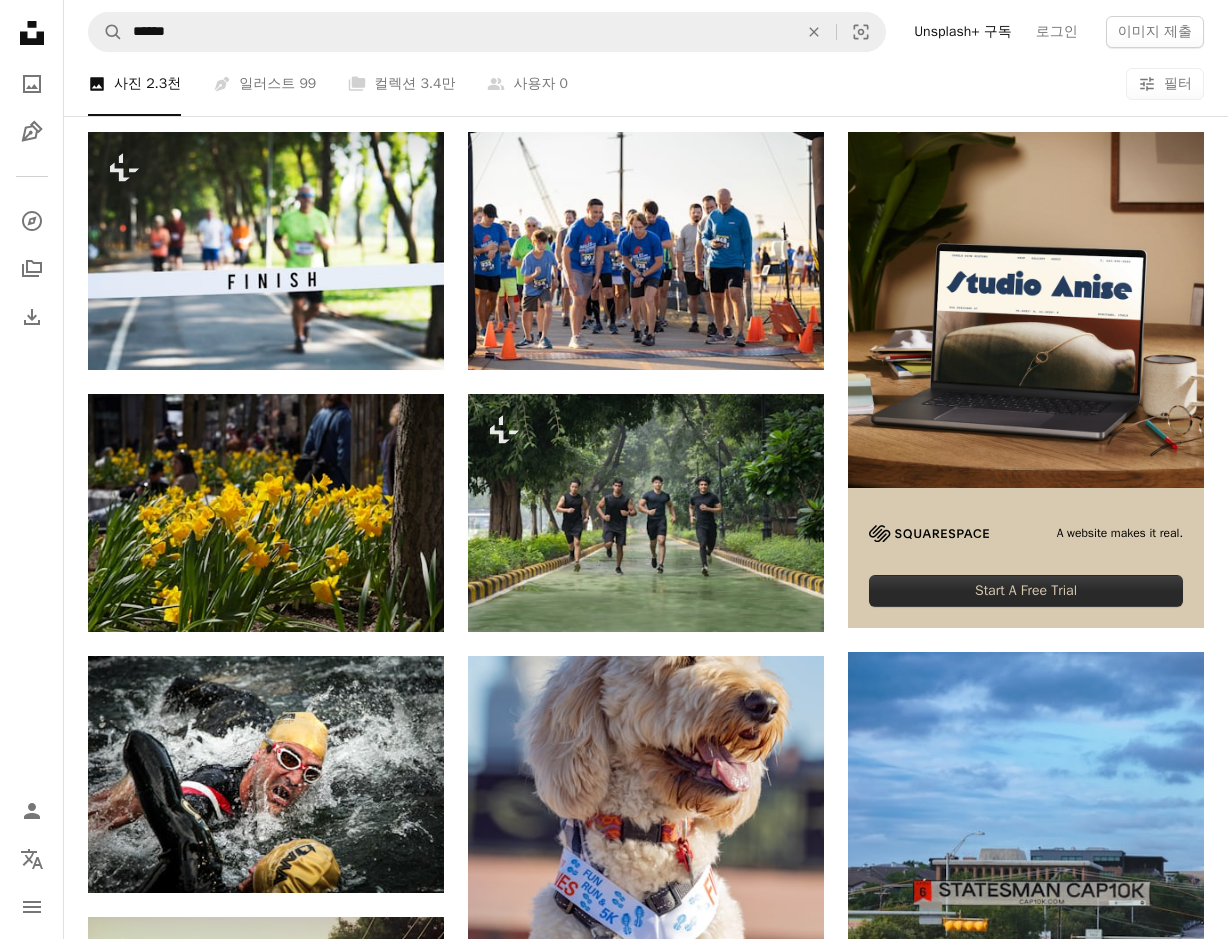 drag, startPoint x: 21, startPoint y: 22, endPoint x: 14, endPoint y: 36, distance: 15.652476 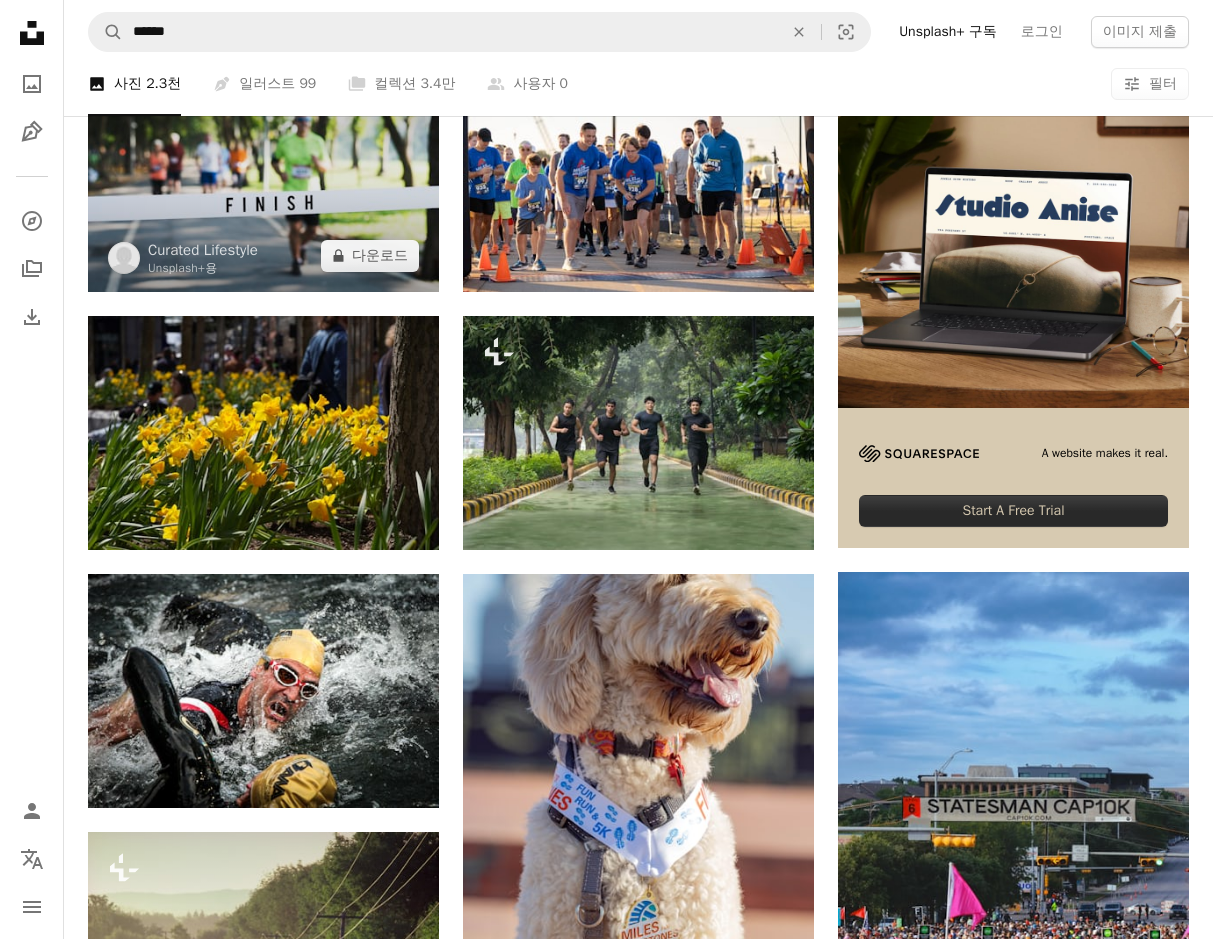 scroll, scrollTop: 367, scrollLeft: 0, axis: vertical 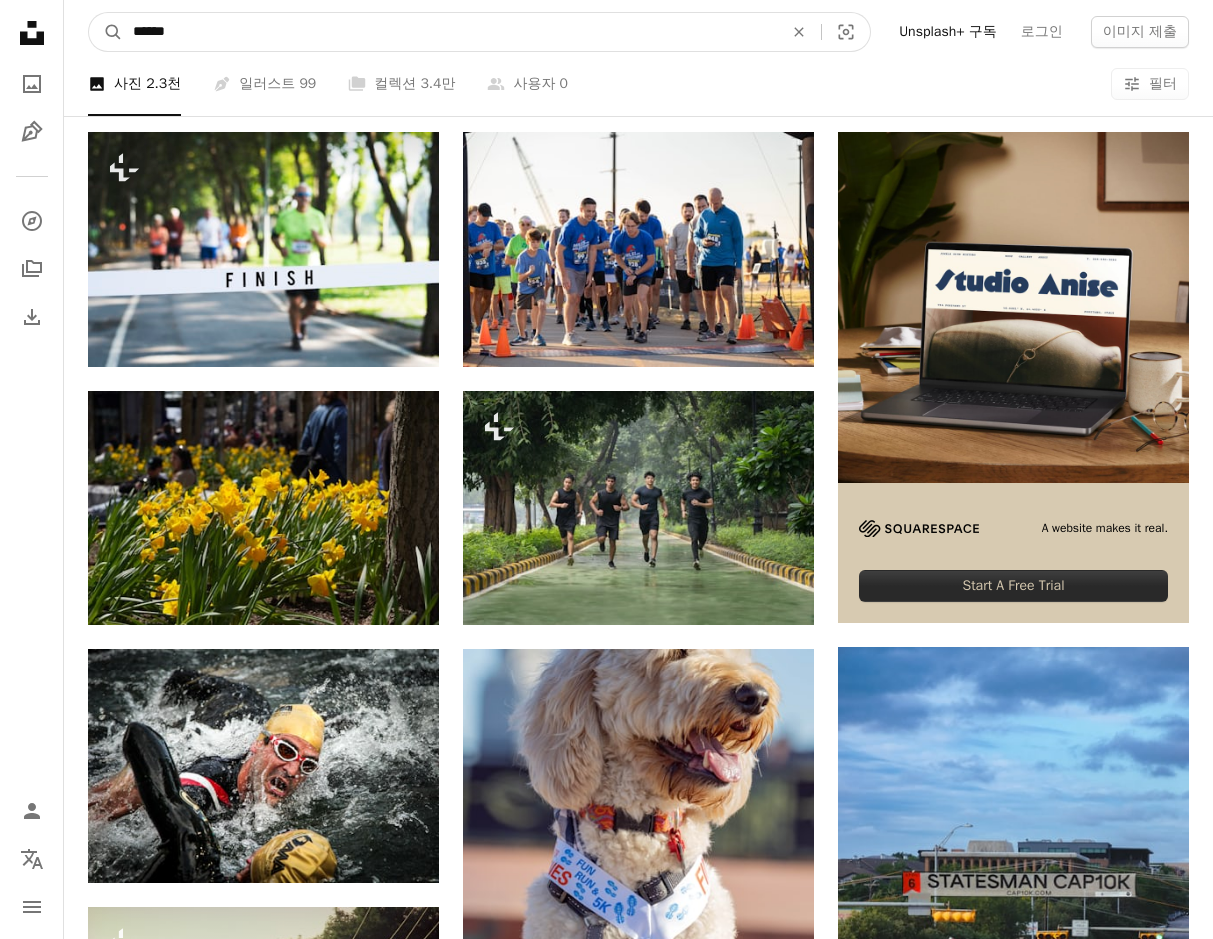 drag, startPoint x: 65, startPoint y: 40, endPoint x: 49, endPoint y: 40, distance: 16 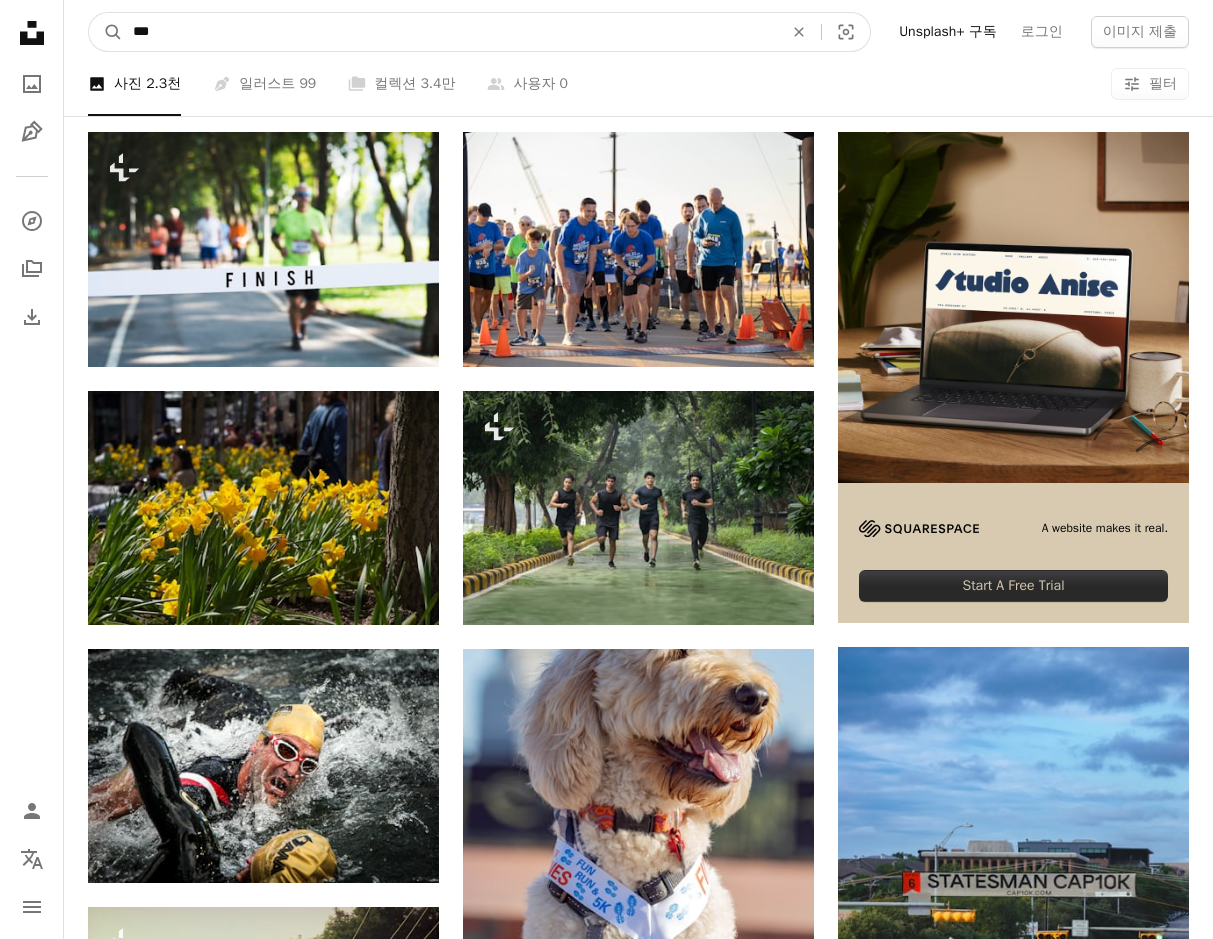 type on "***" 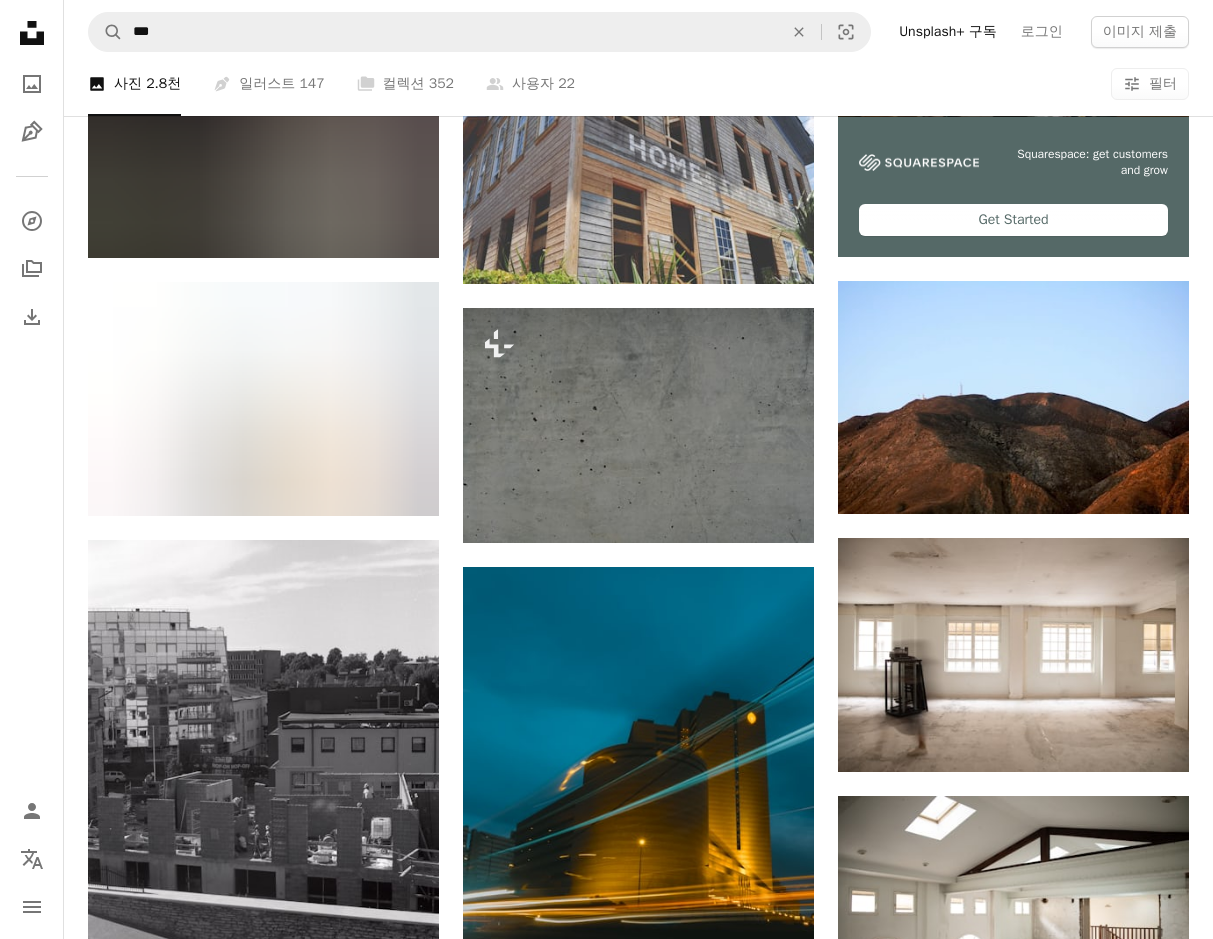 scroll, scrollTop: 0, scrollLeft: 0, axis: both 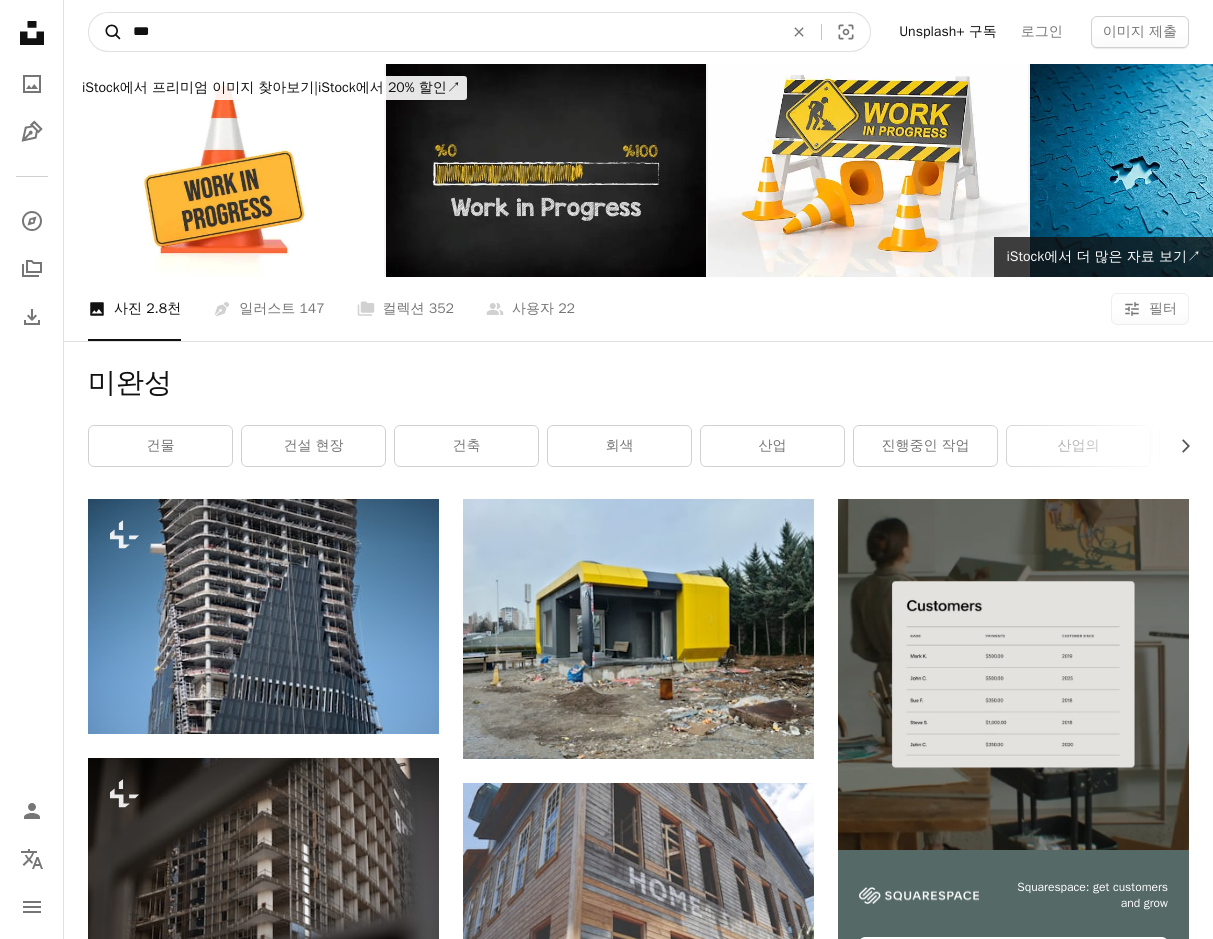 drag, startPoint x: 201, startPoint y: 43, endPoint x: 108, endPoint y: 39, distance: 93.08598 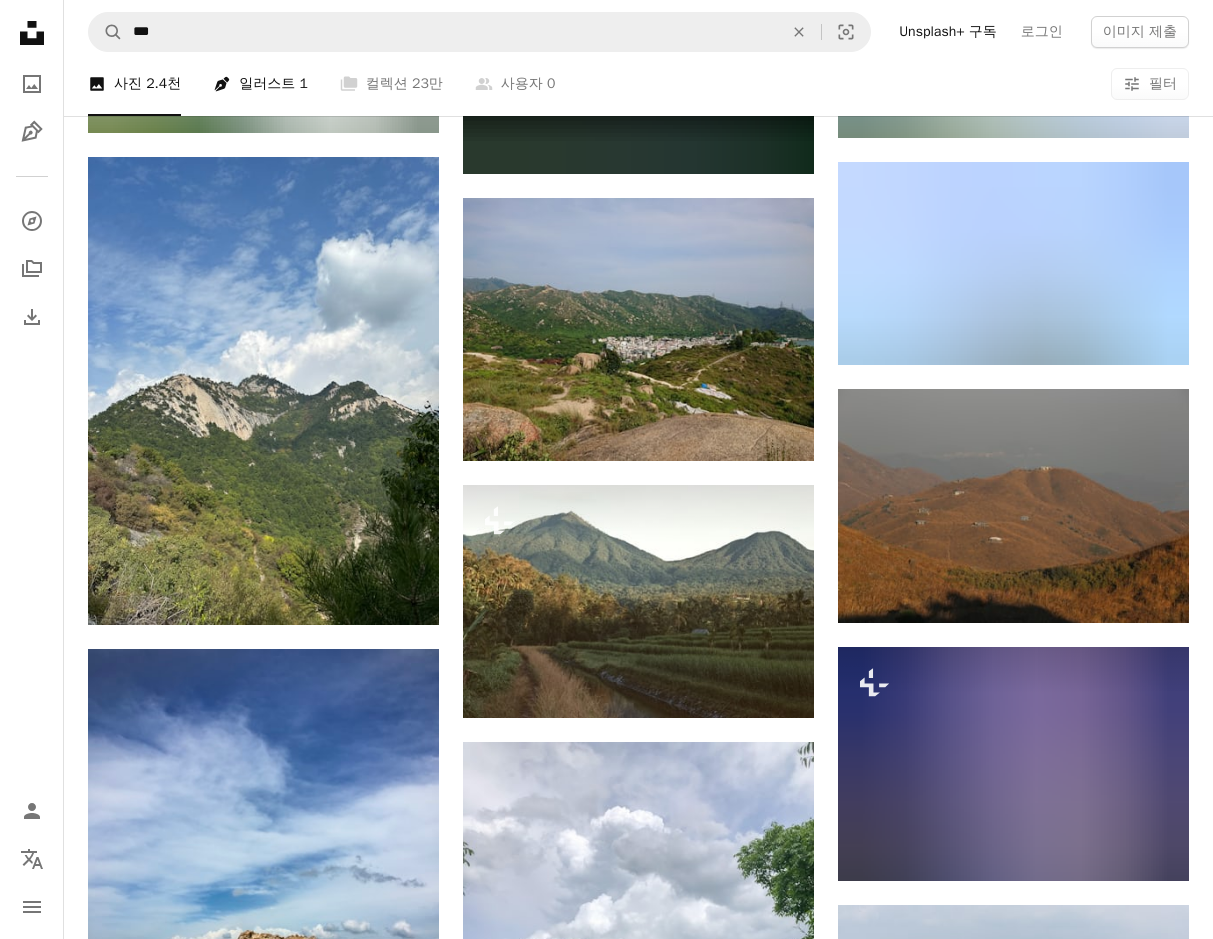 scroll, scrollTop: 959, scrollLeft: 0, axis: vertical 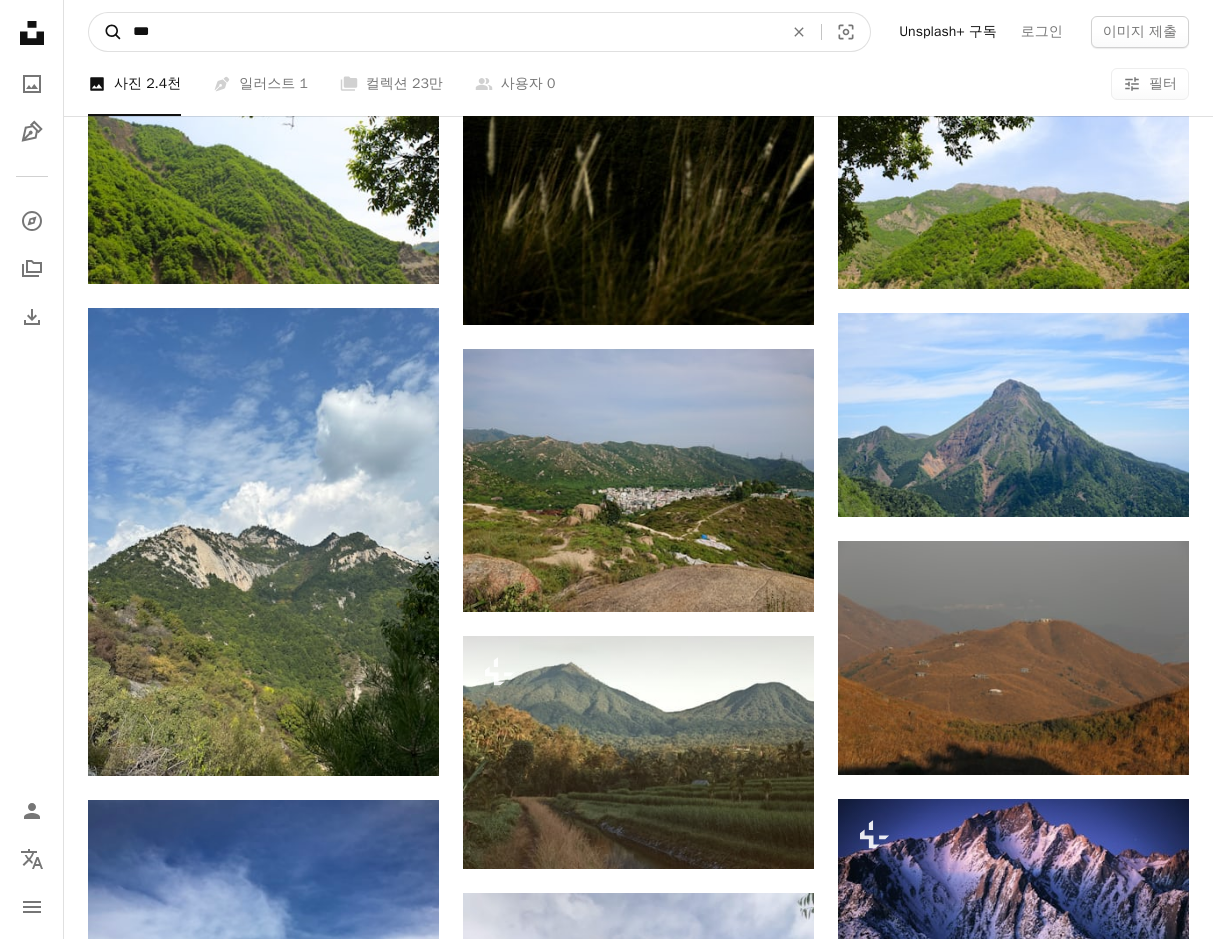 drag, startPoint x: 160, startPoint y: 36, endPoint x: 115, endPoint y: 43, distance: 45.54119 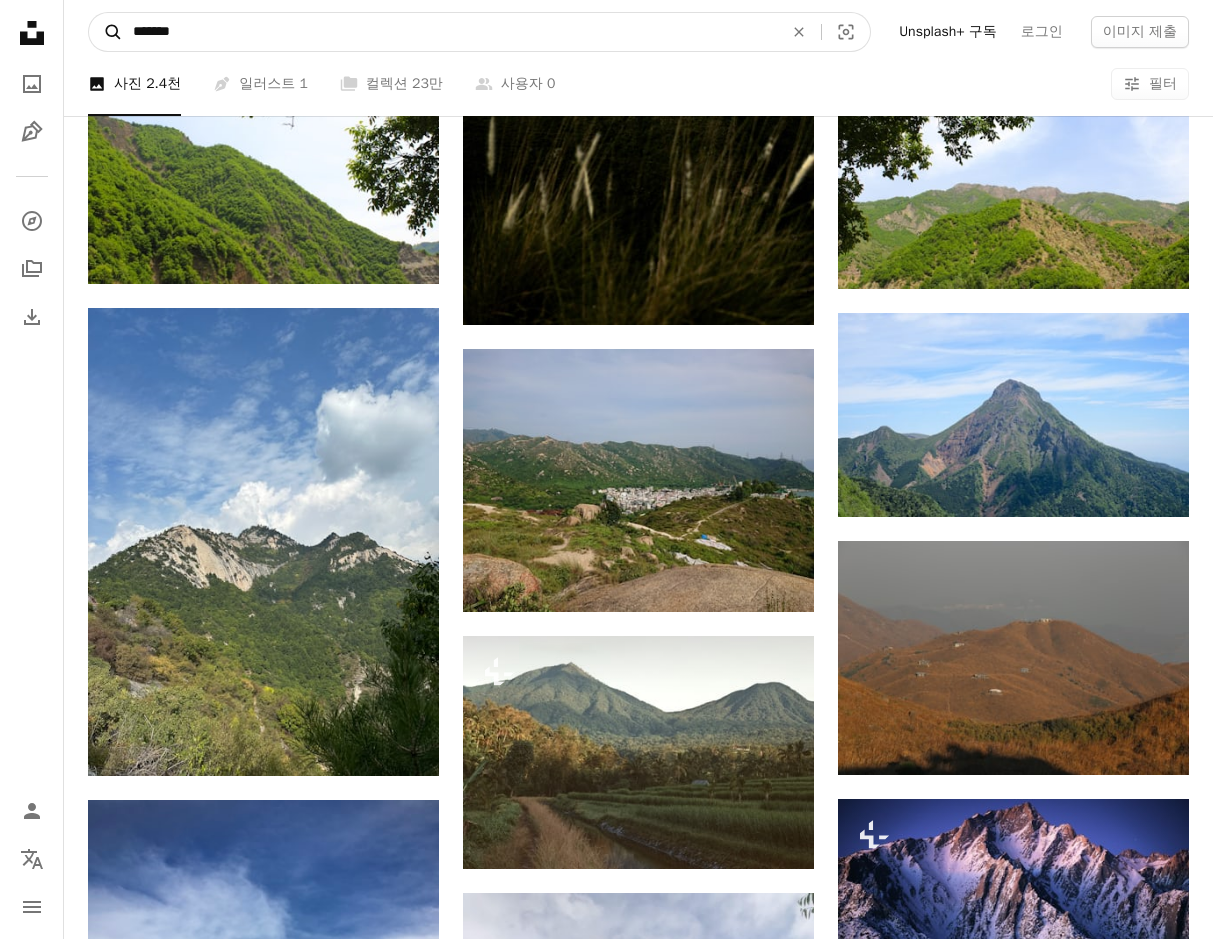 type on "*******" 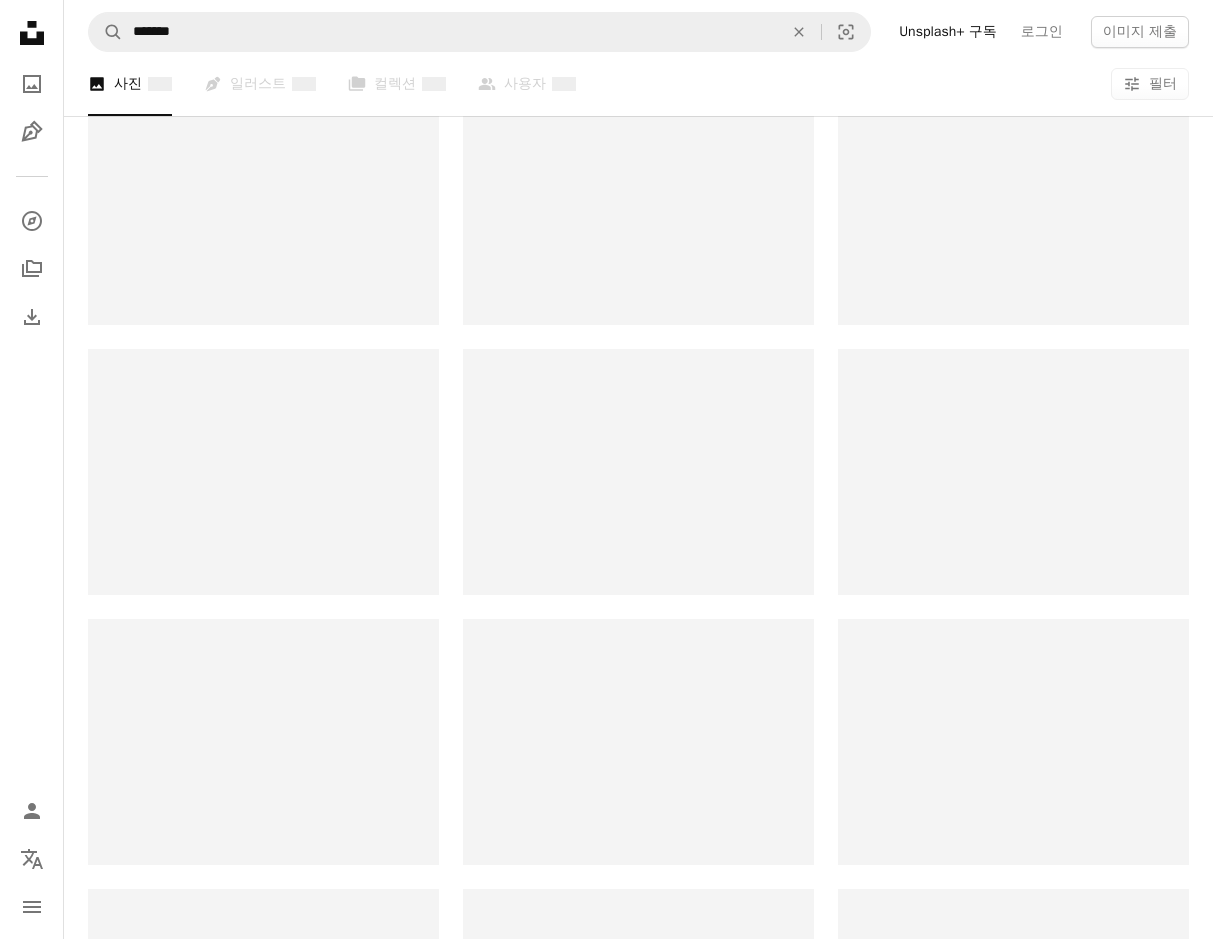 scroll, scrollTop: 0, scrollLeft: 0, axis: both 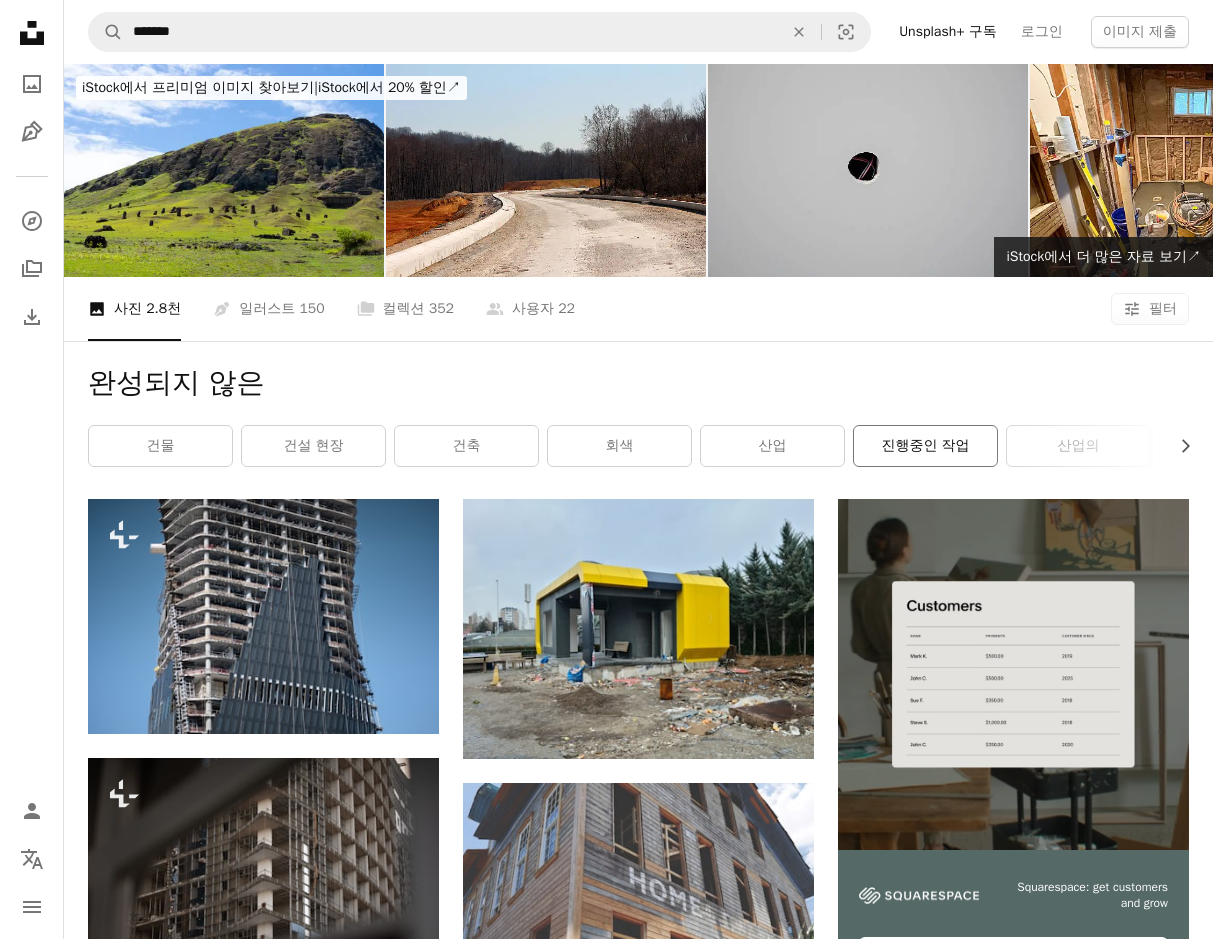 click on "진행중인 작업" at bounding box center (925, 446) 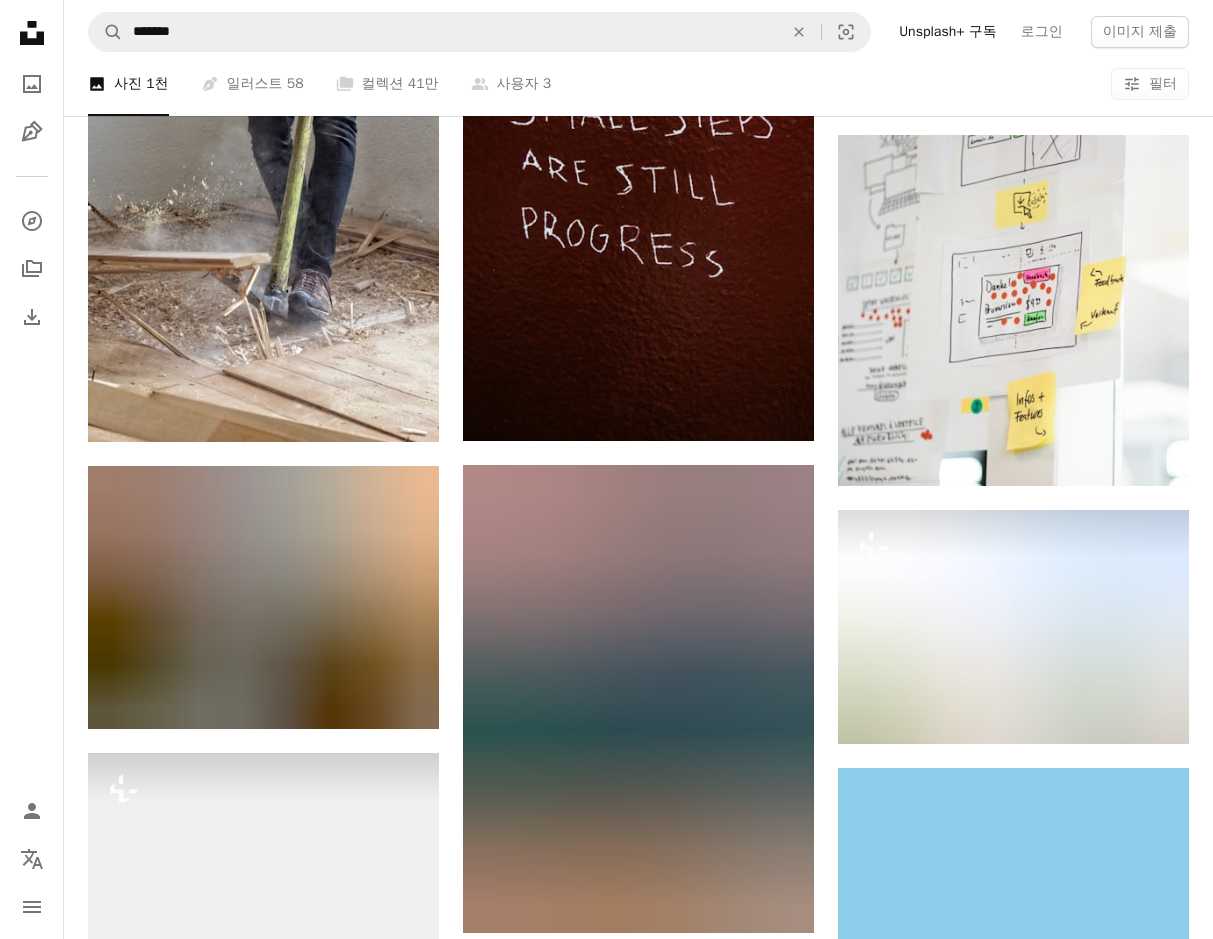 scroll, scrollTop: 733, scrollLeft: 0, axis: vertical 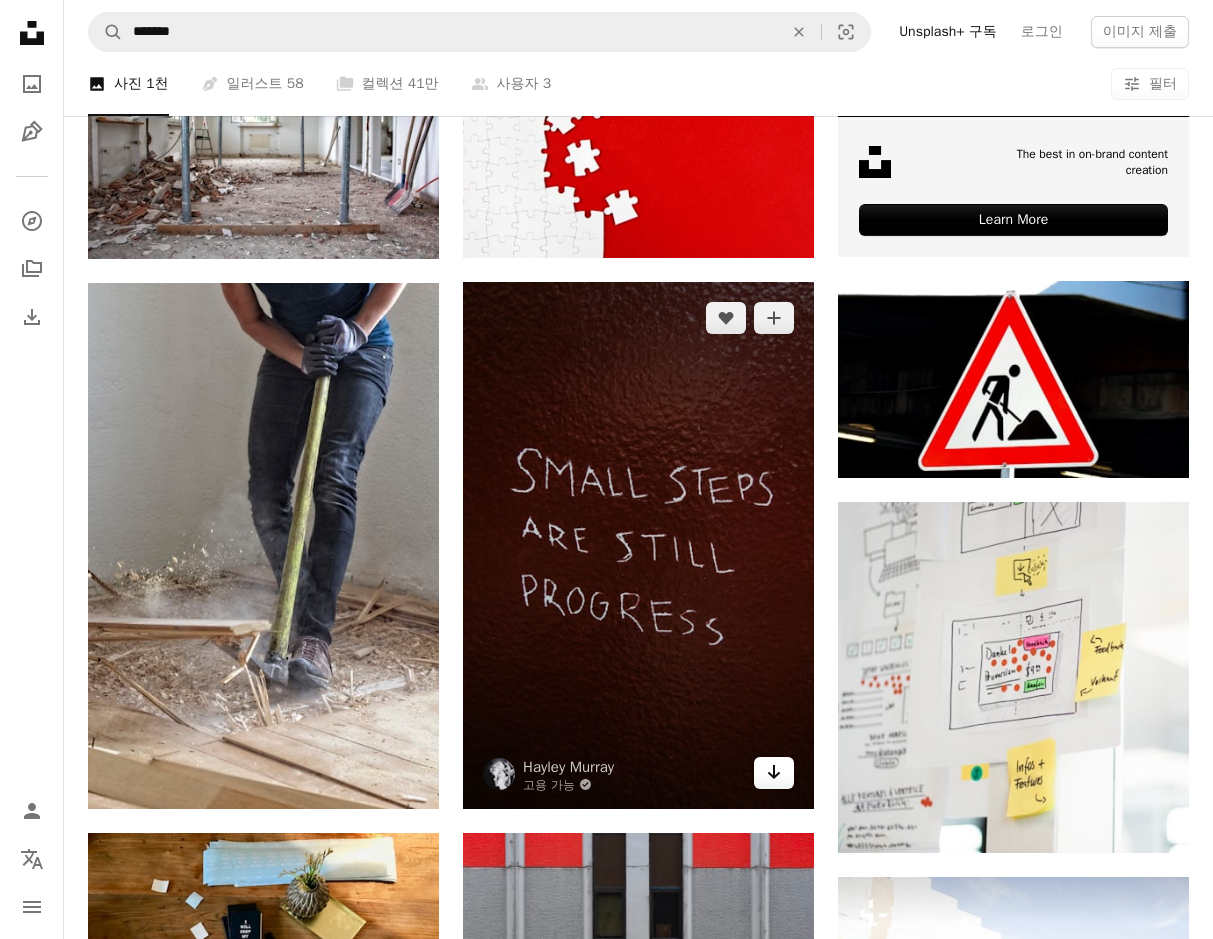click on "Arrow pointing down" 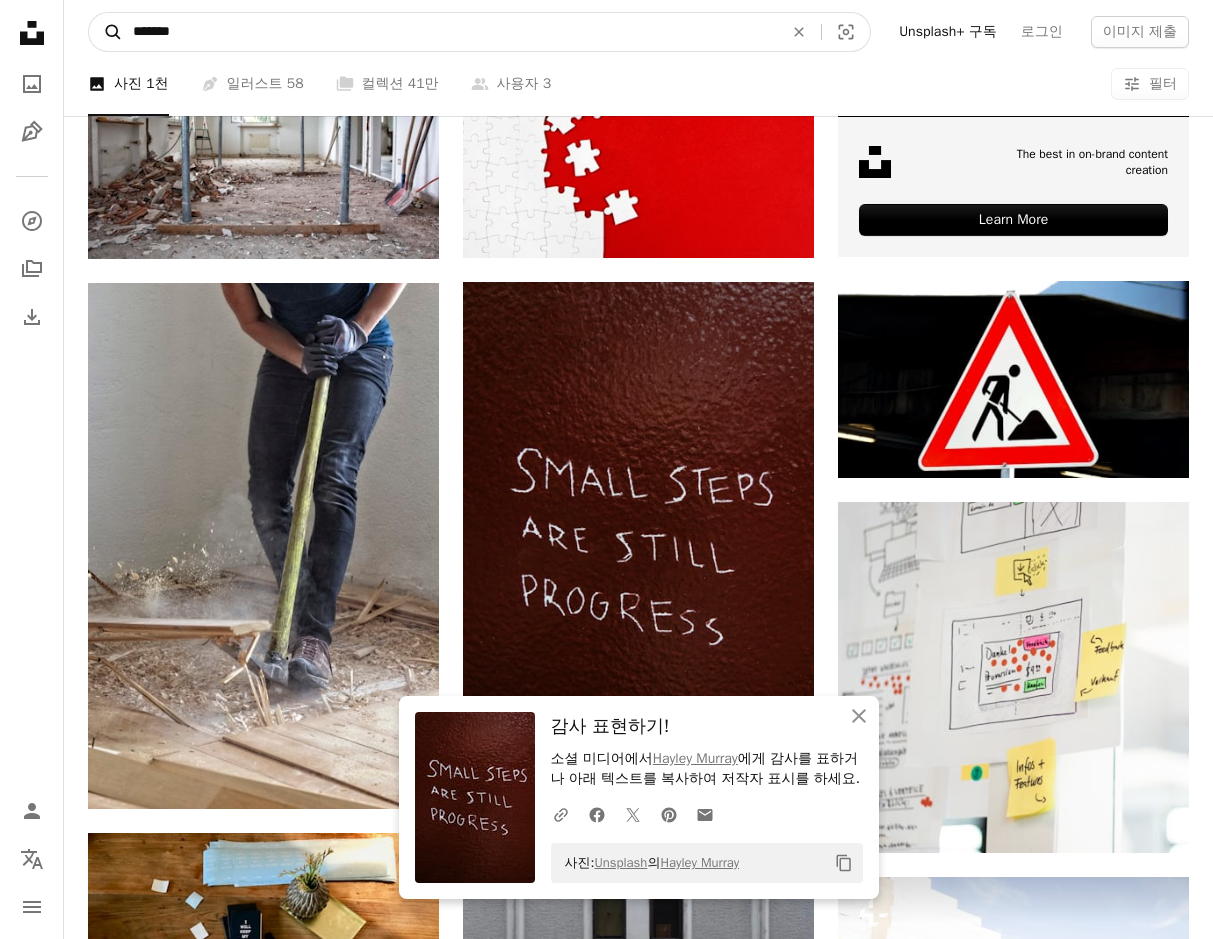 drag, startPoint x: 247, startPoint y: 24, endPoint x: 121, endPoint y: 30, distance: 126.14278 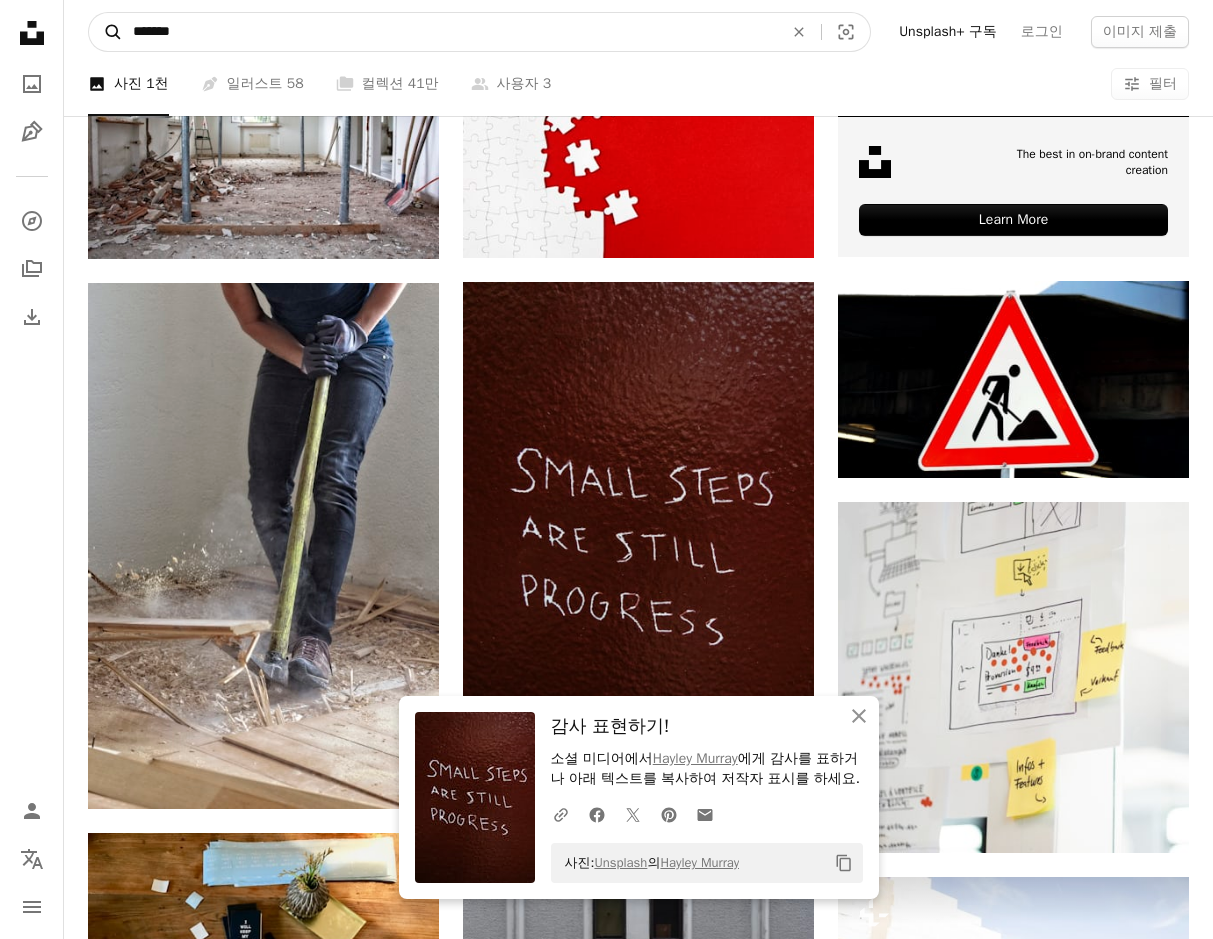 click on "A magnifying glass ******* An X shape Visual search" at bounding box center [479, 32] 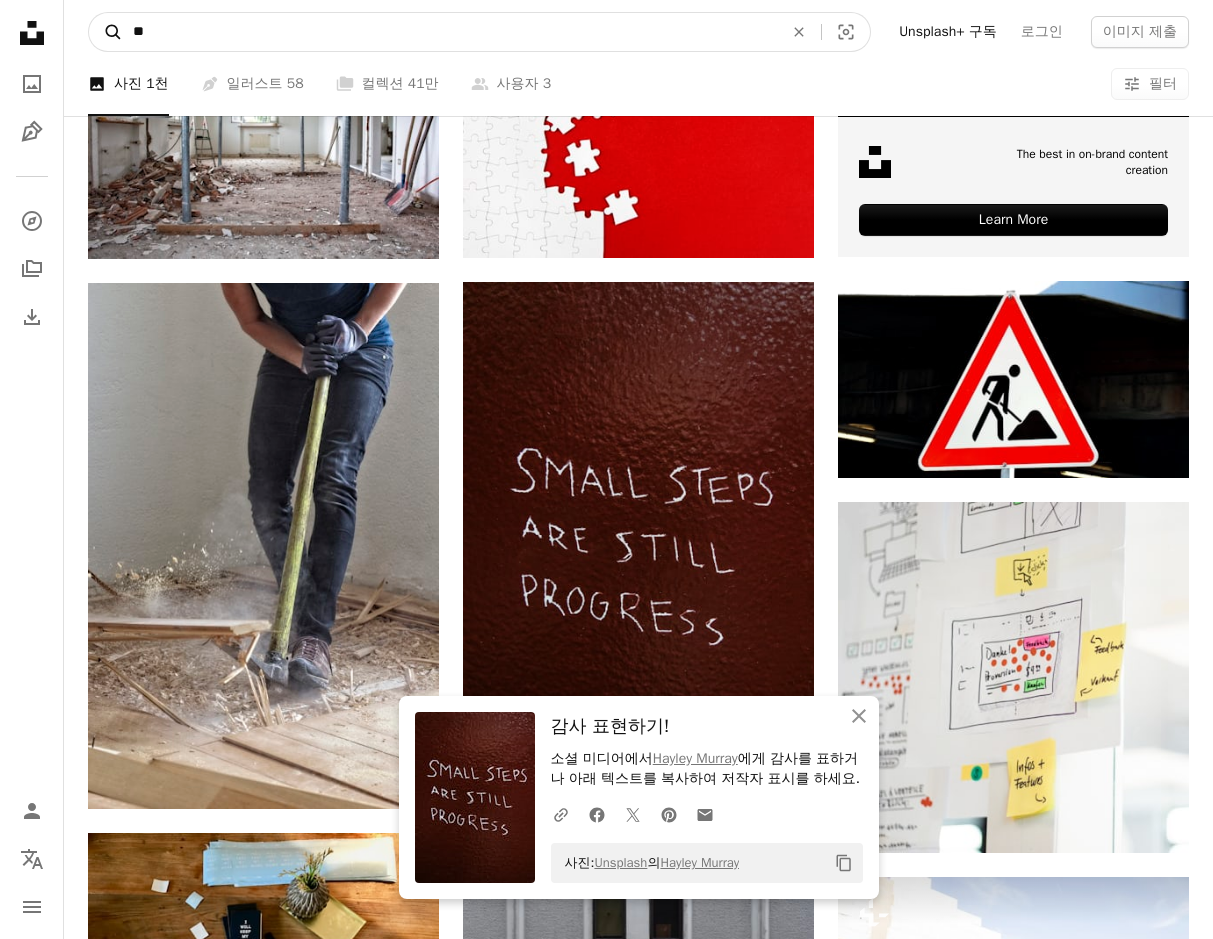 type on "*" 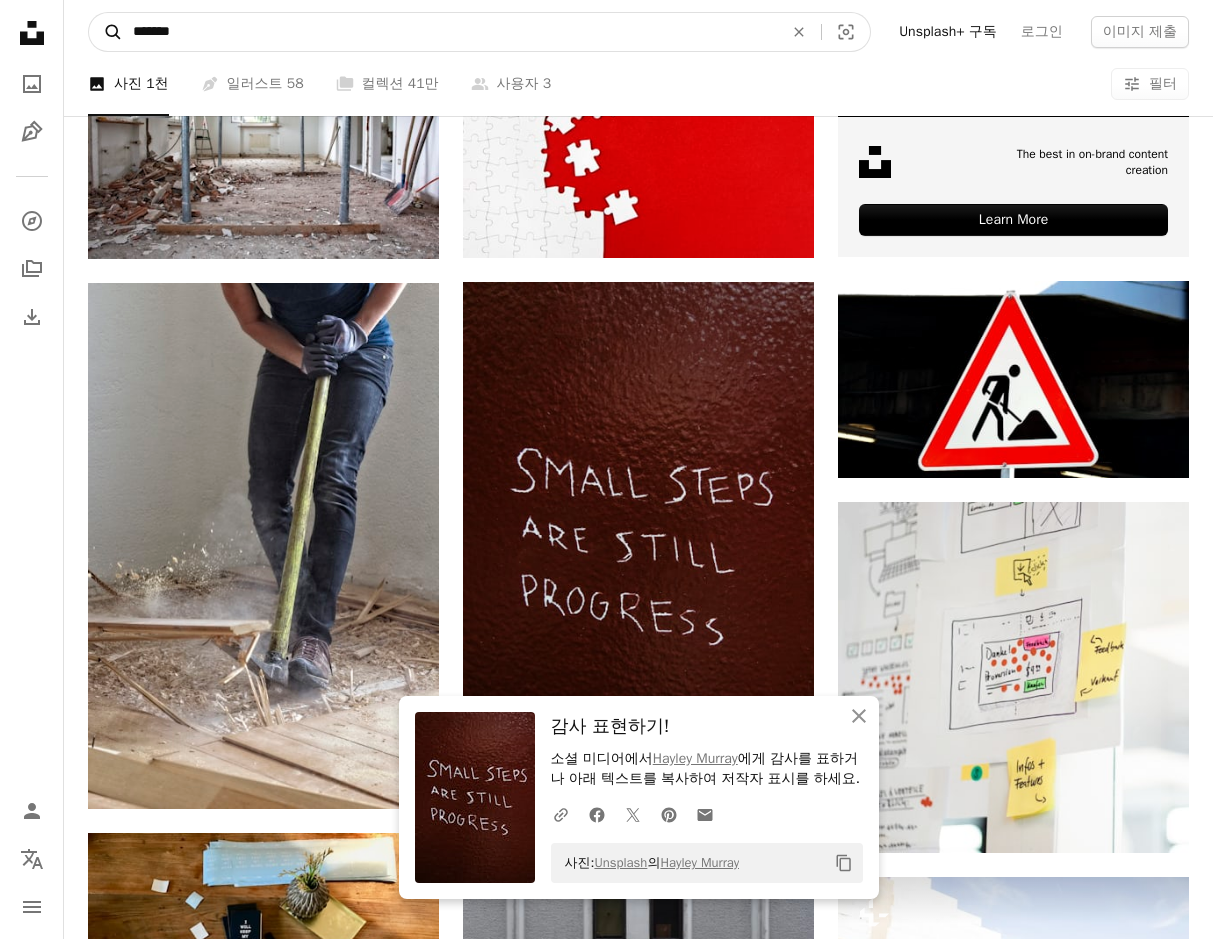 type on "*******" 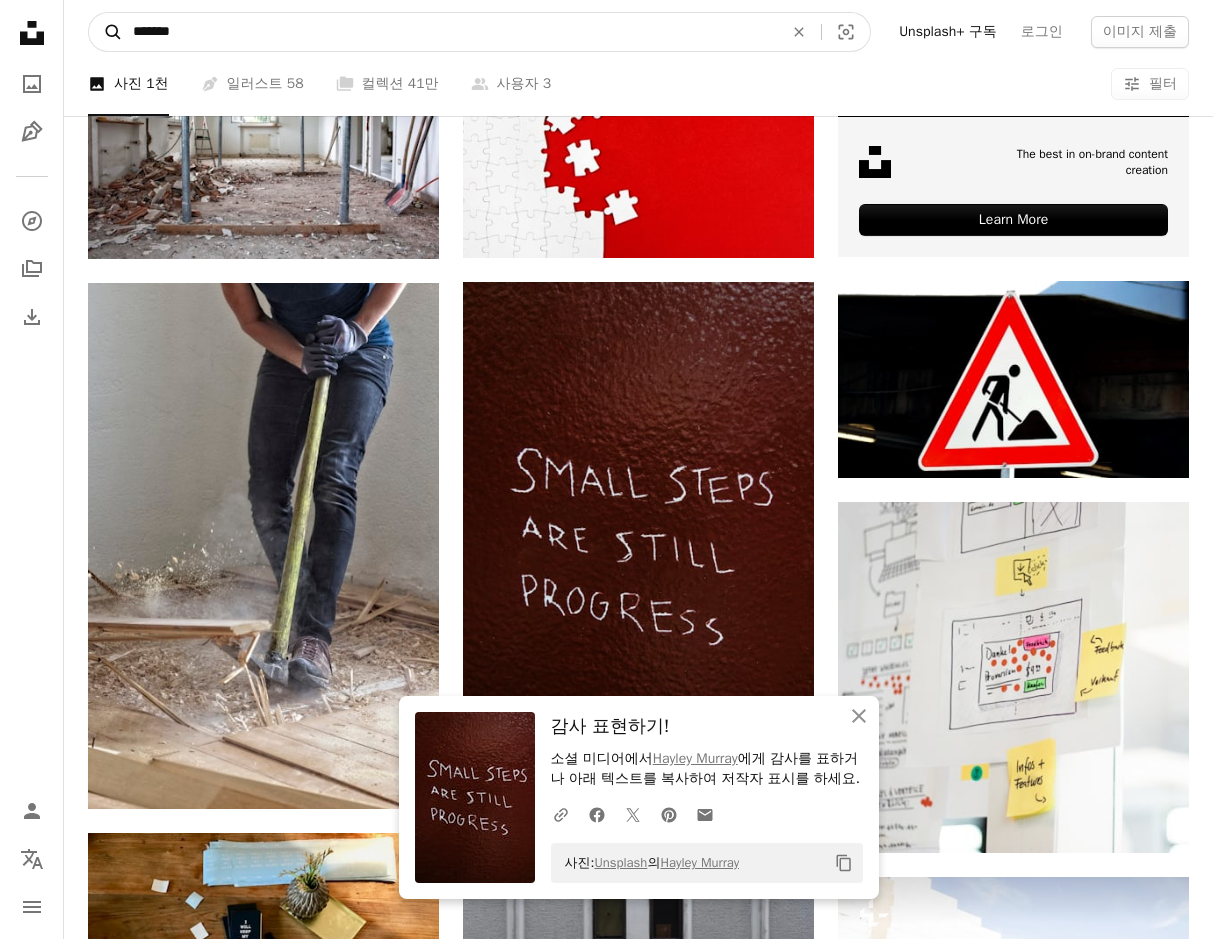 click on "A magnifying glass" at bounding box center (106, 32) 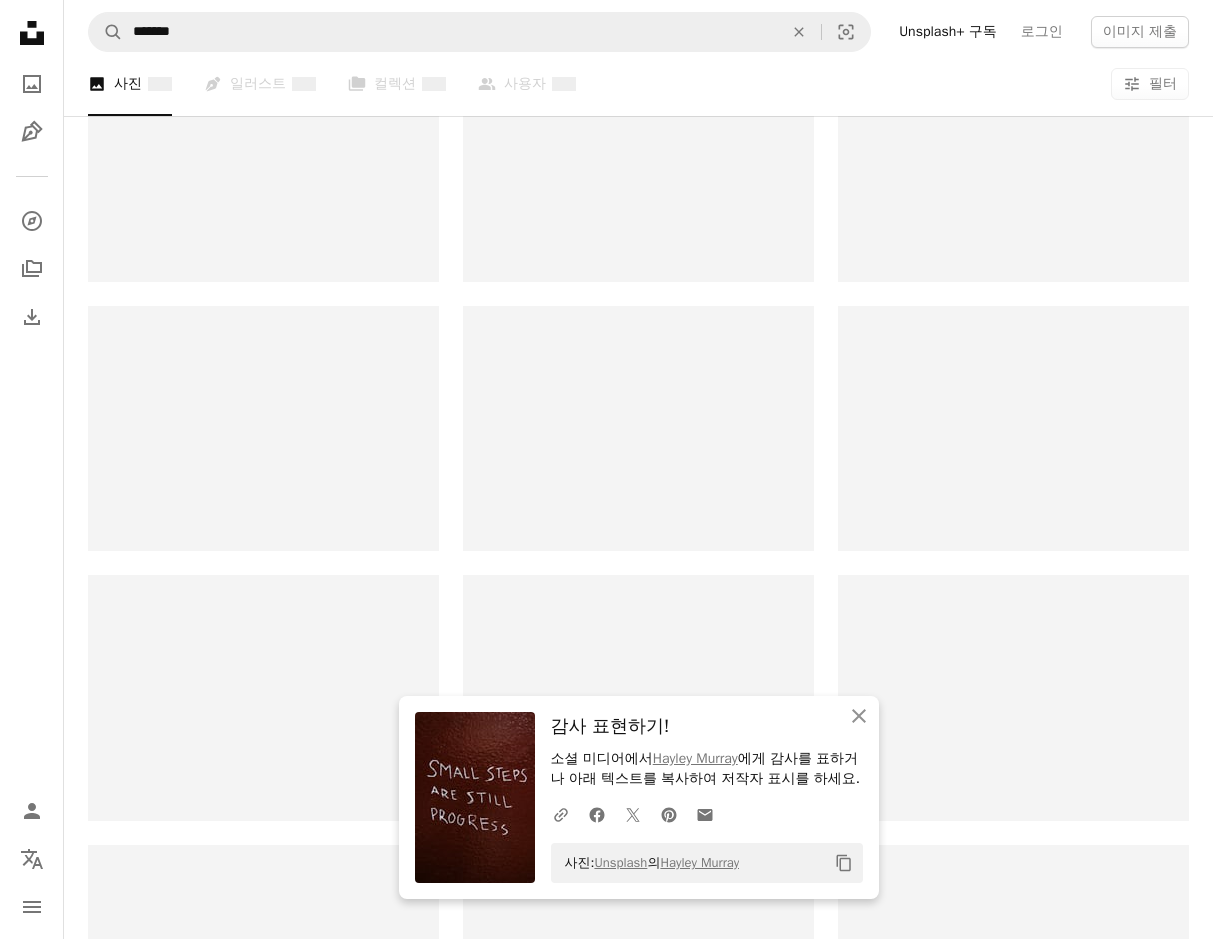 scroll, scrollTop: 0, scrollLeft: 0, axis: both 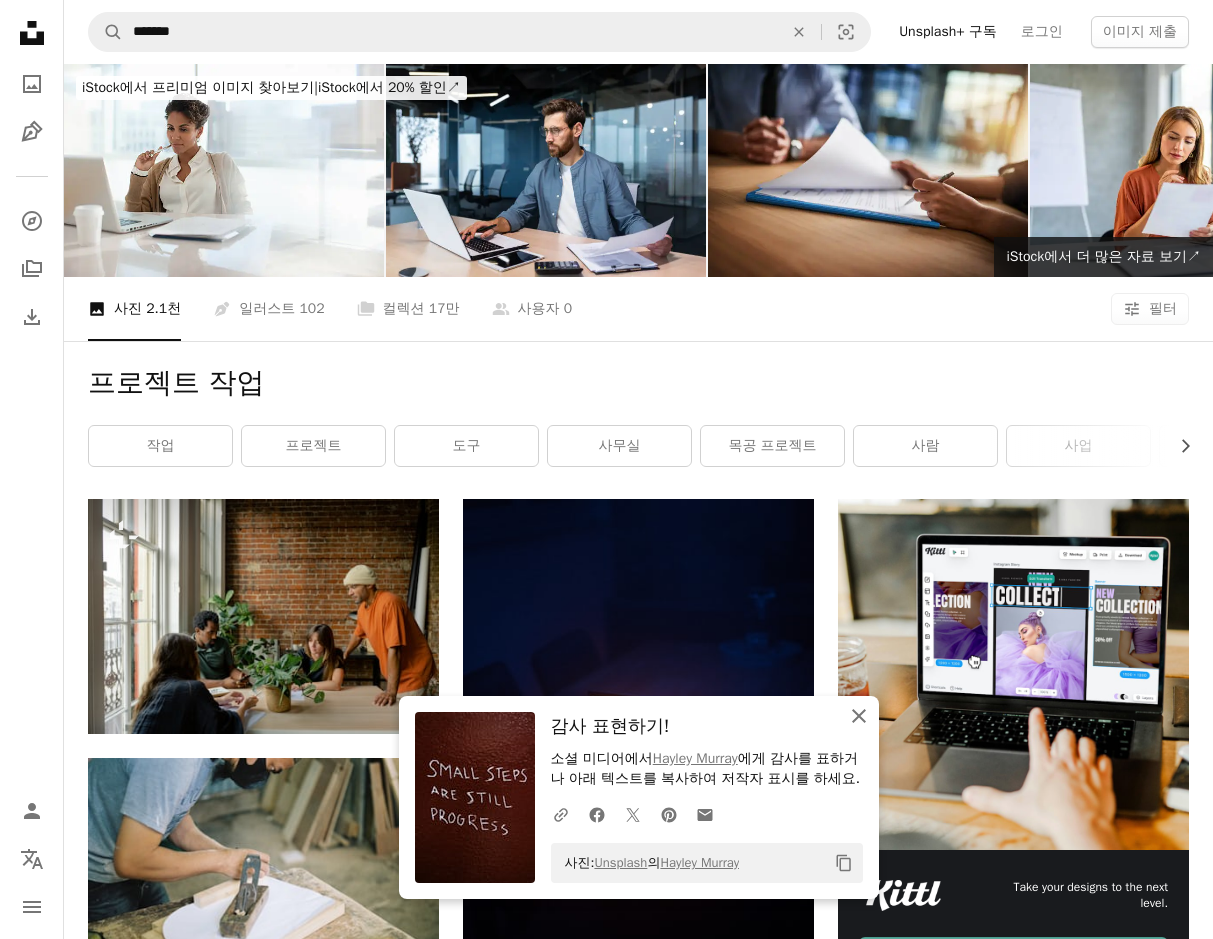 click on "An X shape" 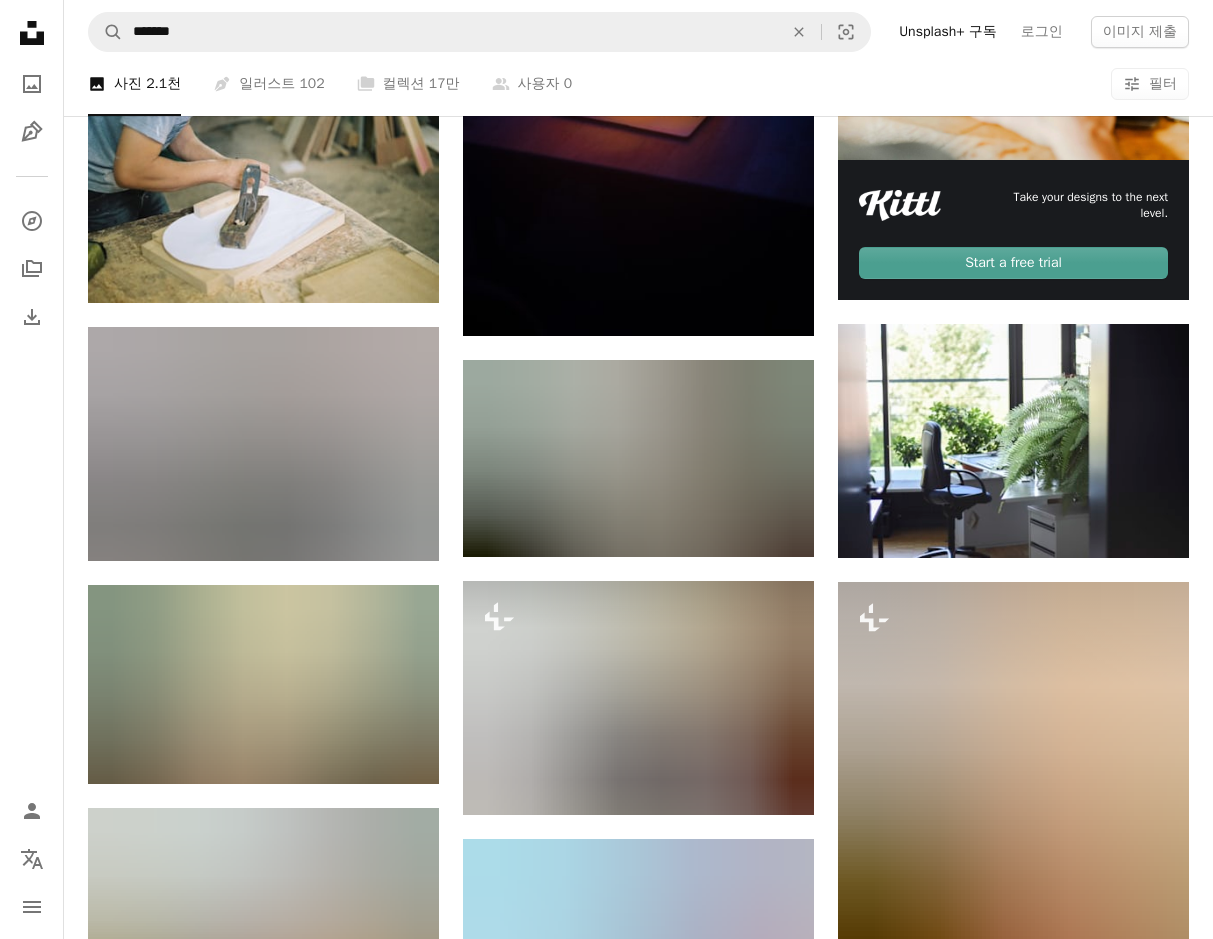 scroll, scrollTop: 0, scrollLeft: 0, axis: both 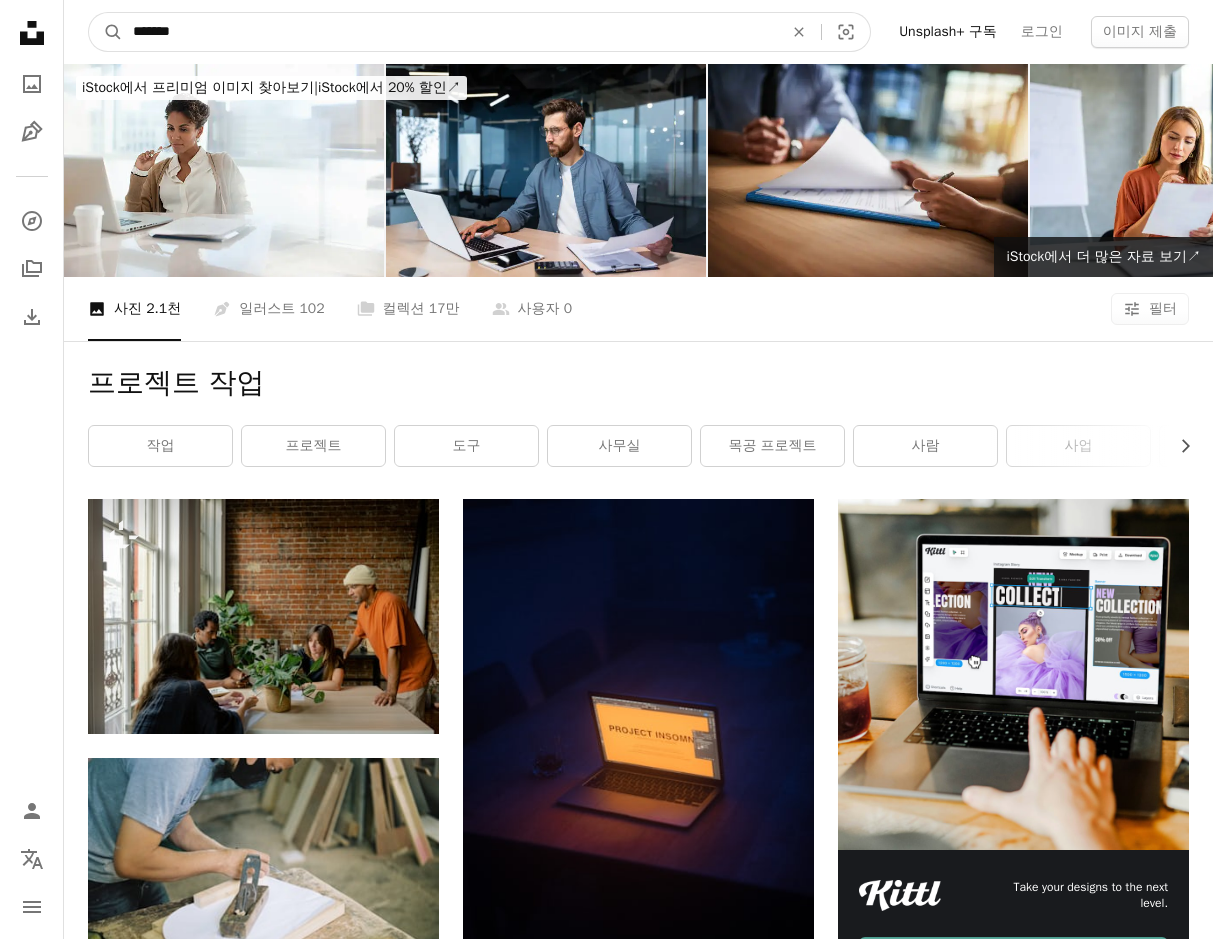 drag, startPoint x: 228, startPoint y: 29, endPoint x: 129, endPoint y: 36, distance: 99.24717 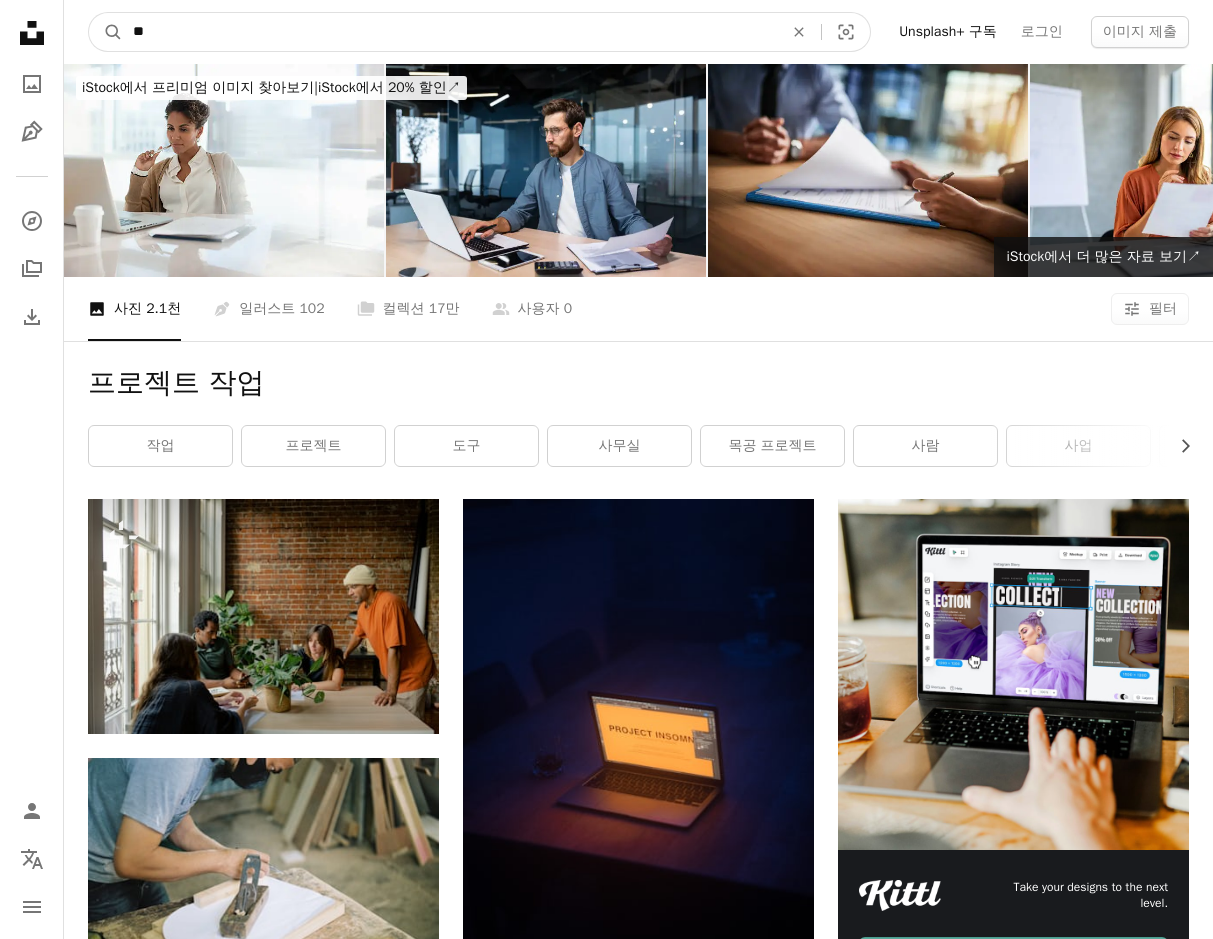 type on "**" 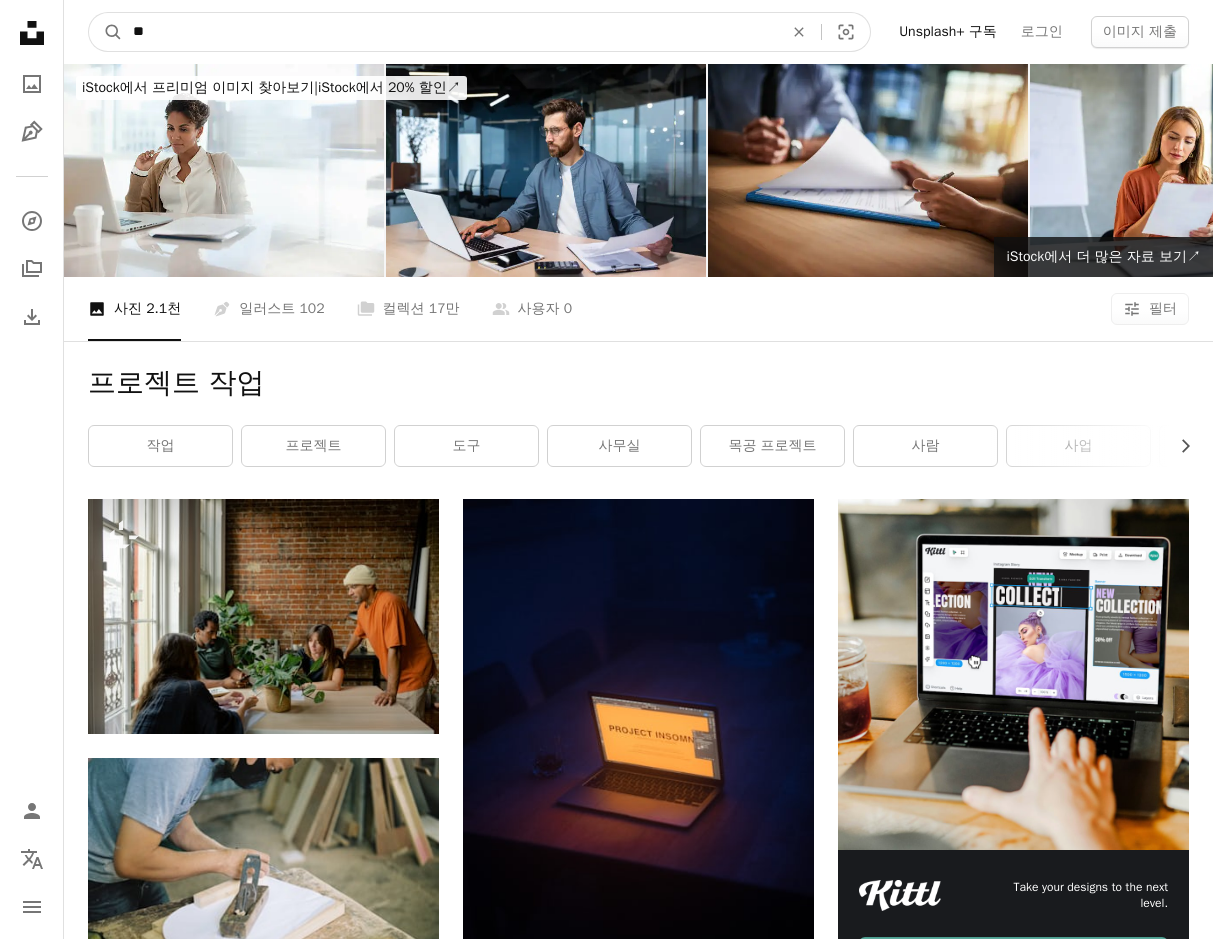 click on "A magnifying glass" at bounding box center (106, 32) 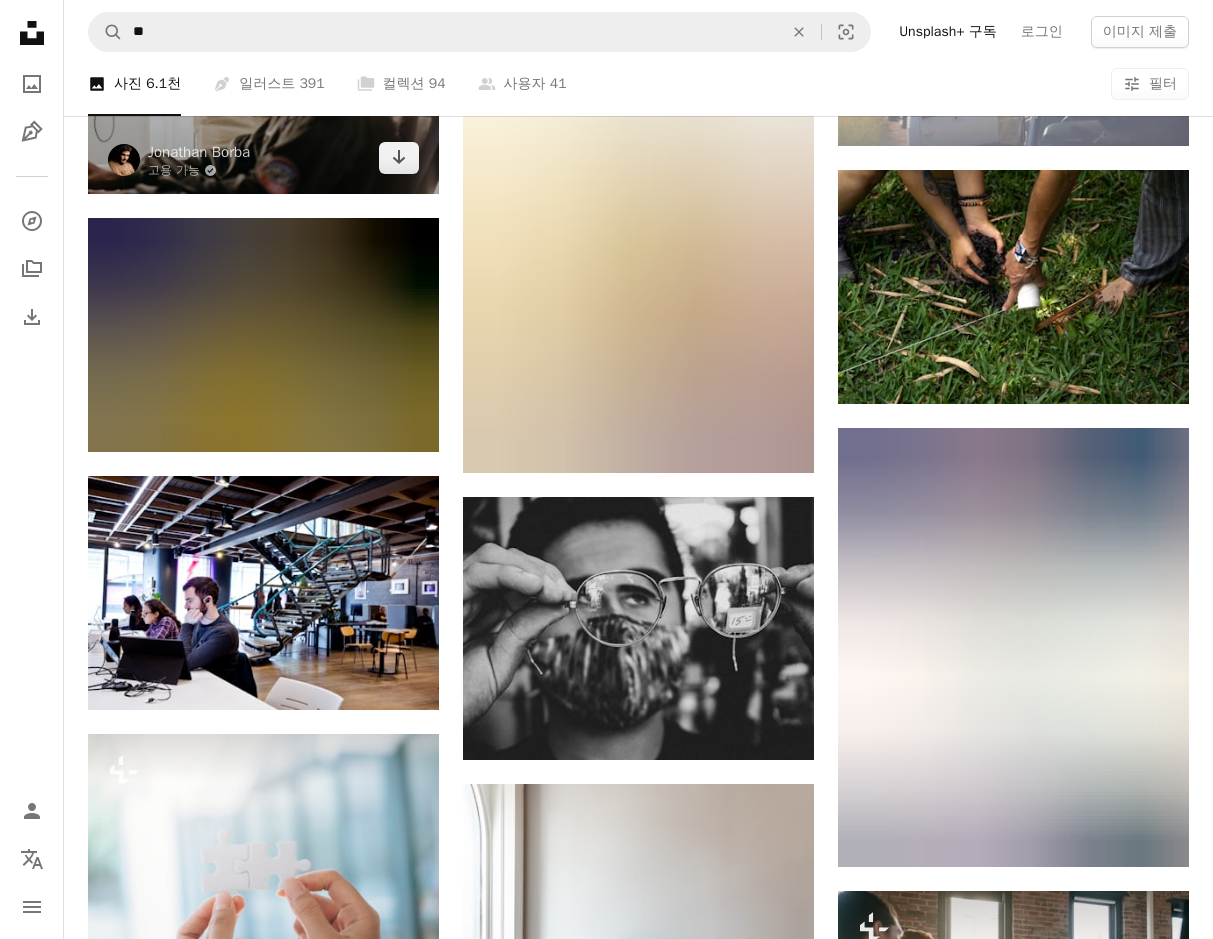 scroll, scrollTop: 1100, scrollLeft: 0, axis: vertical 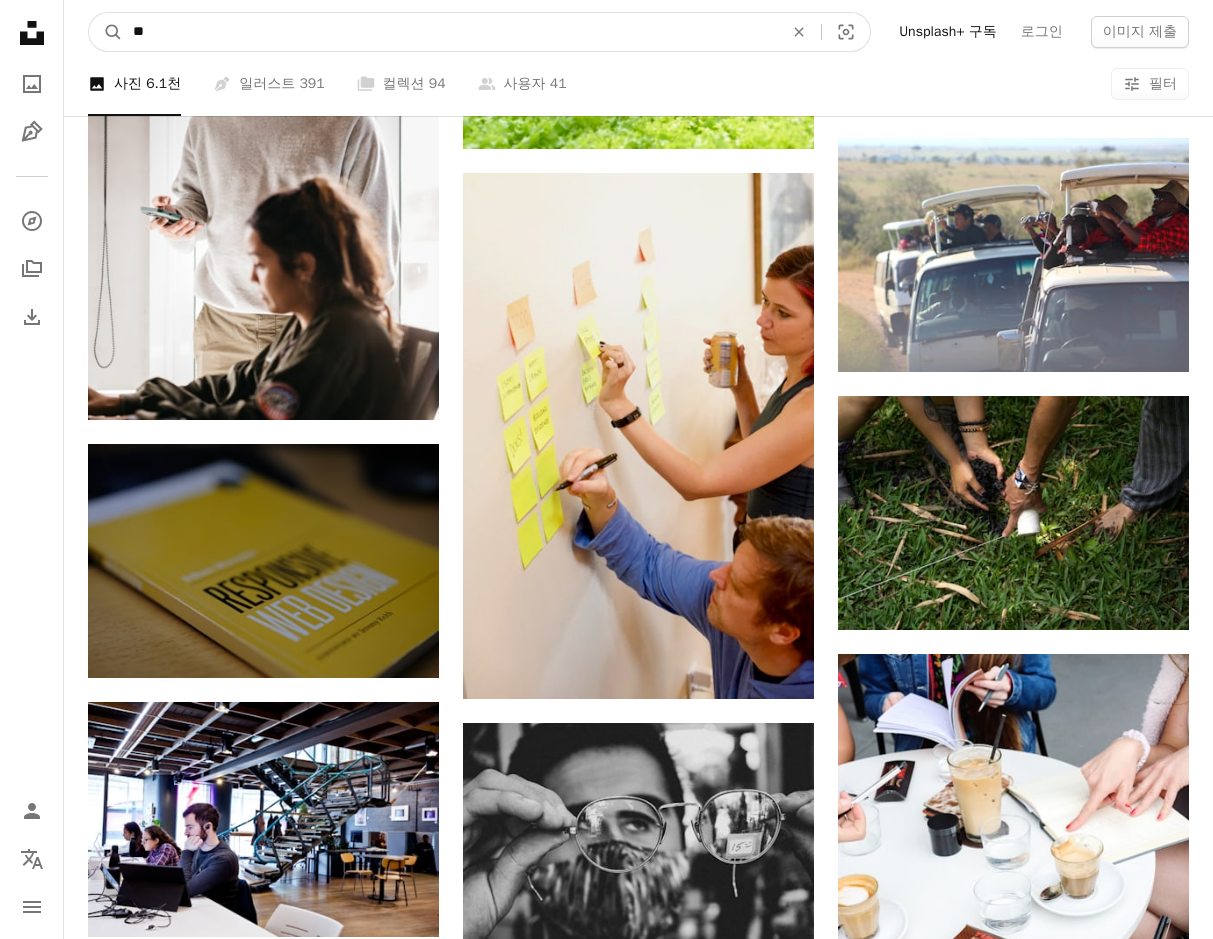 drag, startPoint x: 167, startPoint y: 34, endPoint x: 127, endPoint y: 38, distance: 40.1995 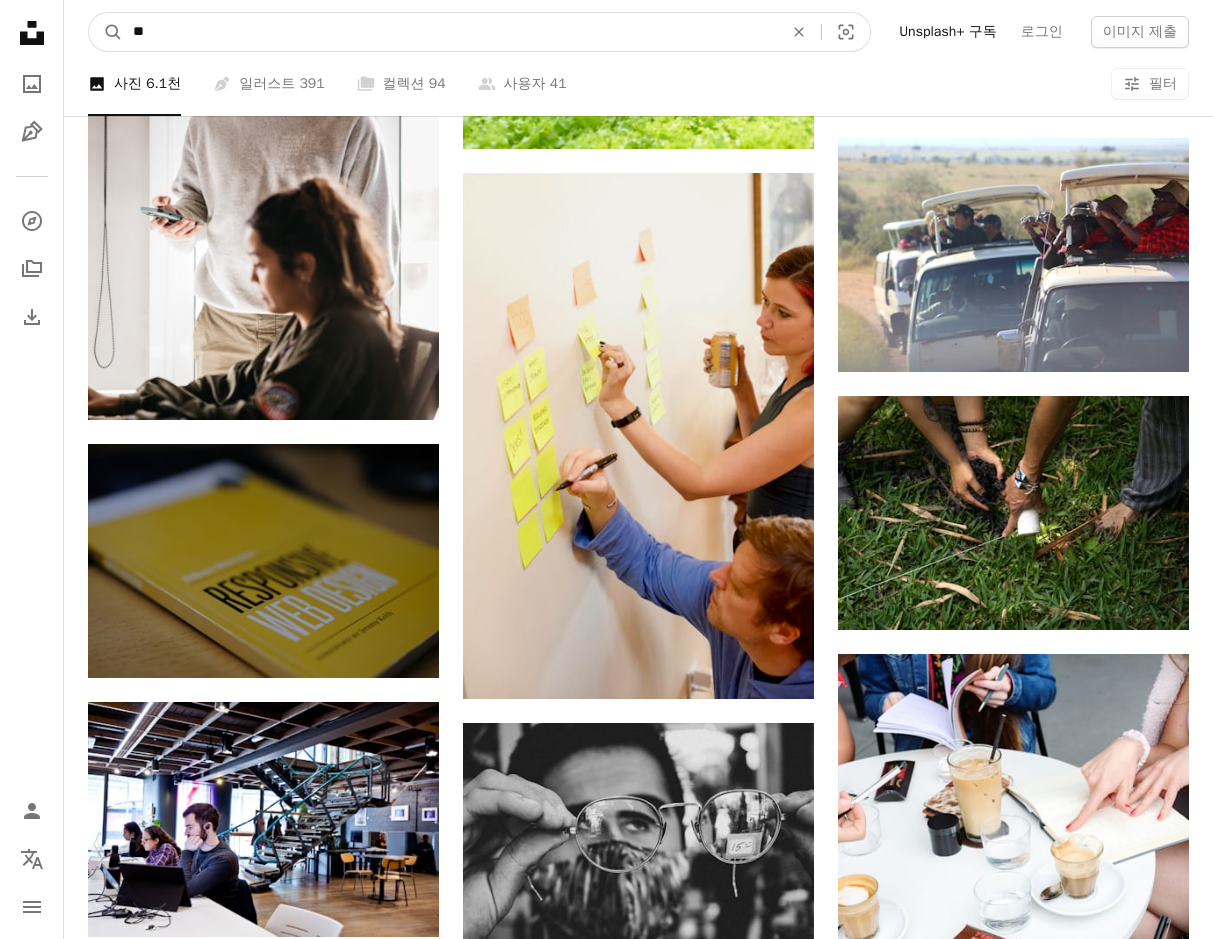 click on "**" at bounding box center (450, 32) 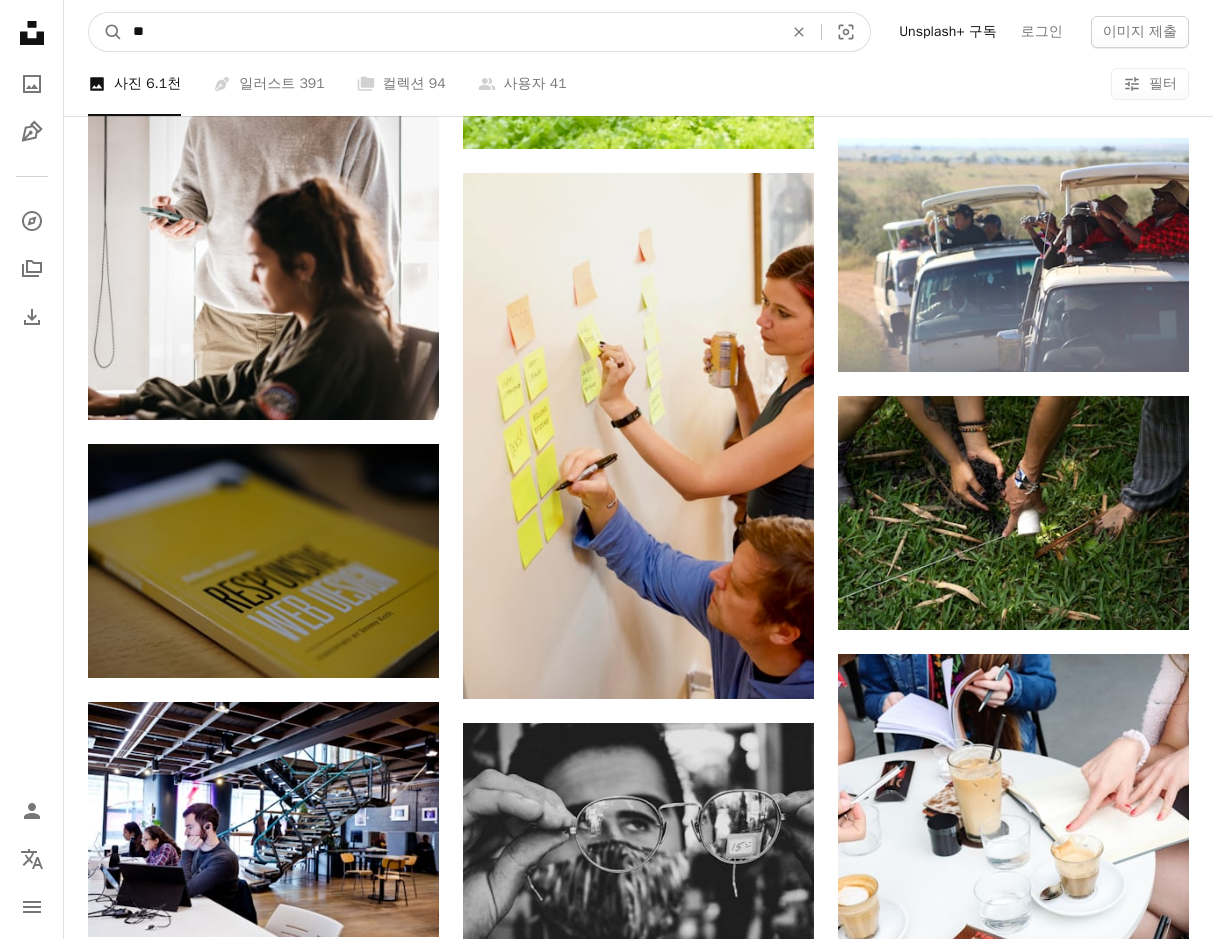 type on "**" 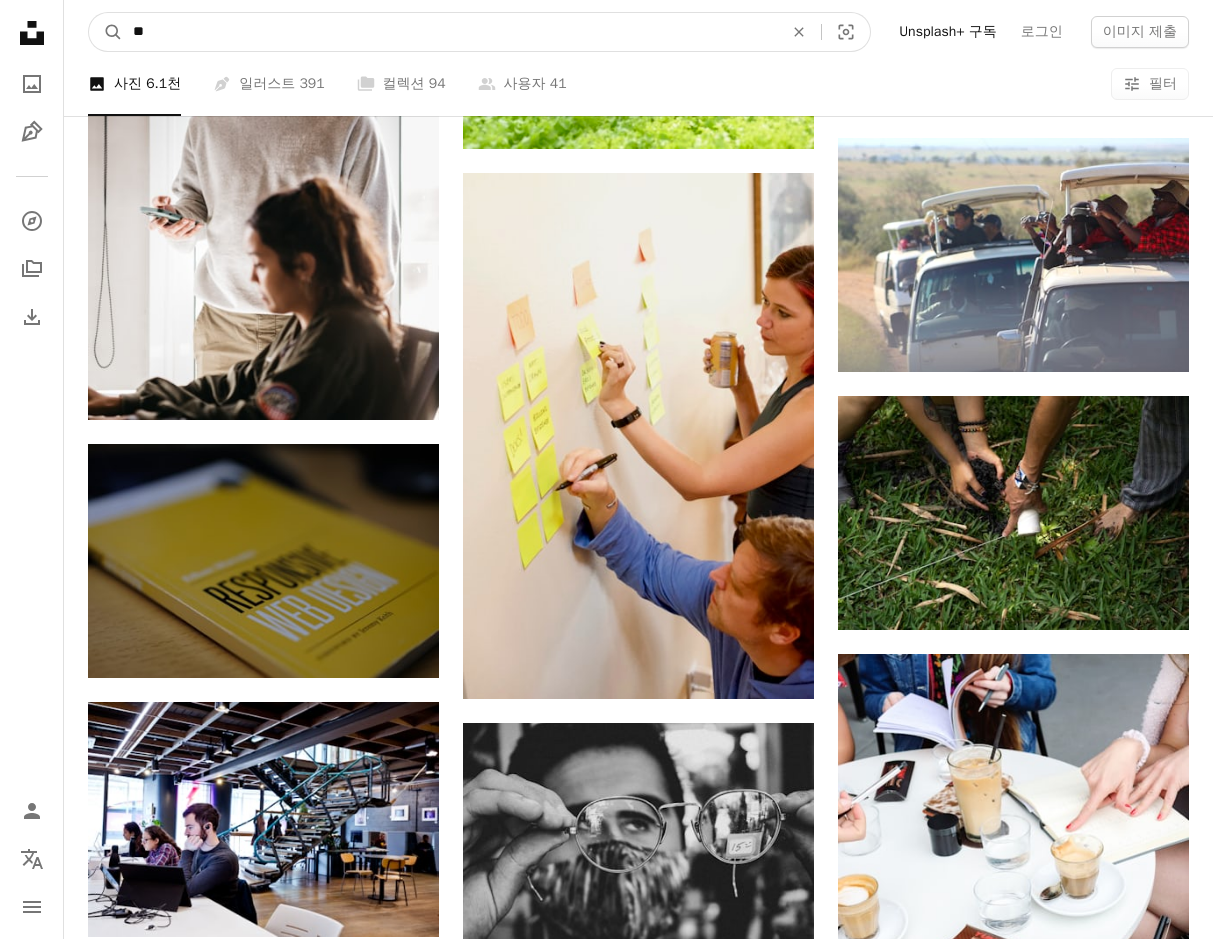 click on "A magnifying glass" at bounding box center (106, 32) 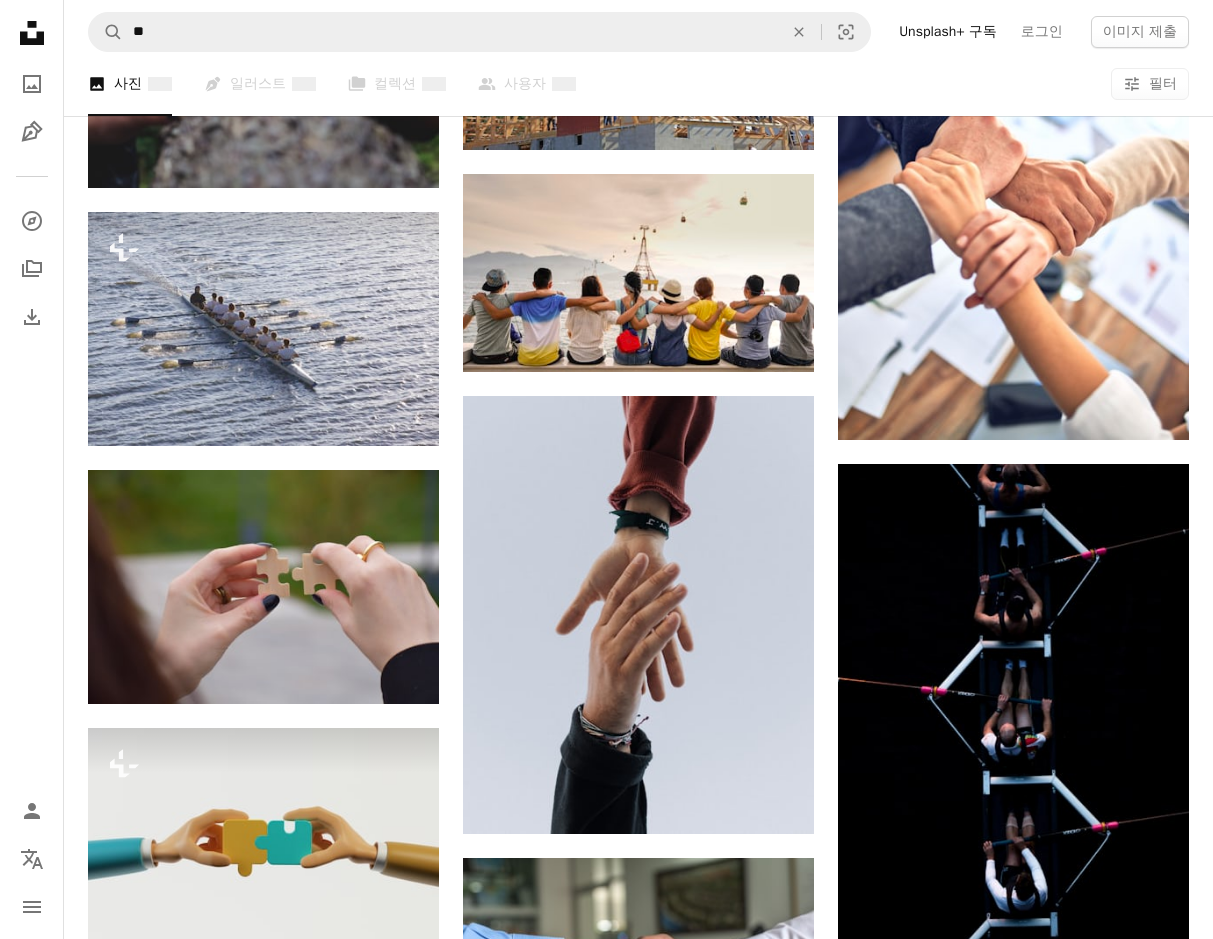 scroll, scrollTop: 0, scrollLeft: 0, axis: both 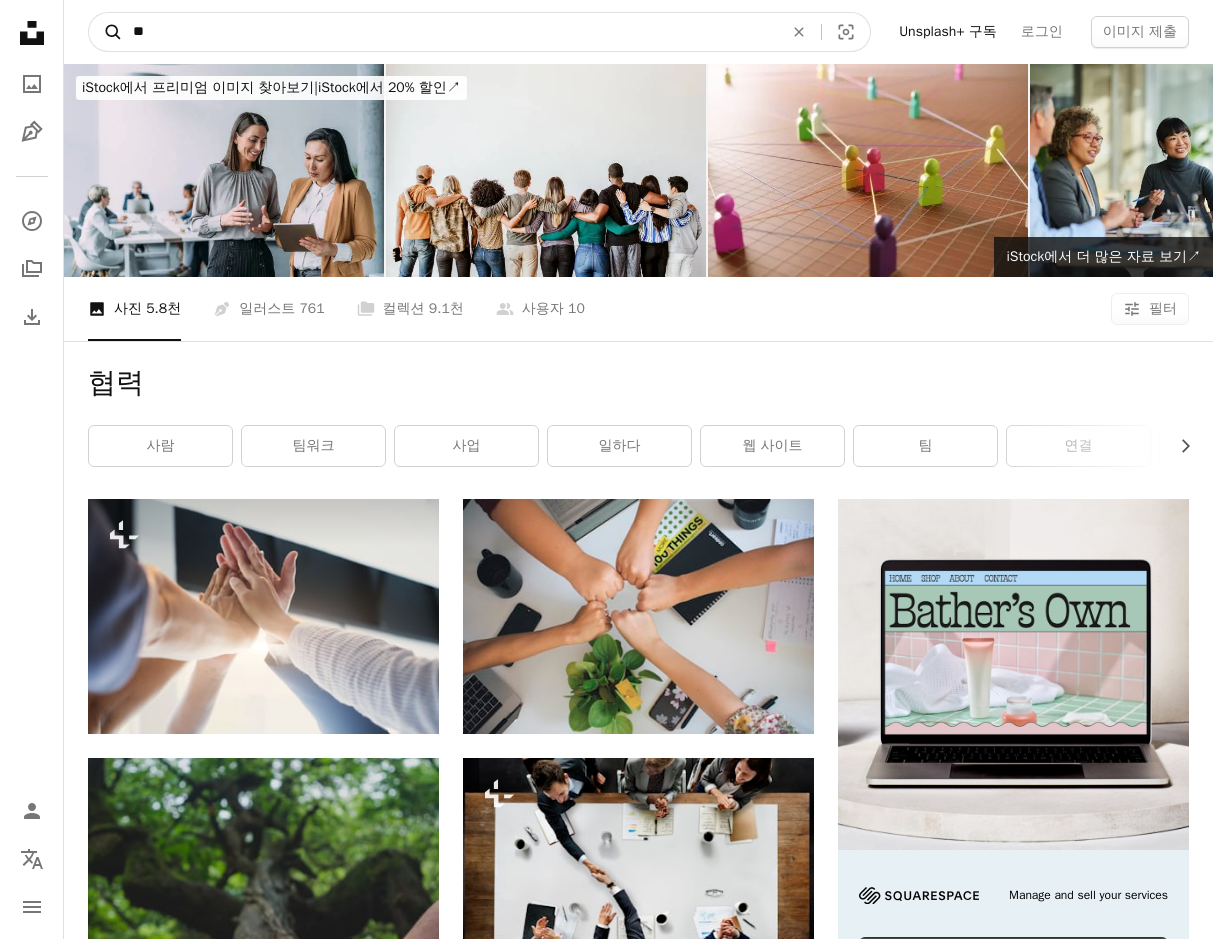 drag, startPoint x: 173, startPoint y: 41, endPoint x: 95, endPoint y: 50, distance: 78.51752 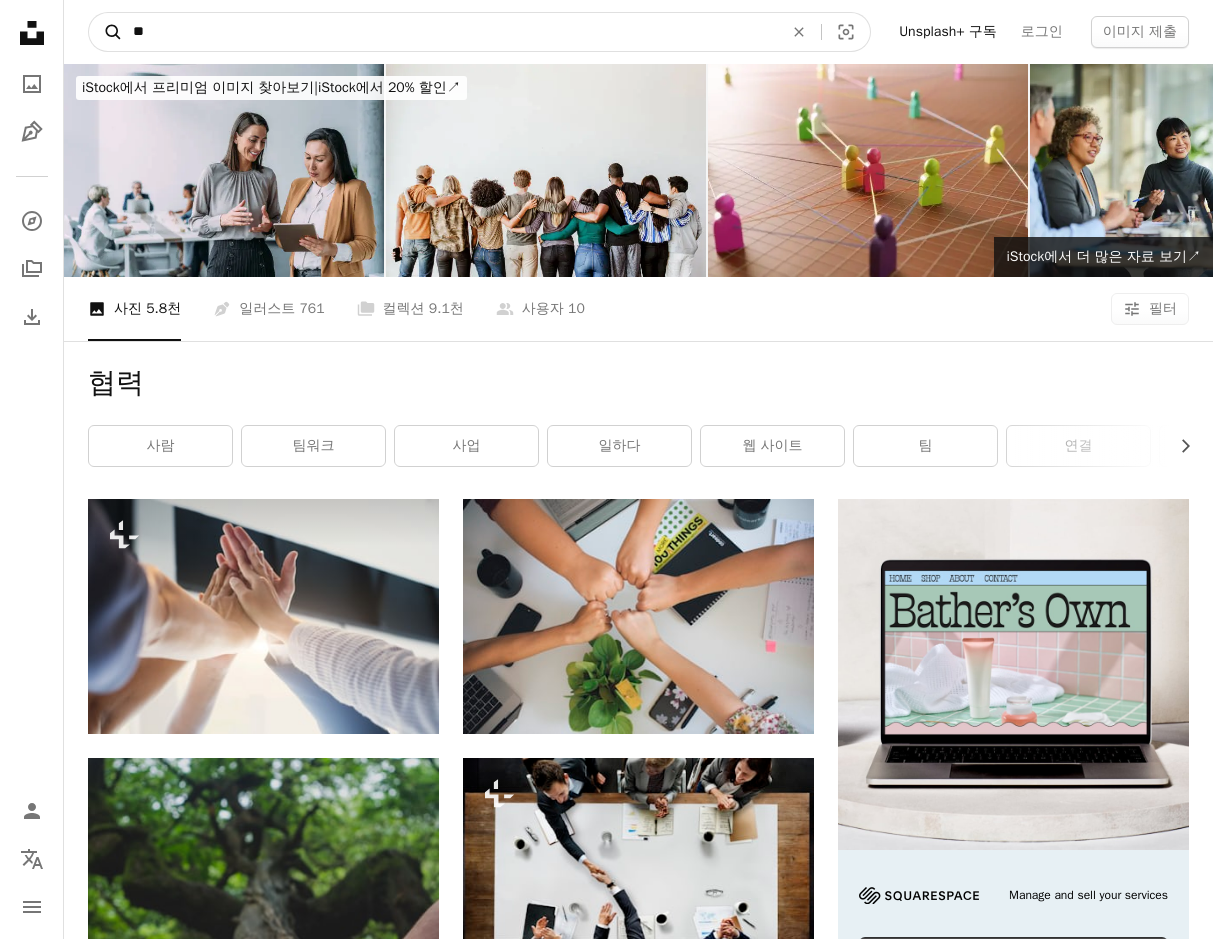 click on "A magnifying glass ** An X shape Visual search" at bounding box center (479, 32) 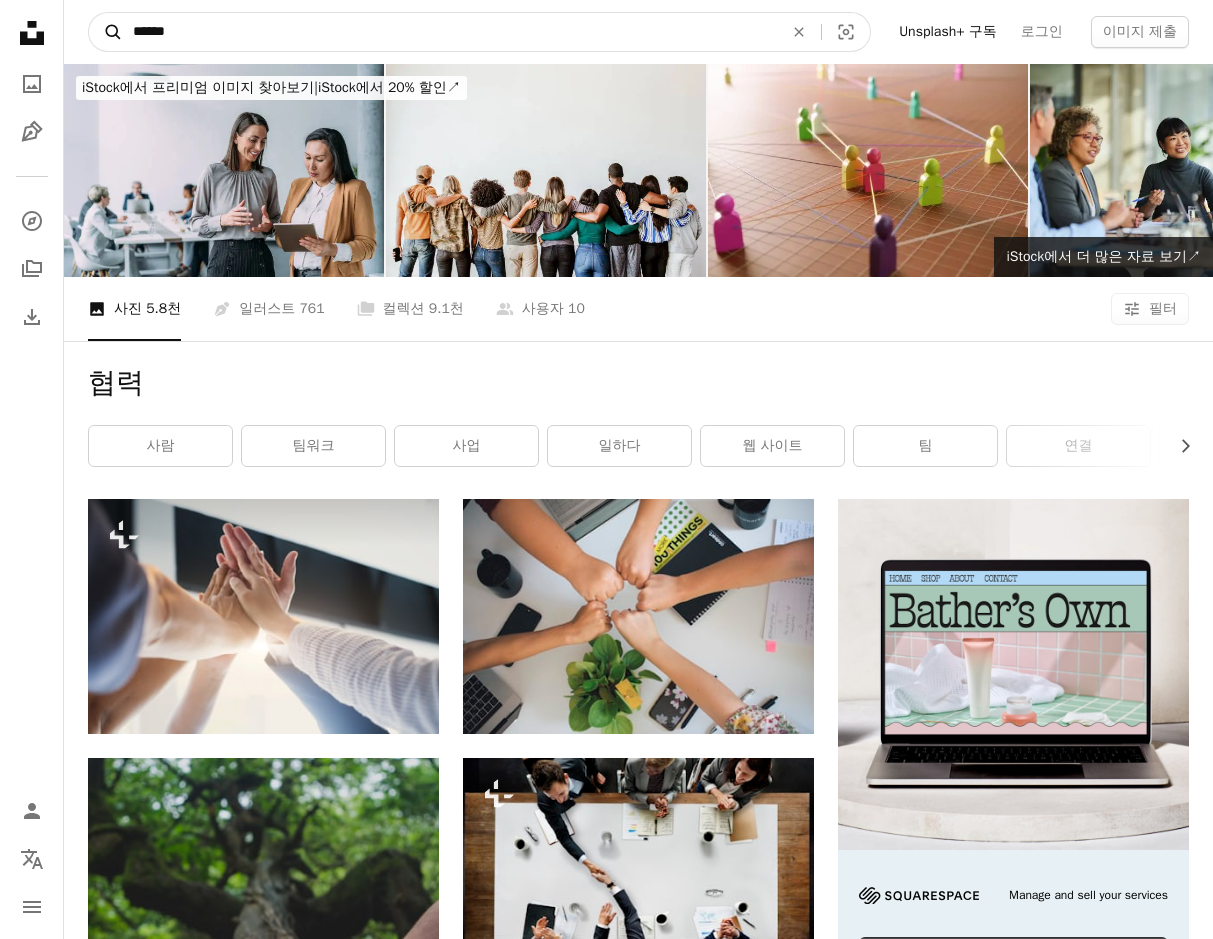 type on "******" 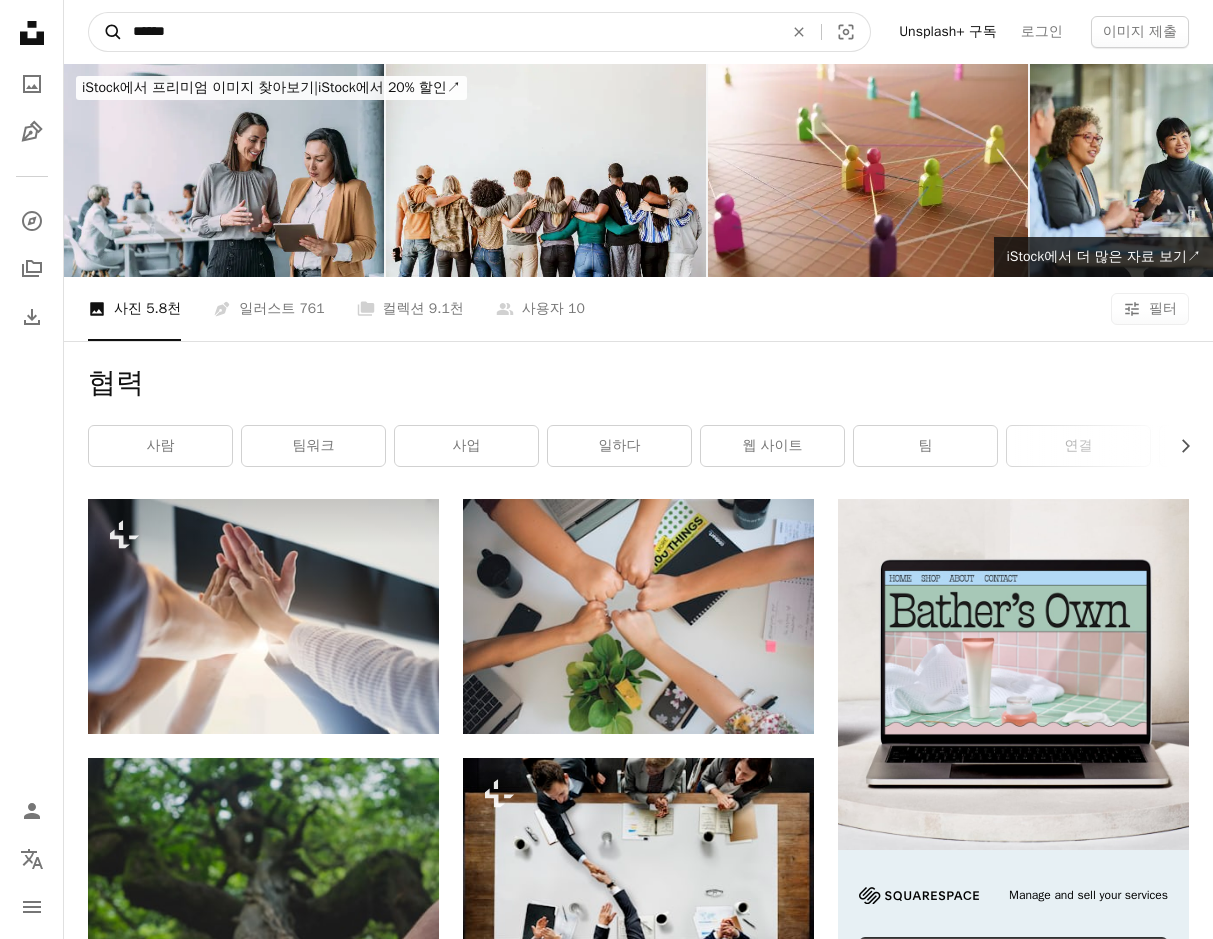 click on "A magnifying glass" at bounding box center [106, 32] 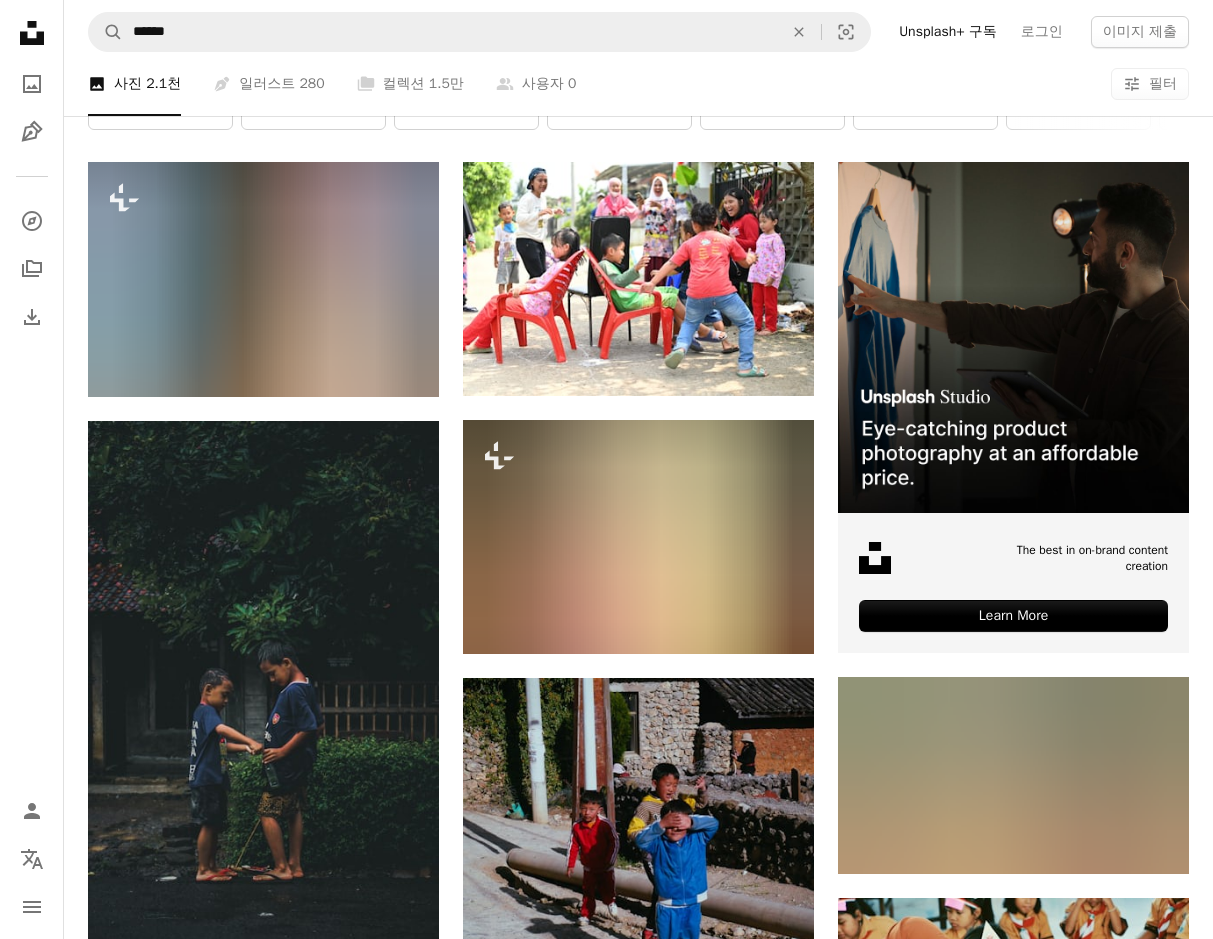 scroll, scrollTop: 0, scrollLeft: 0, axis: both 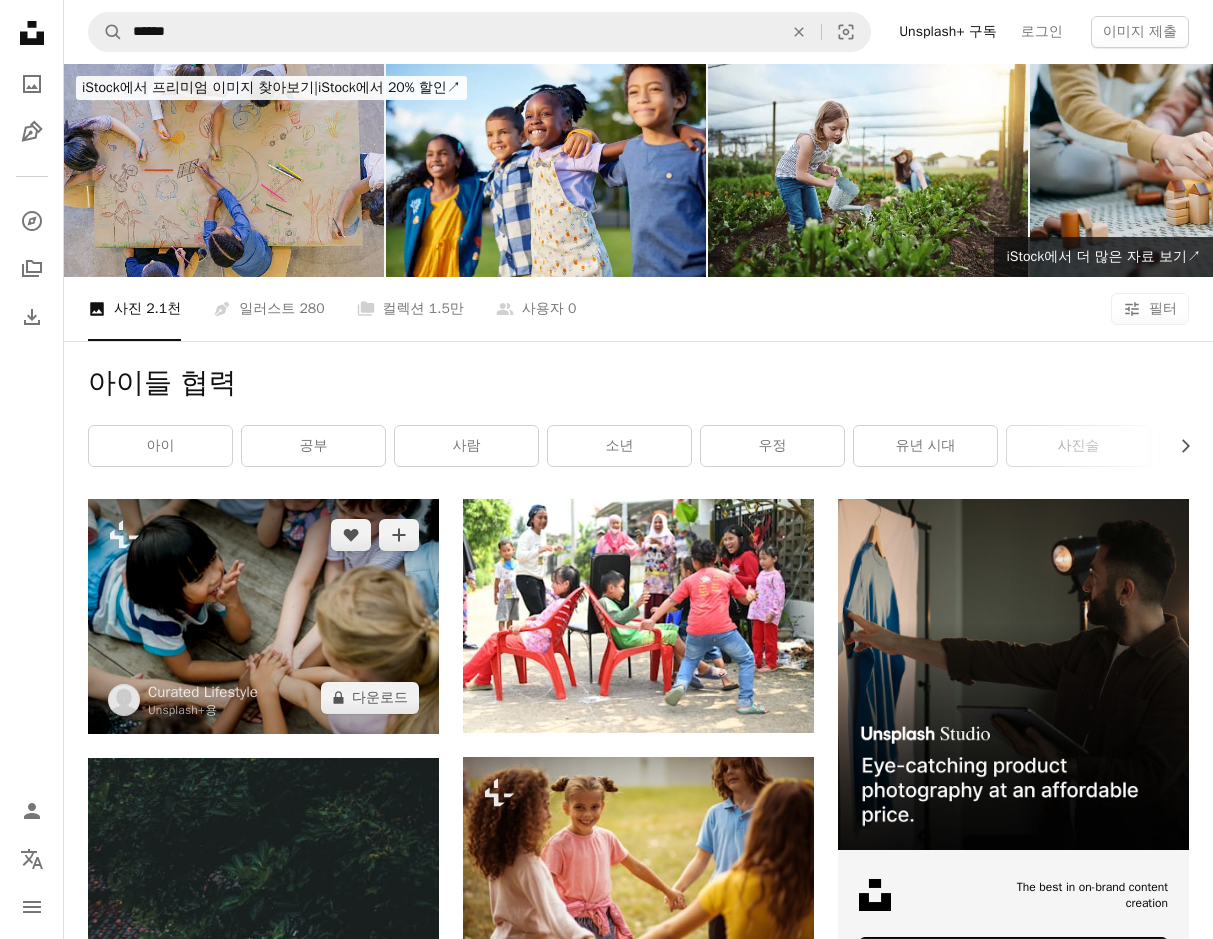 click at bounding box center [263, 616] 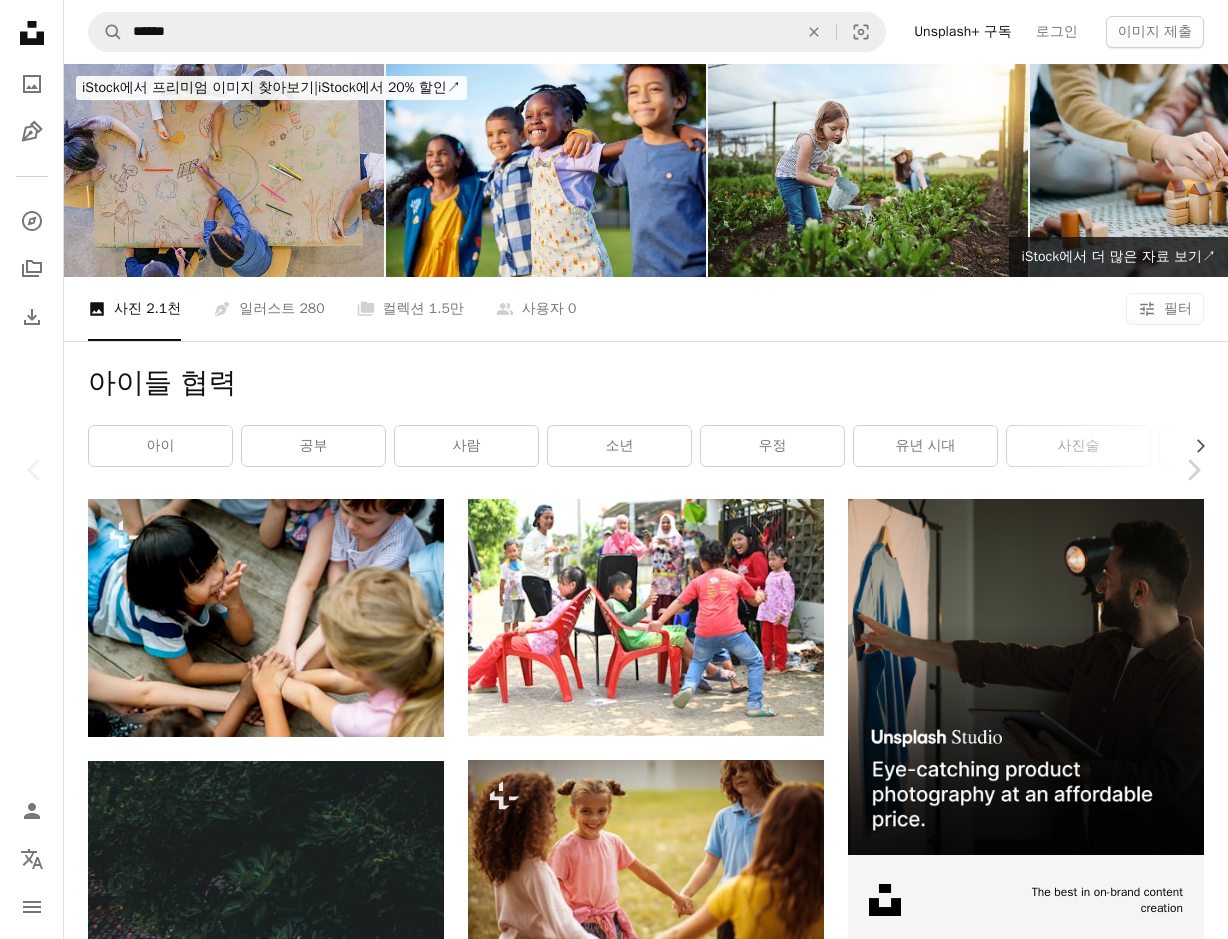 click on "A lock 다운로드" at bounding box center (1069, 3953) 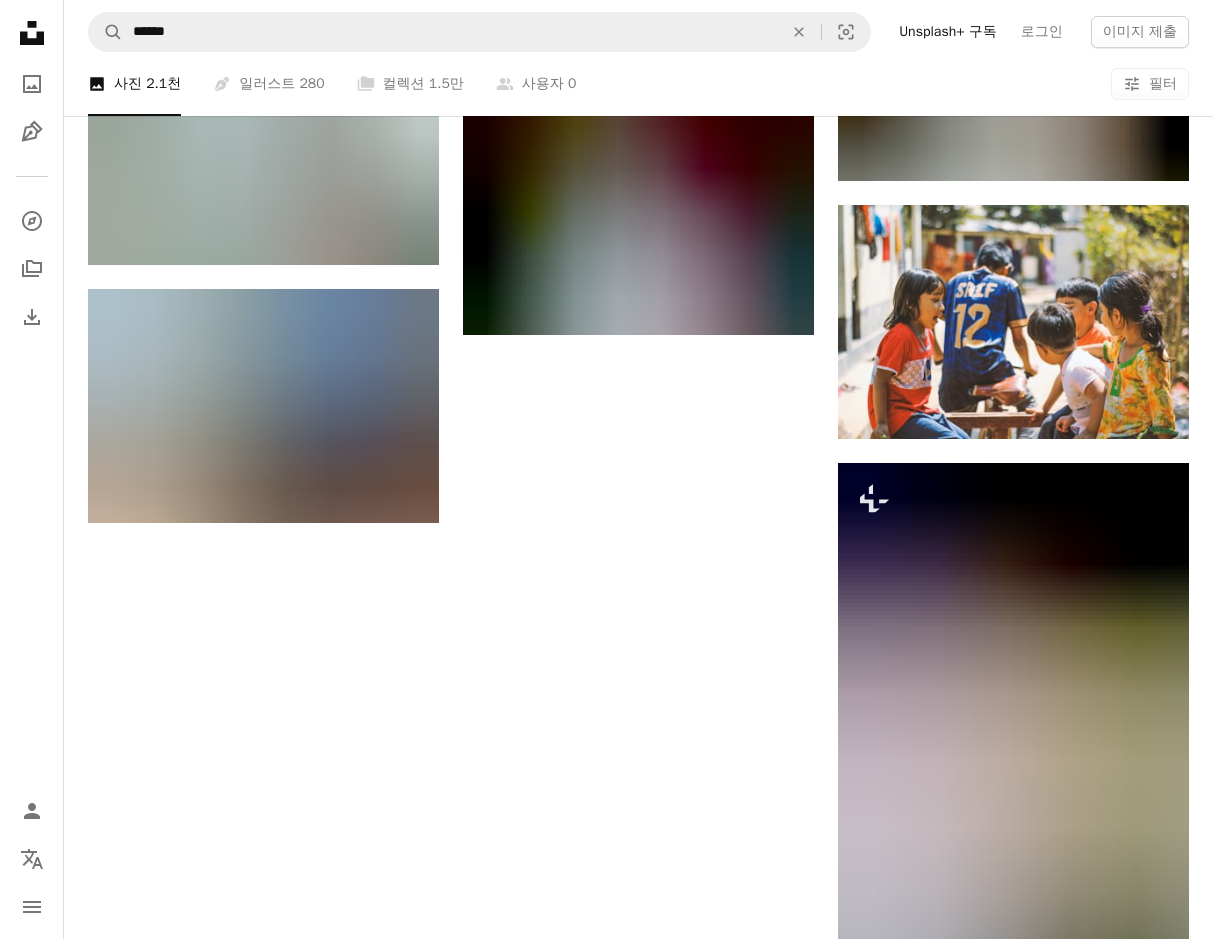 scroll, scrollTop: 2200, scrollLeft: 0, axis: vertical 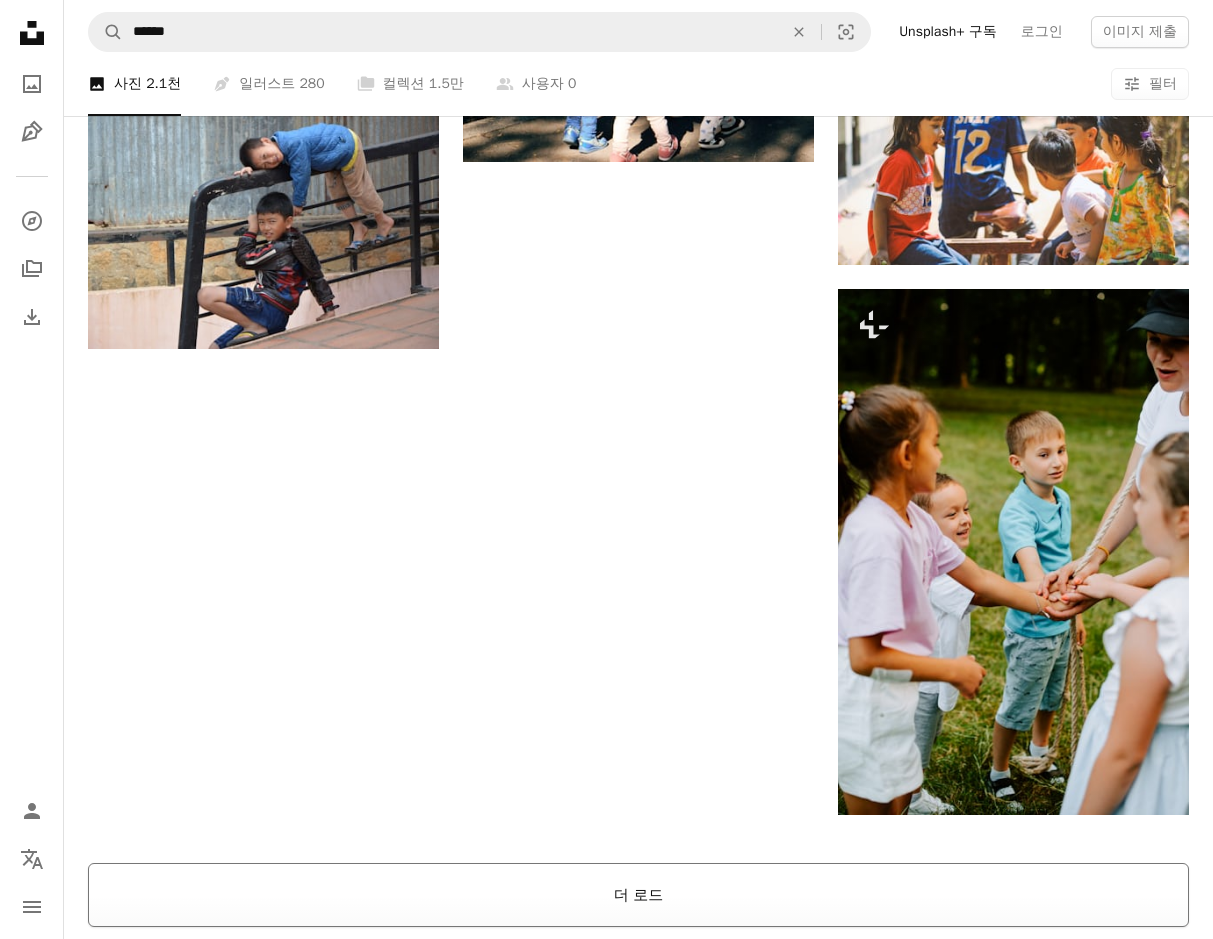 click on "더 로드" at bounding box center (638, 895) 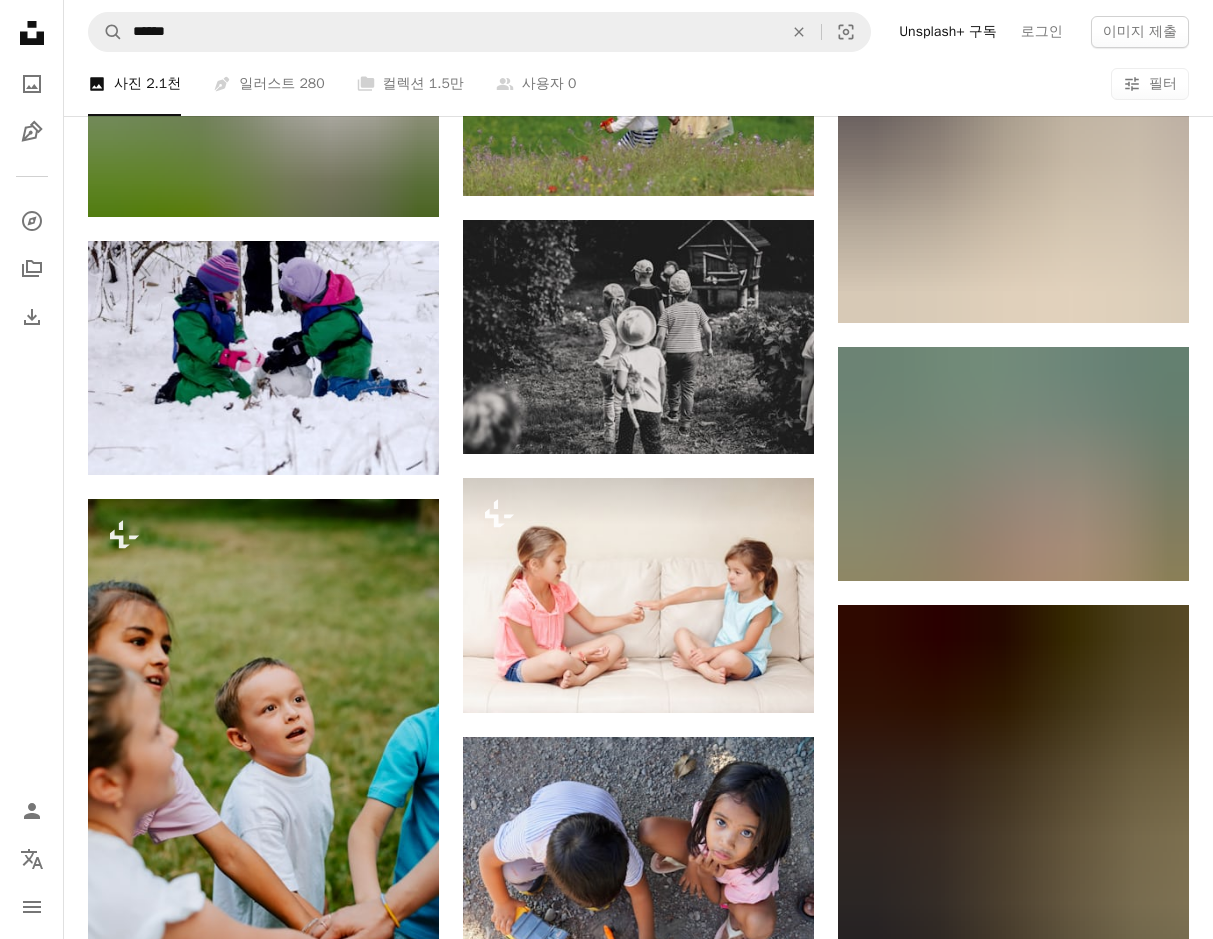 scroll, scrollTop: 6233, scrollLeft: 0, axis: vertical 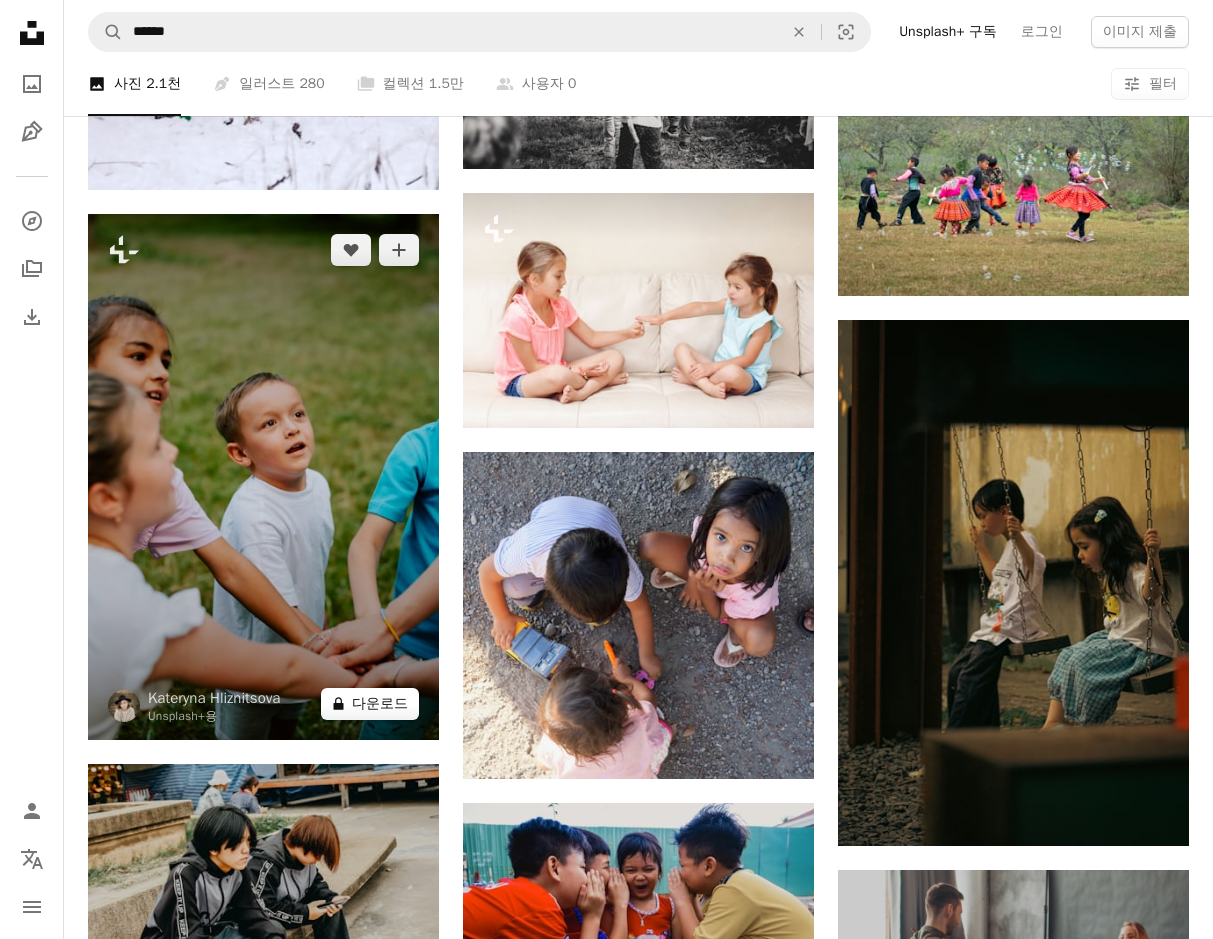 click on "A lock 다운로드" at bounding box center [370, 704] 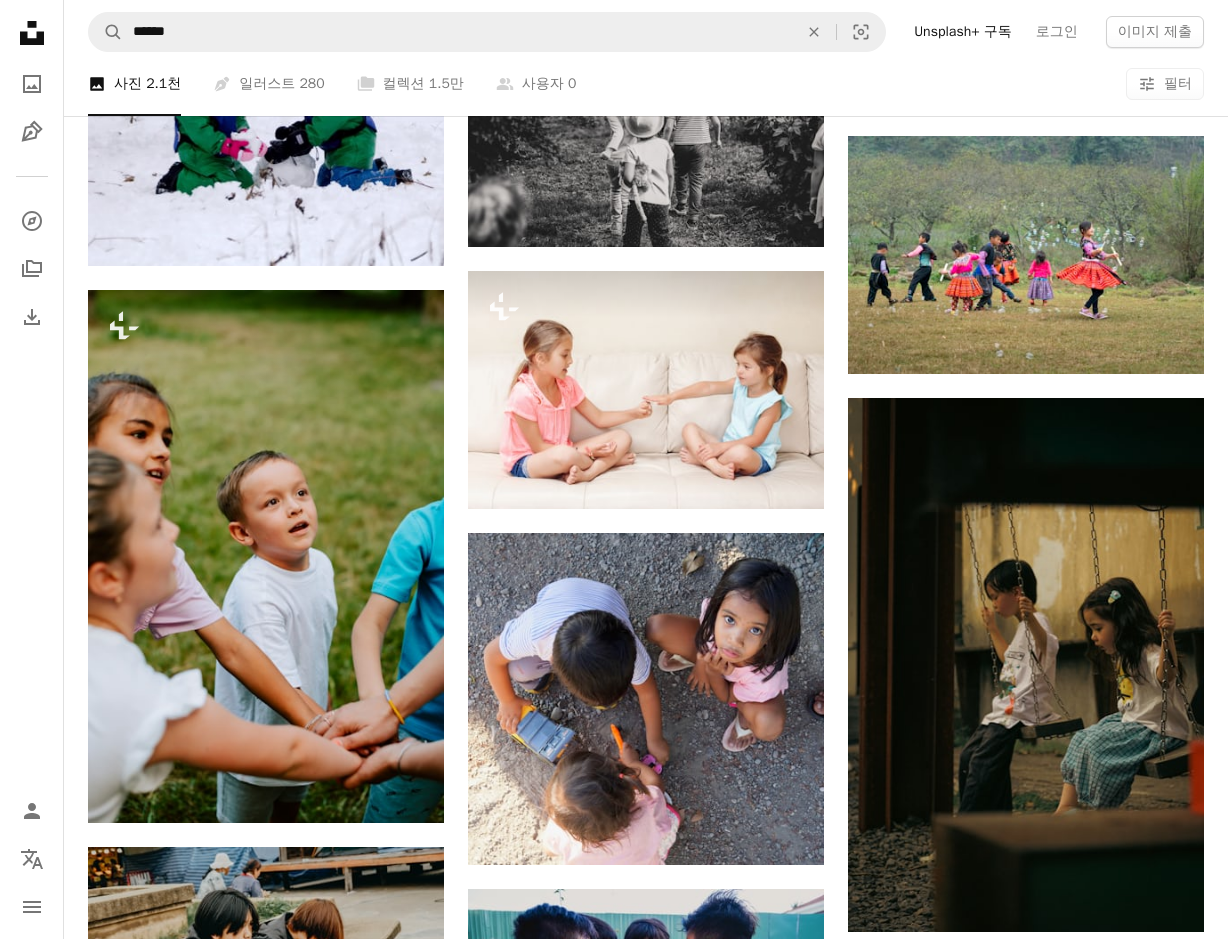 click on "An X shape" at bounding box center (20, 20) 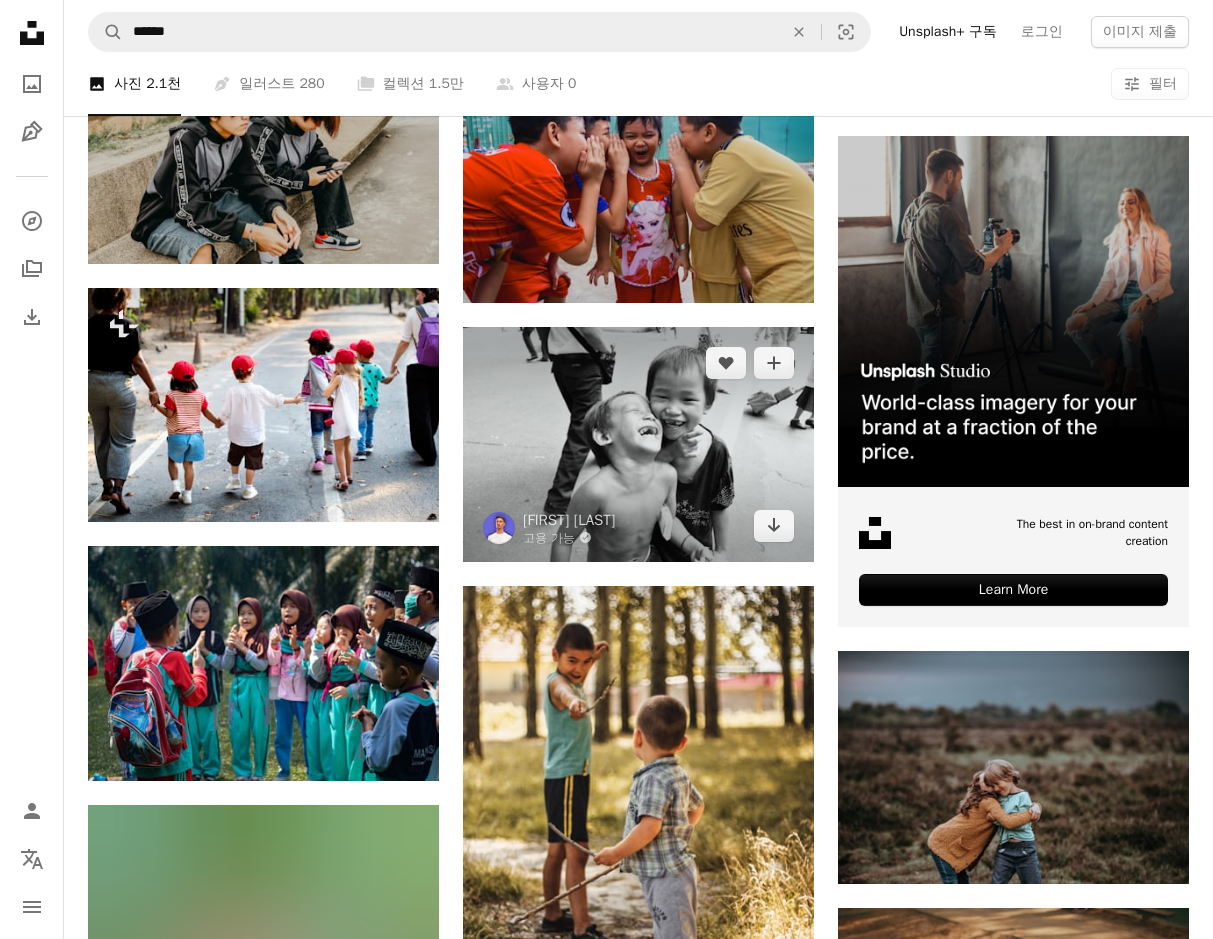 scroll, scrollTop: 7700, scrollLeft: 0, axis: vertical 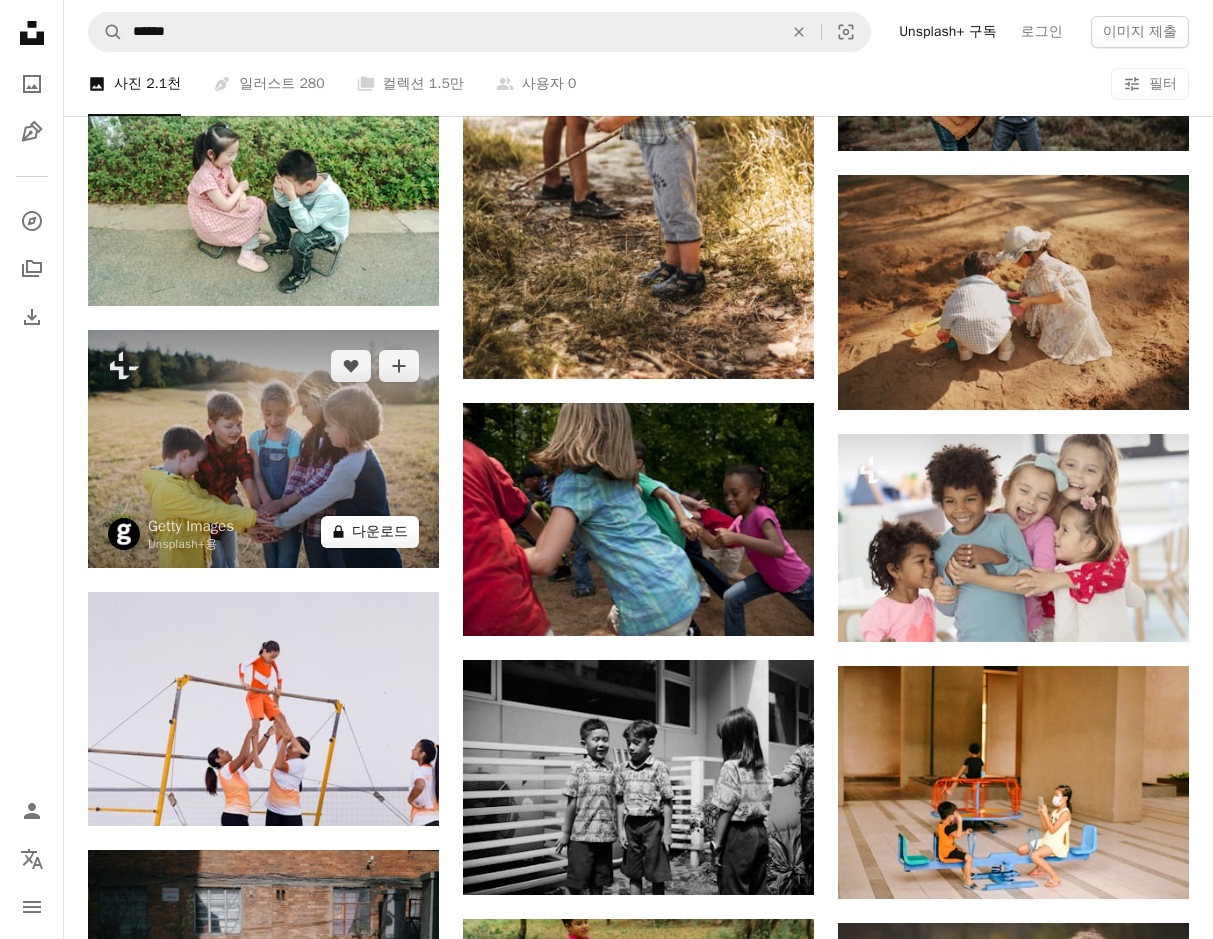click on "A lock 다운로드" at bounding box center (370, 532) 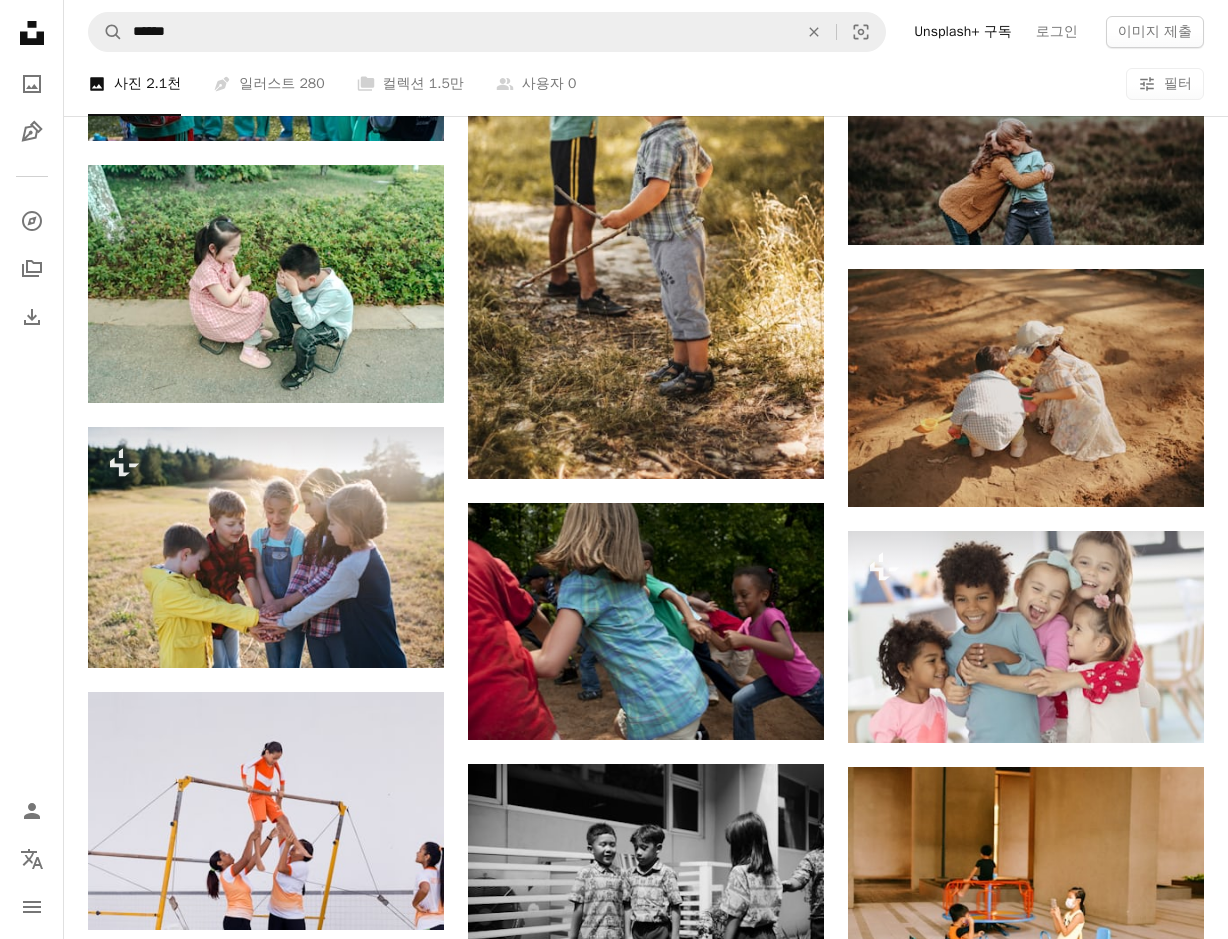click on "An X shape" at bounding box center (20, 20) 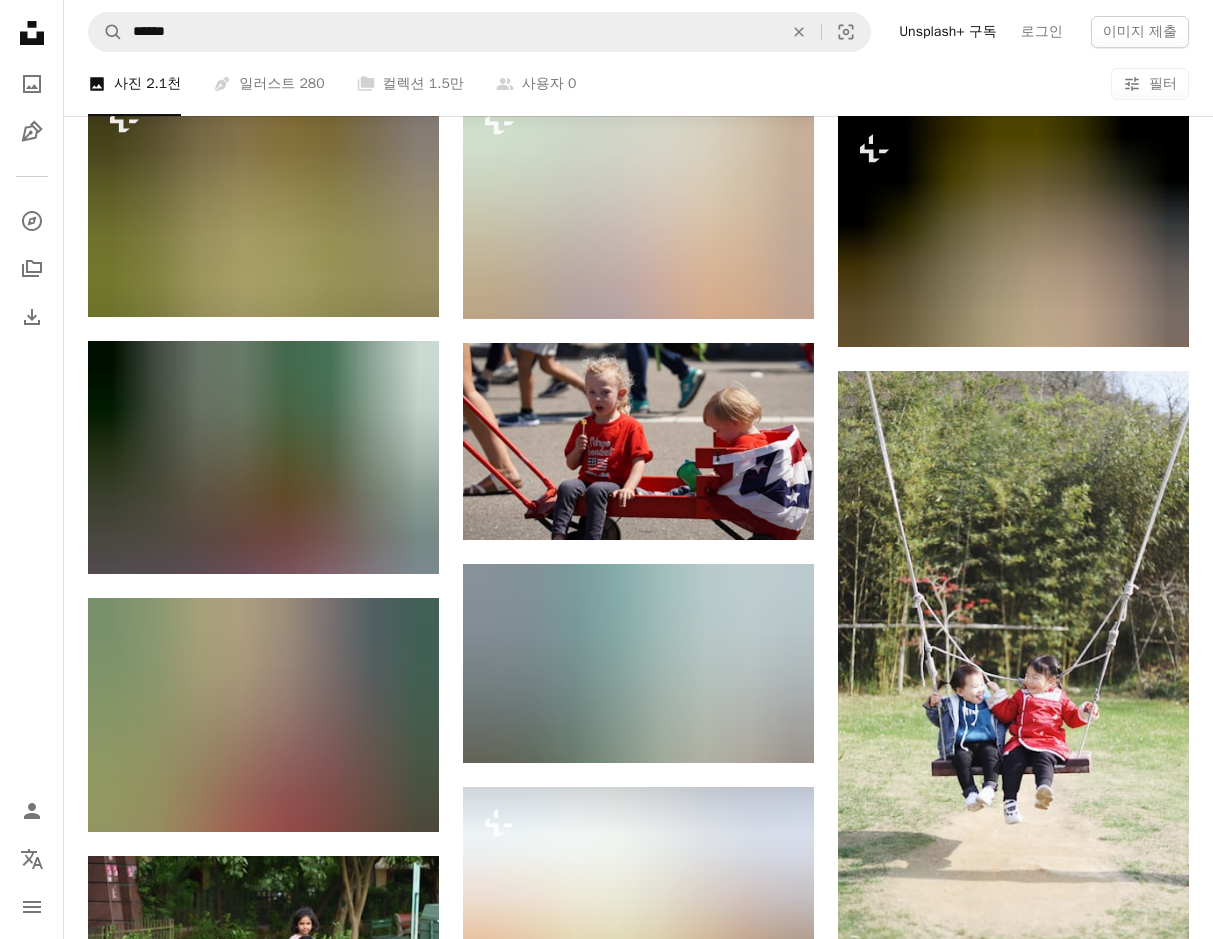 scroll, scrollTop: 25300, scrollLeft: 0, axis: vertical 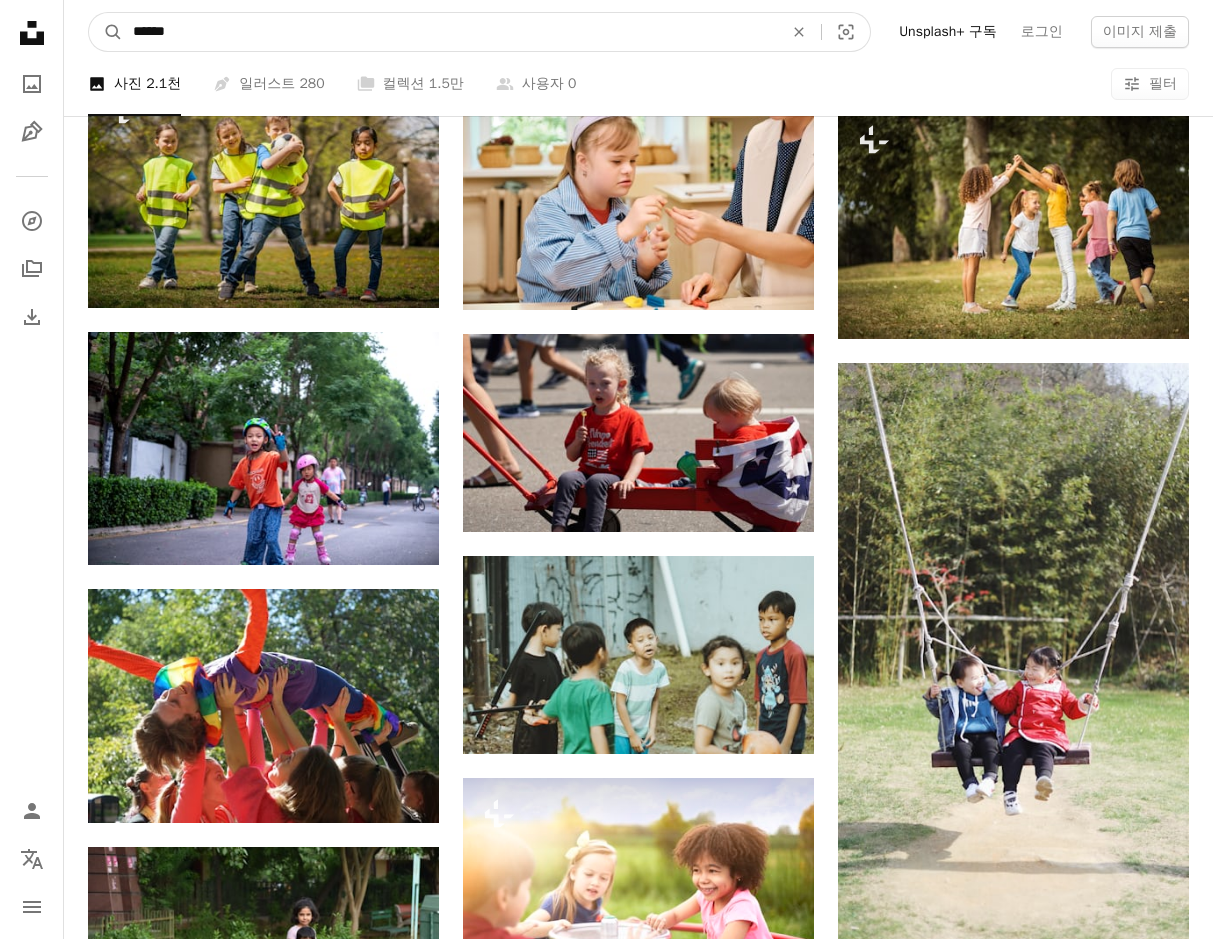 drag, startPoint x: 225, startPoint y: 40, endPoint x: -28, endPoint y: 40, distance: 253 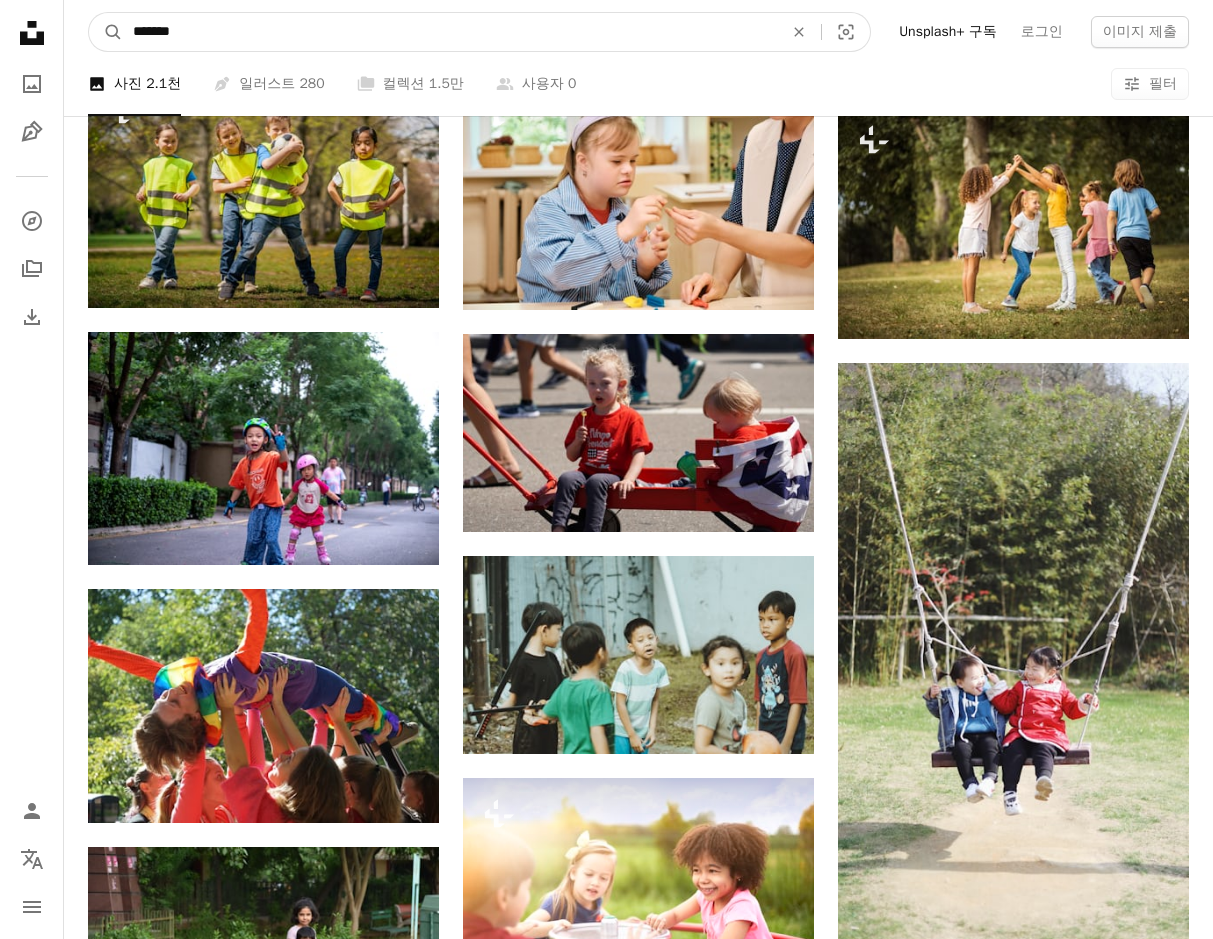 click on "A magnifying glass" at bounding box center (106, 32) 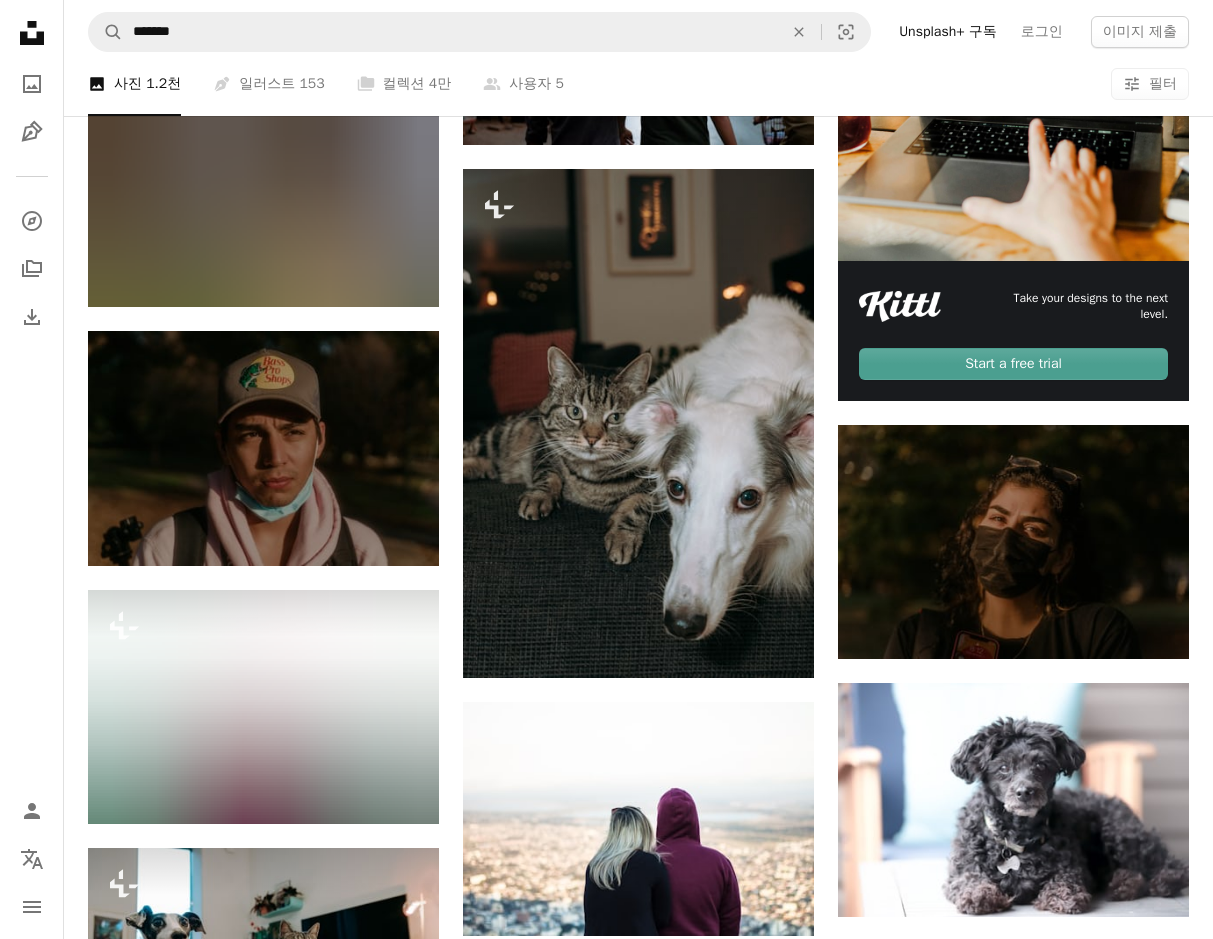 scroll, scrollTop: 0, scrollLeft: 0, axis: both 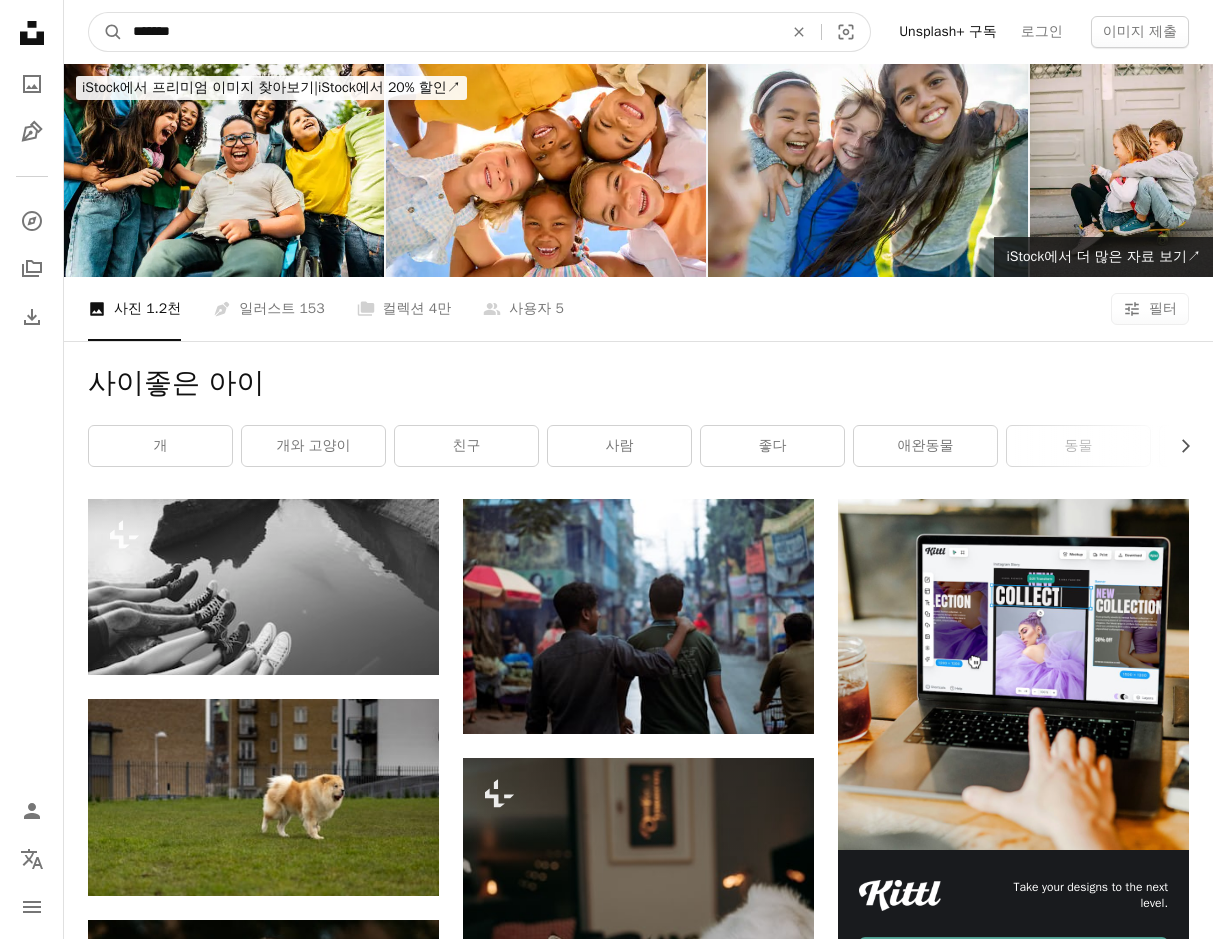 drag, startPoint x: 231, startPoint y: 39, endPoint x: 23, endPoint y: 57, distance: 208.77739 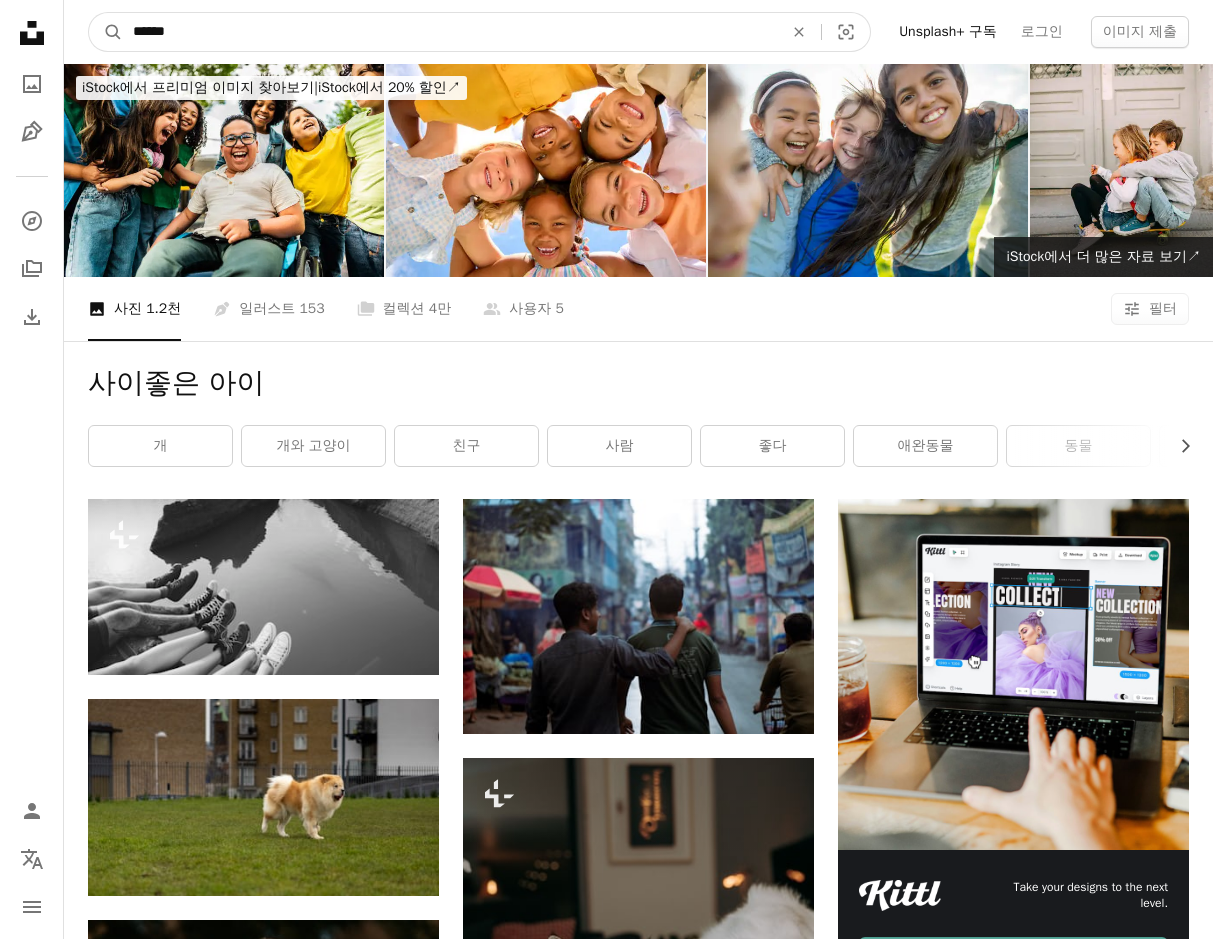 type on "*******" 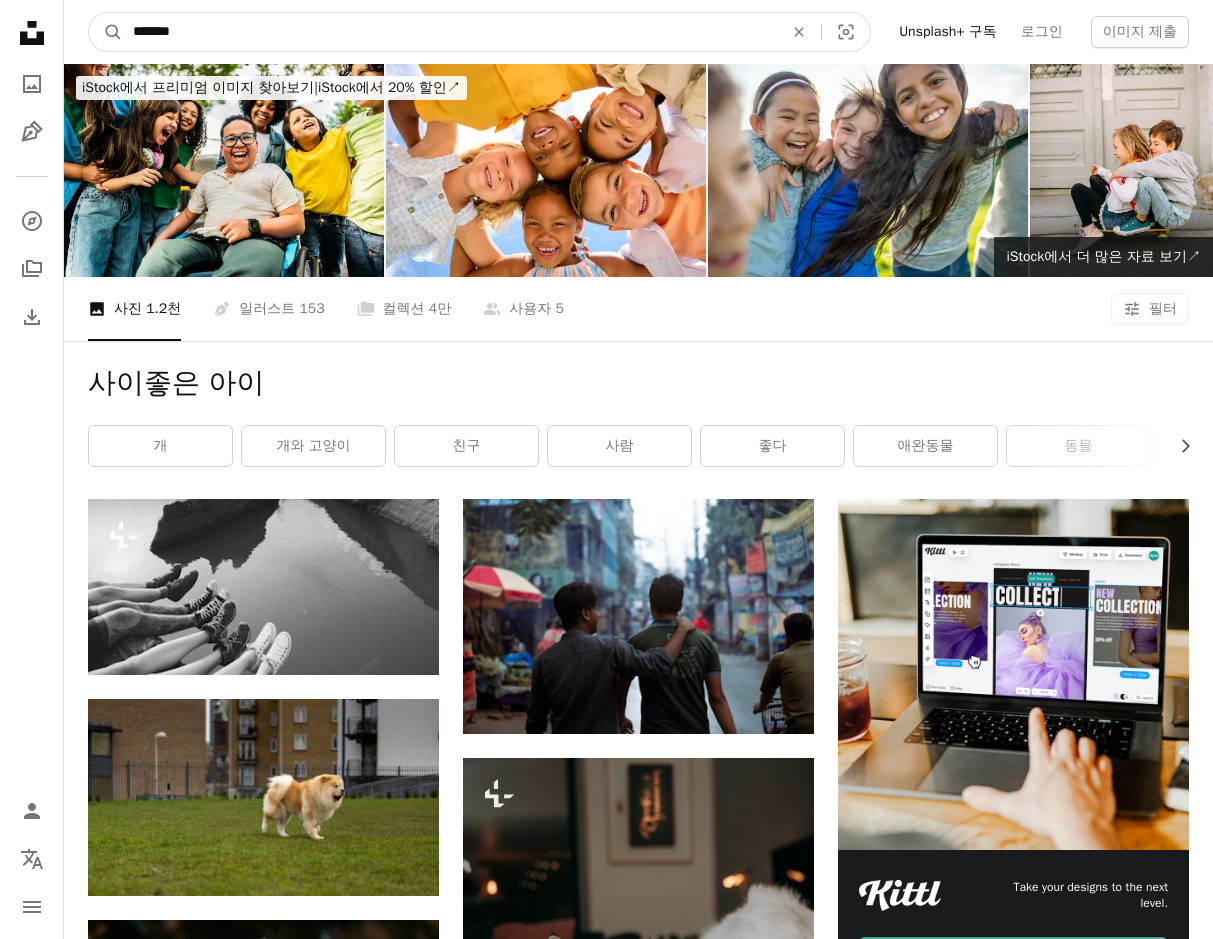 click on "A magnifying glass" at bounding box center [106, 32] 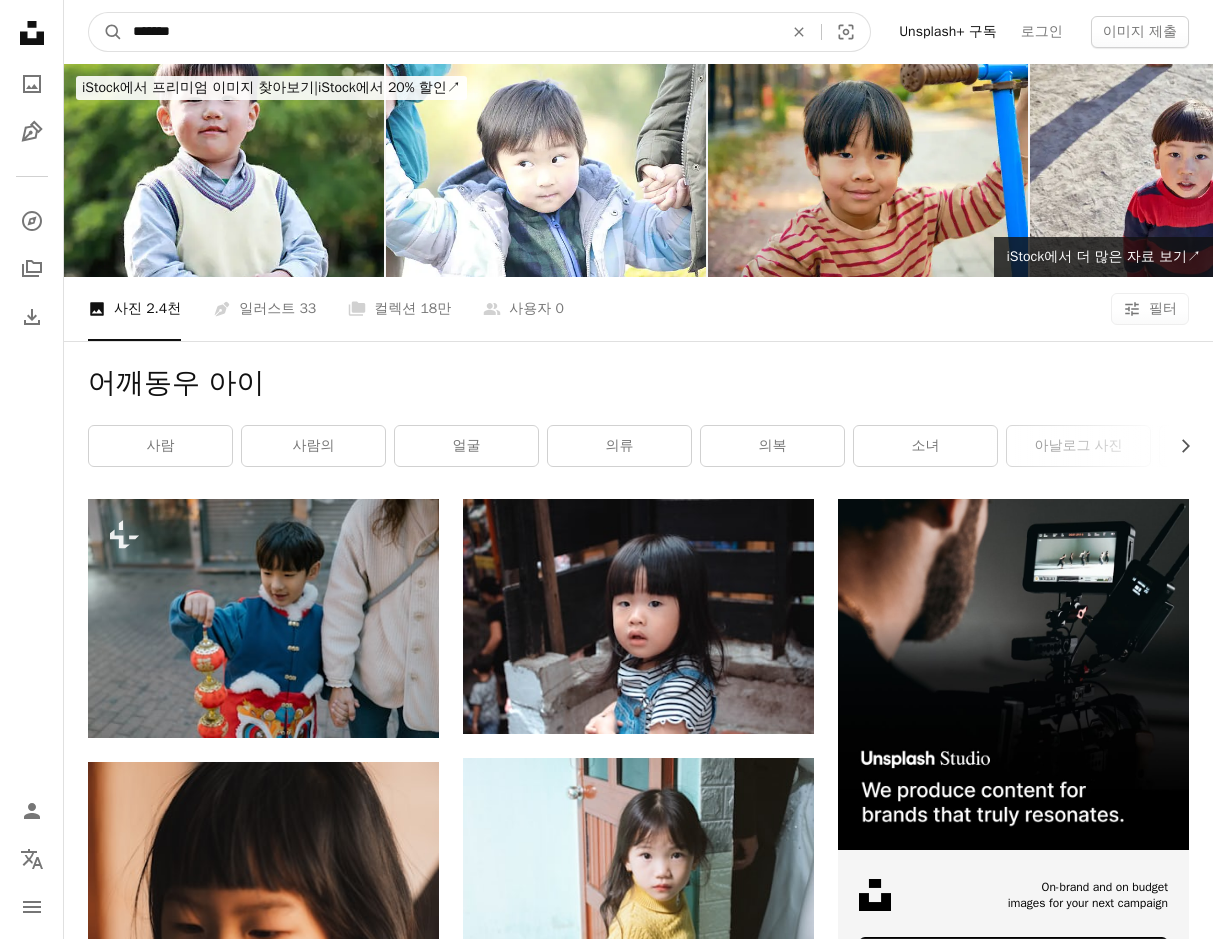 click on "*******" at bounding box center [450, 32] 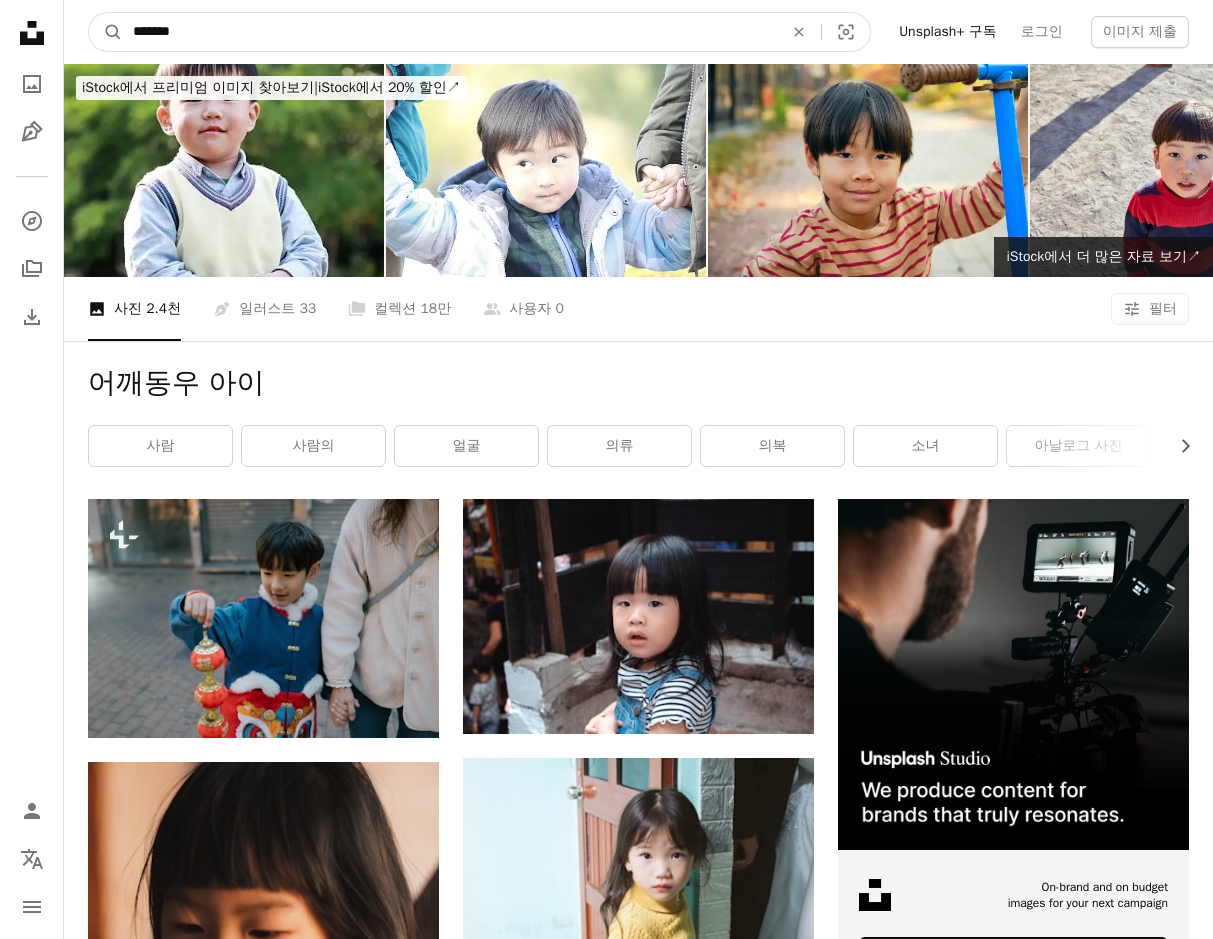 type on "*******" 